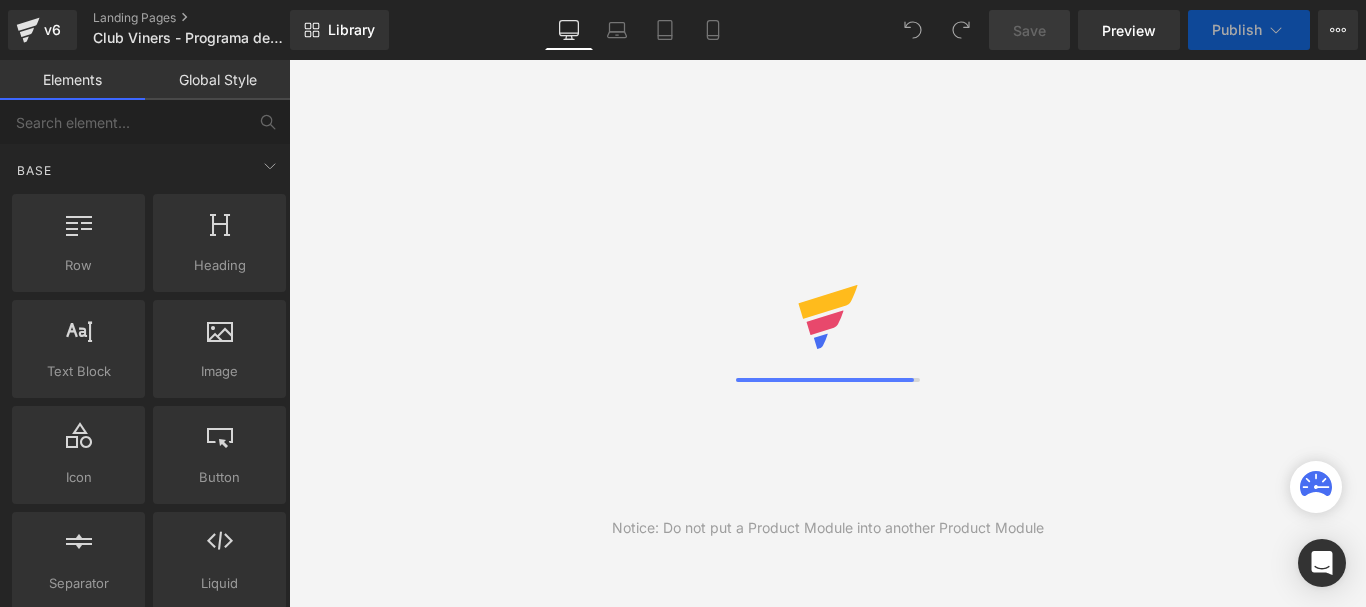 scroll, scrollTop: 0, scrollLeft: 0, axis: both 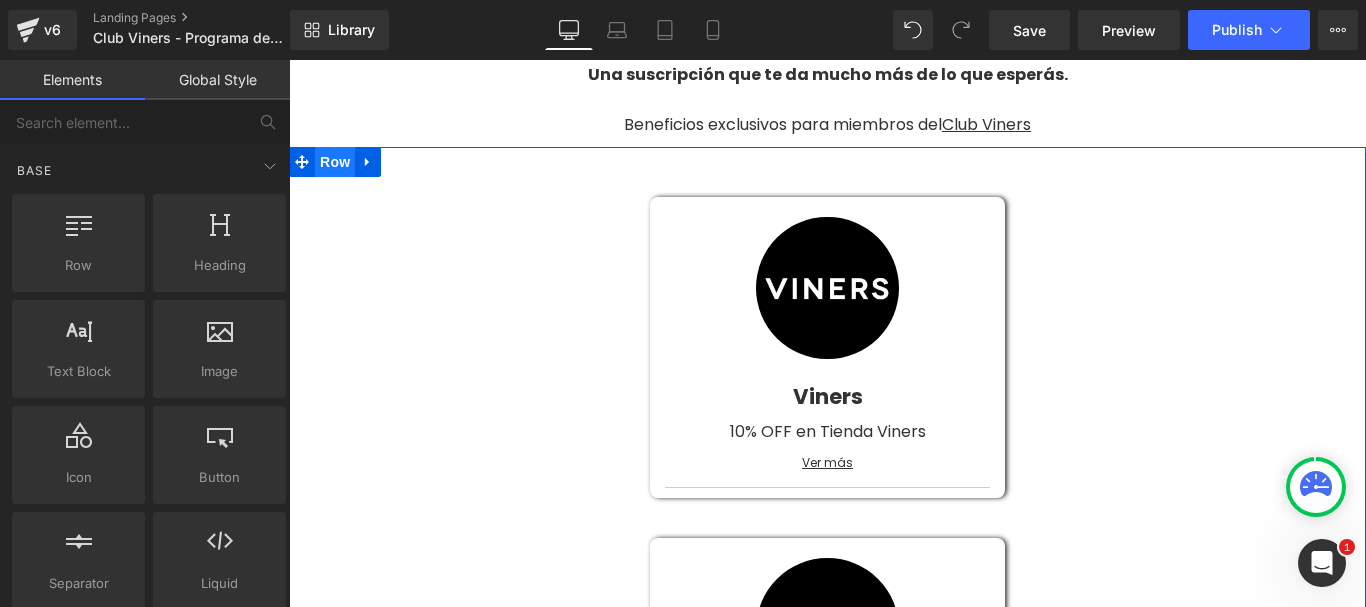 click on "Row" at bounding box center [335, 162] 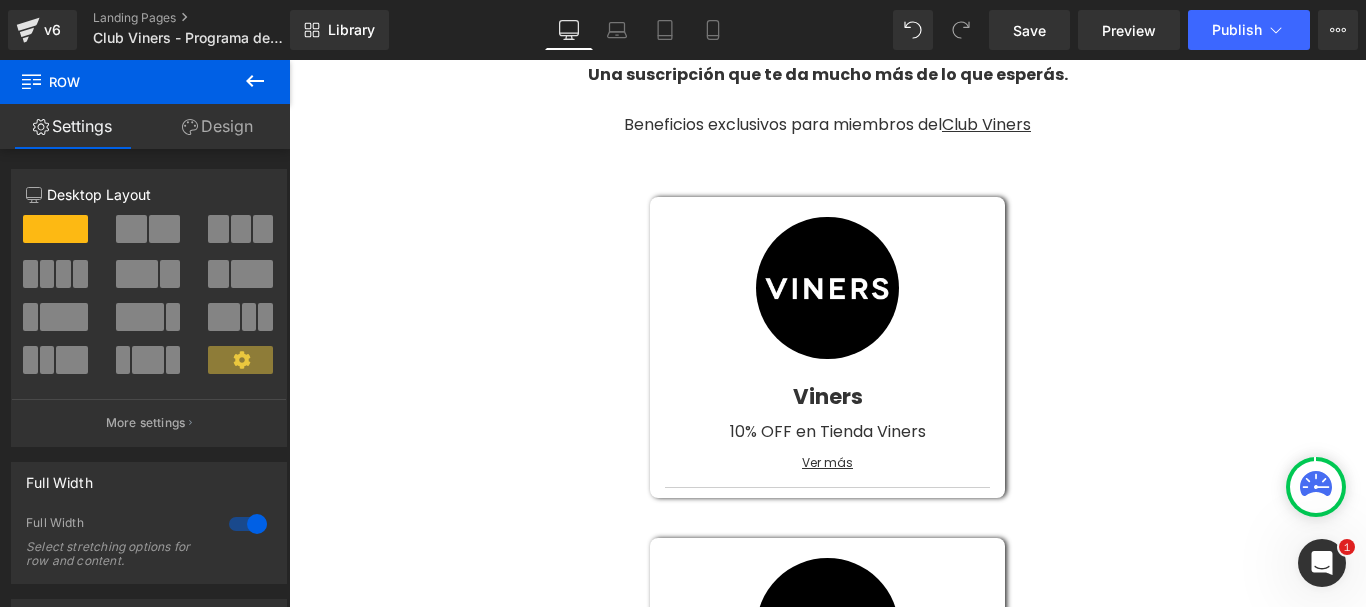 click 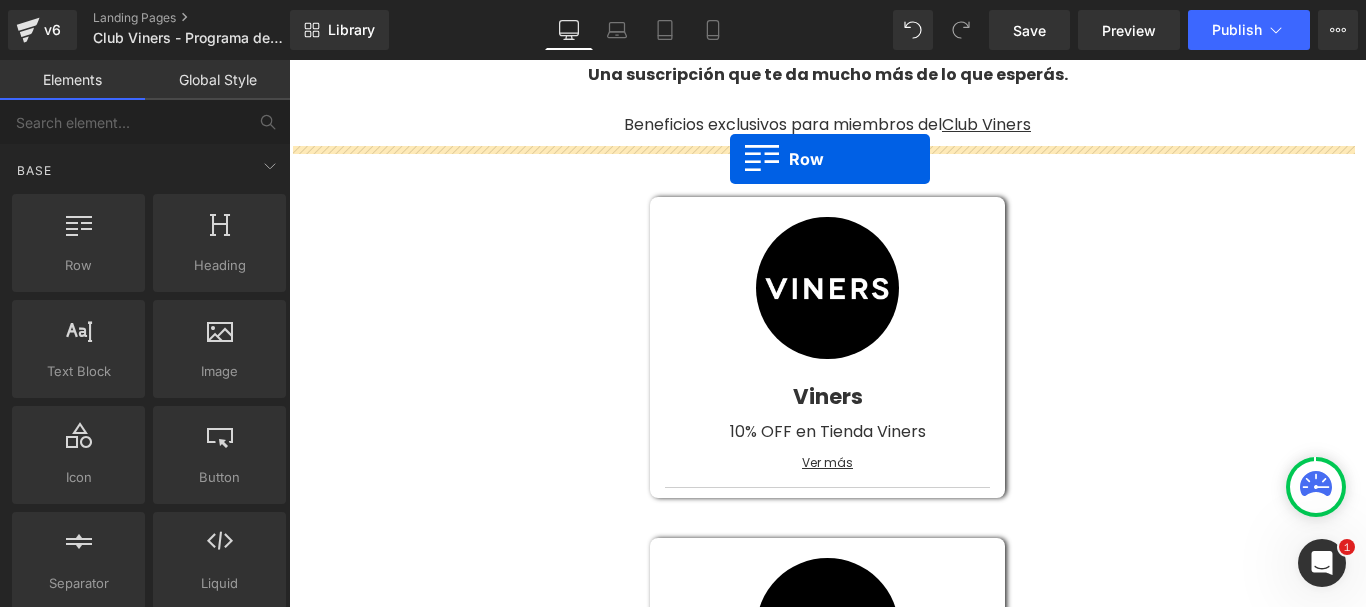 drag, startPoint x: 361, startPoint y: 305, endPoint x: 730, endPoint y: 159, distance: 396.8337 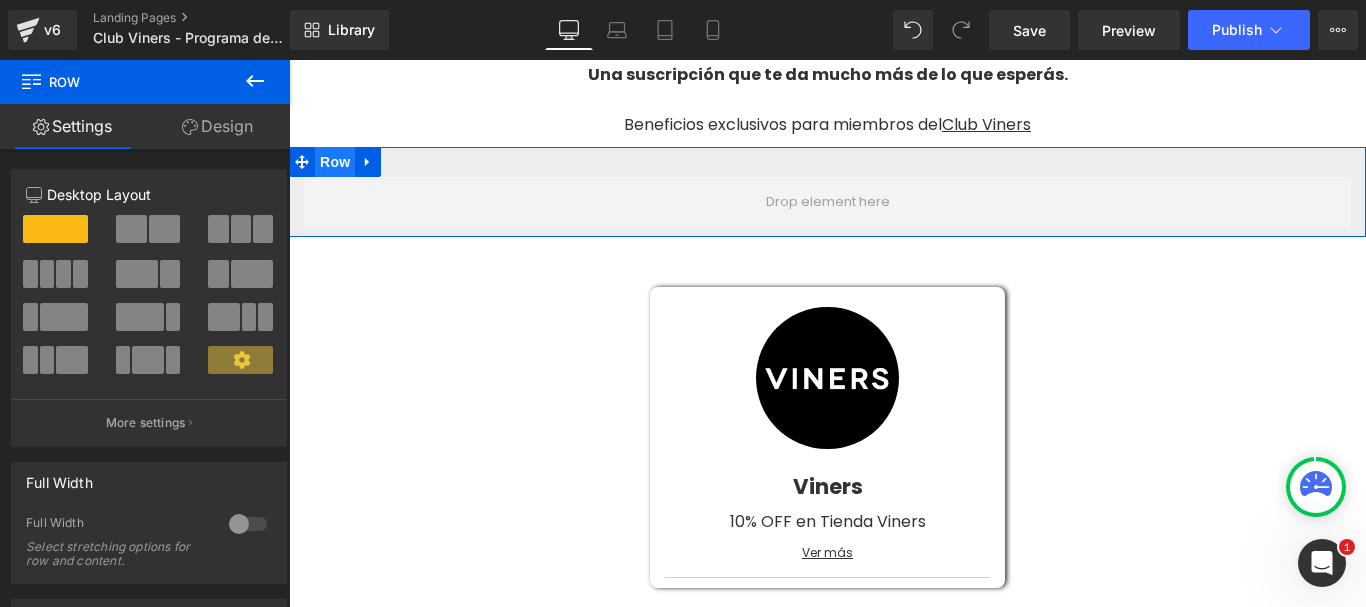 click on "Row" at bounding box center (335, 162) 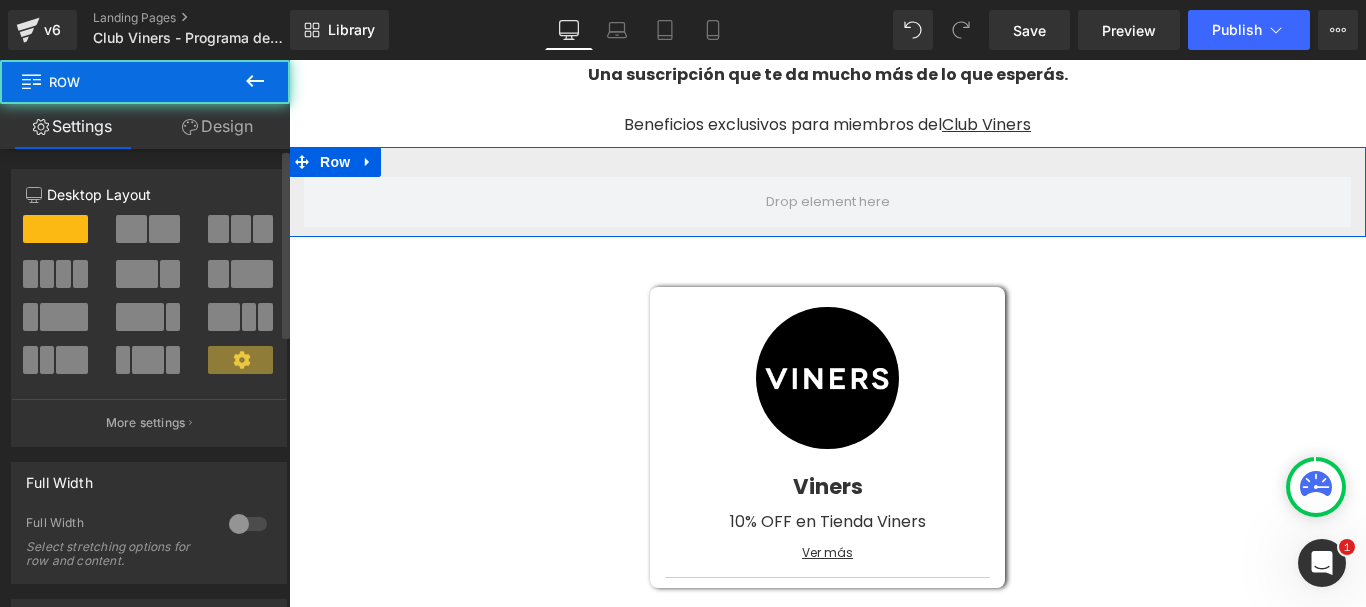click at bounding box center [131, 229] 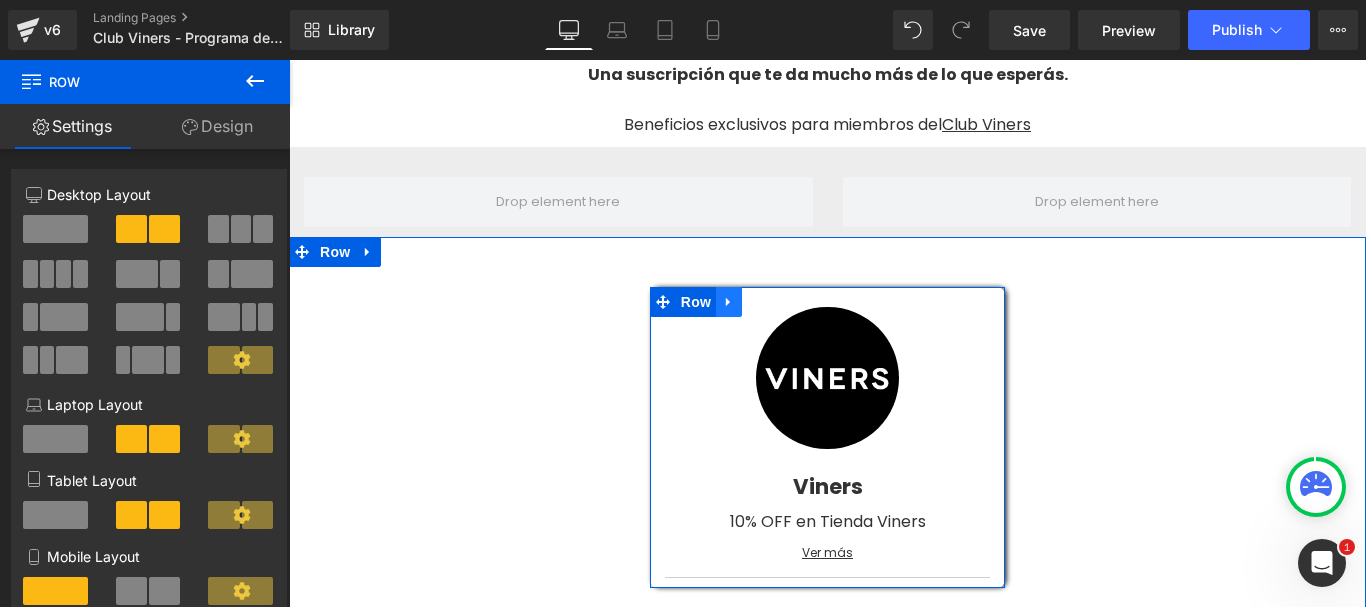 click 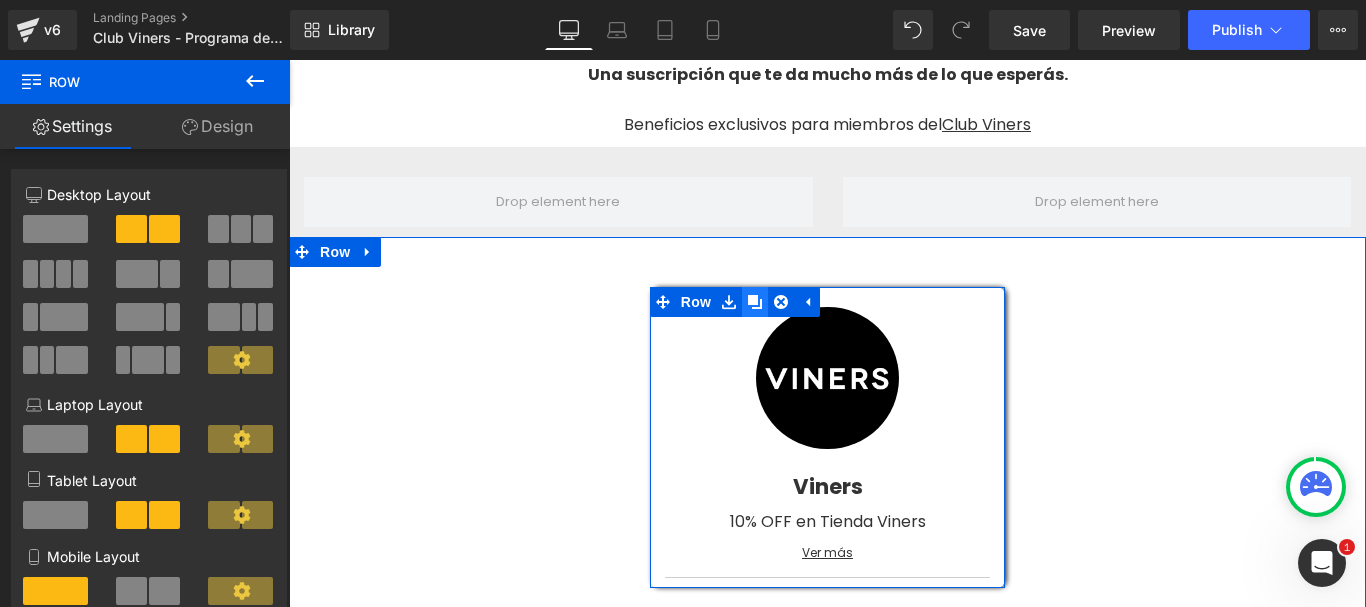 click at bounding box center [755, 302] 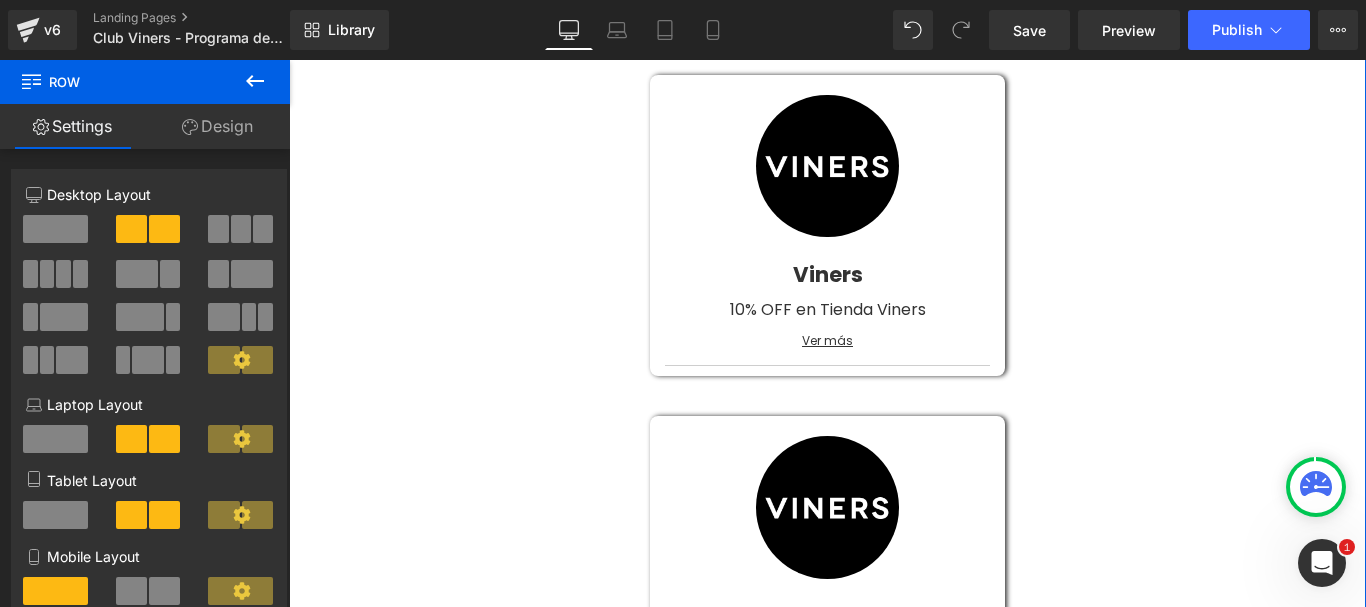 scroll, scrollTop: 688, scrollLeft: 0, axis: vertical 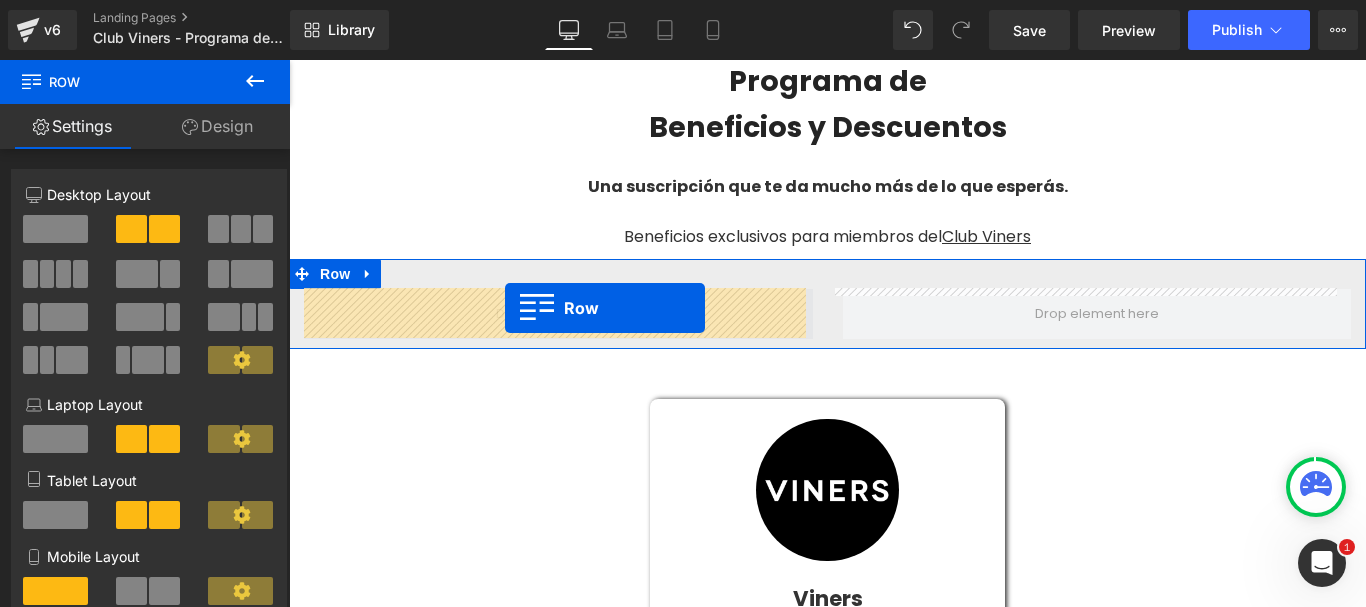 drag, startPoint x: 646, startPoint y: 458, endPoint x: 505, endPoint y: 308, distance: 205.86646 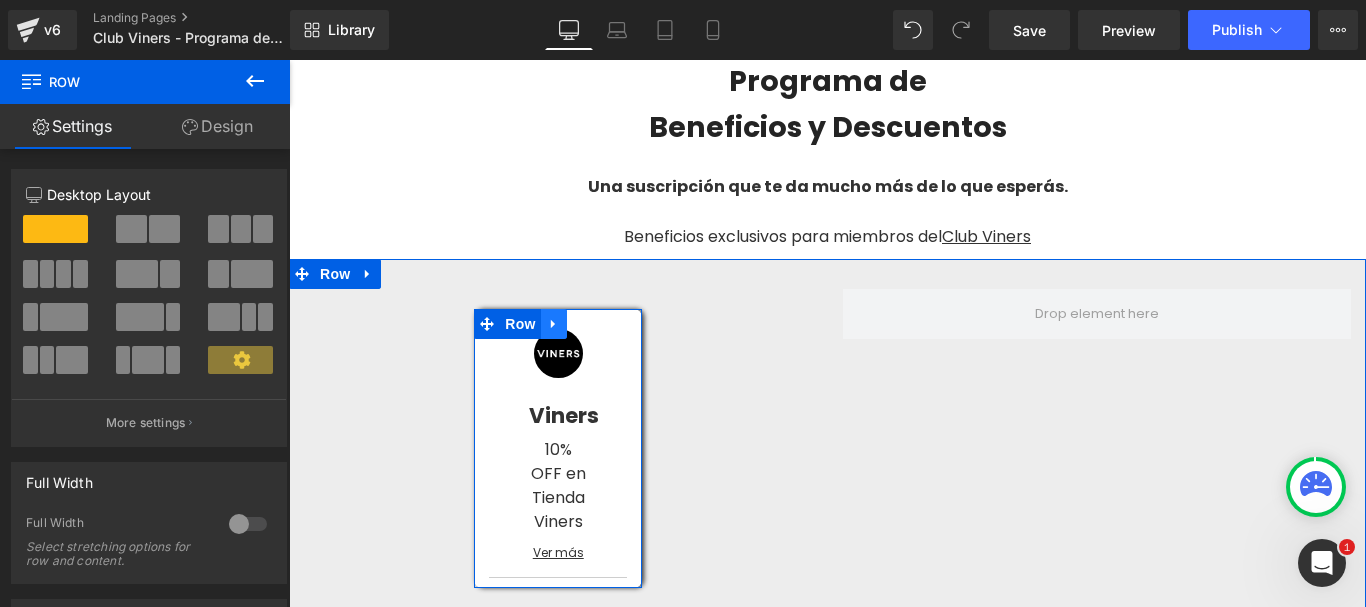click 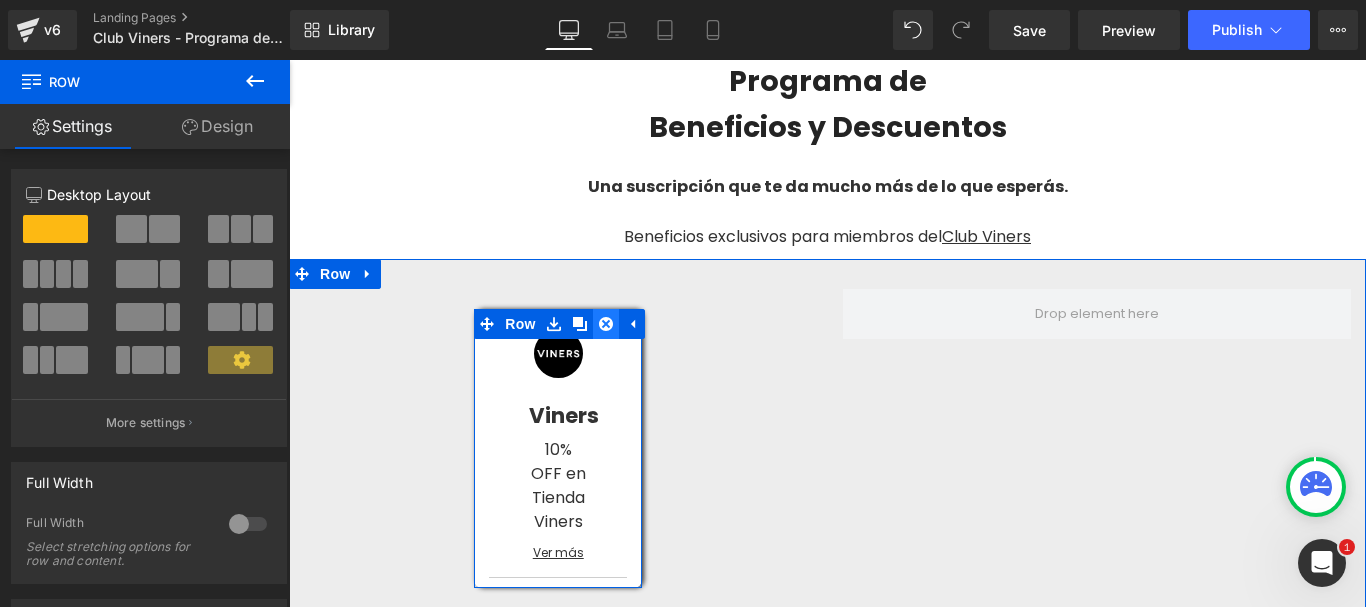 click 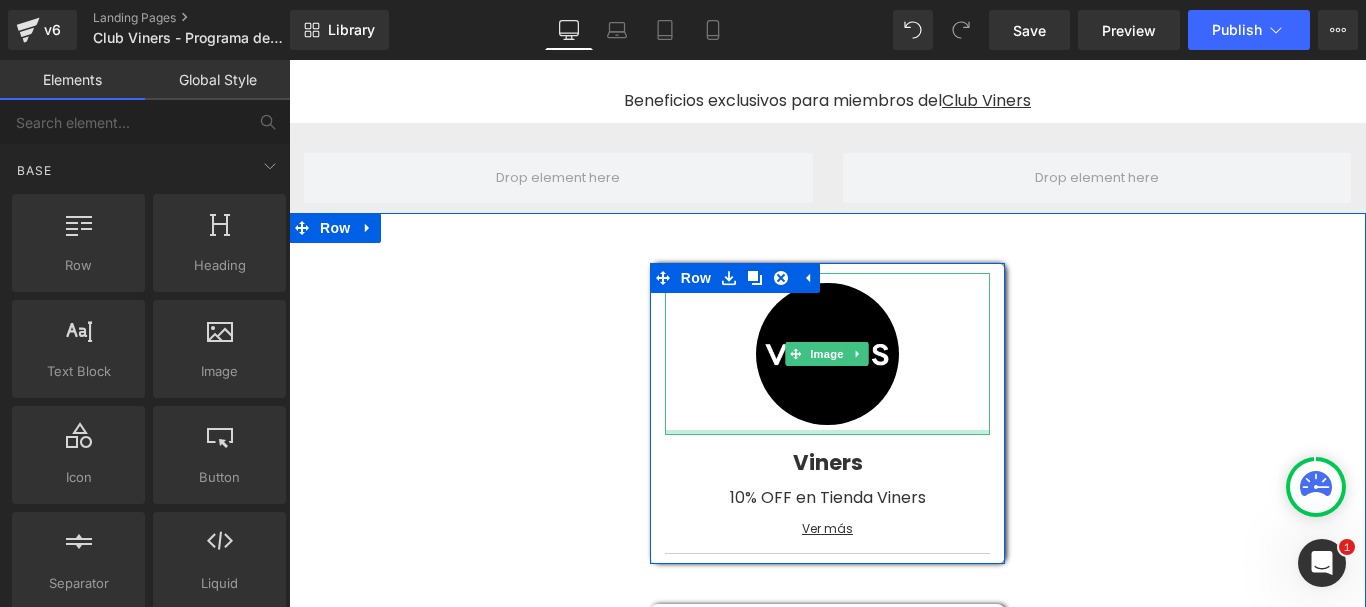 scroll, scrollTop: 488, scrollLeft: 0, axis: vertical 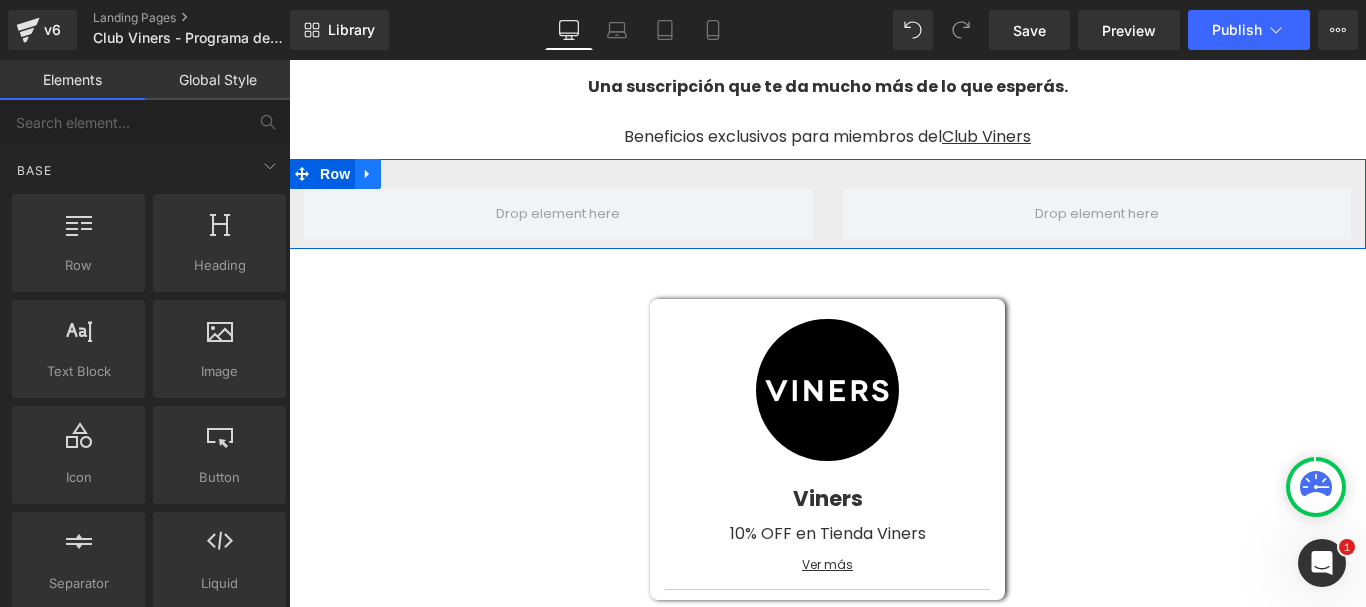 click 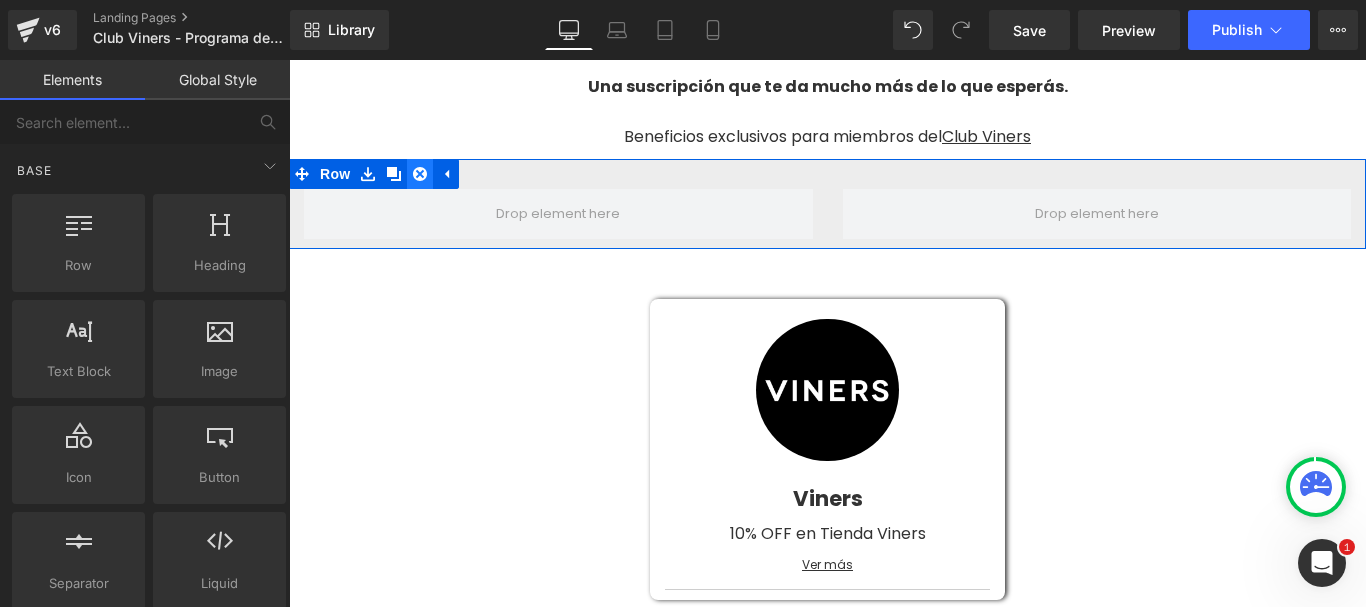 click 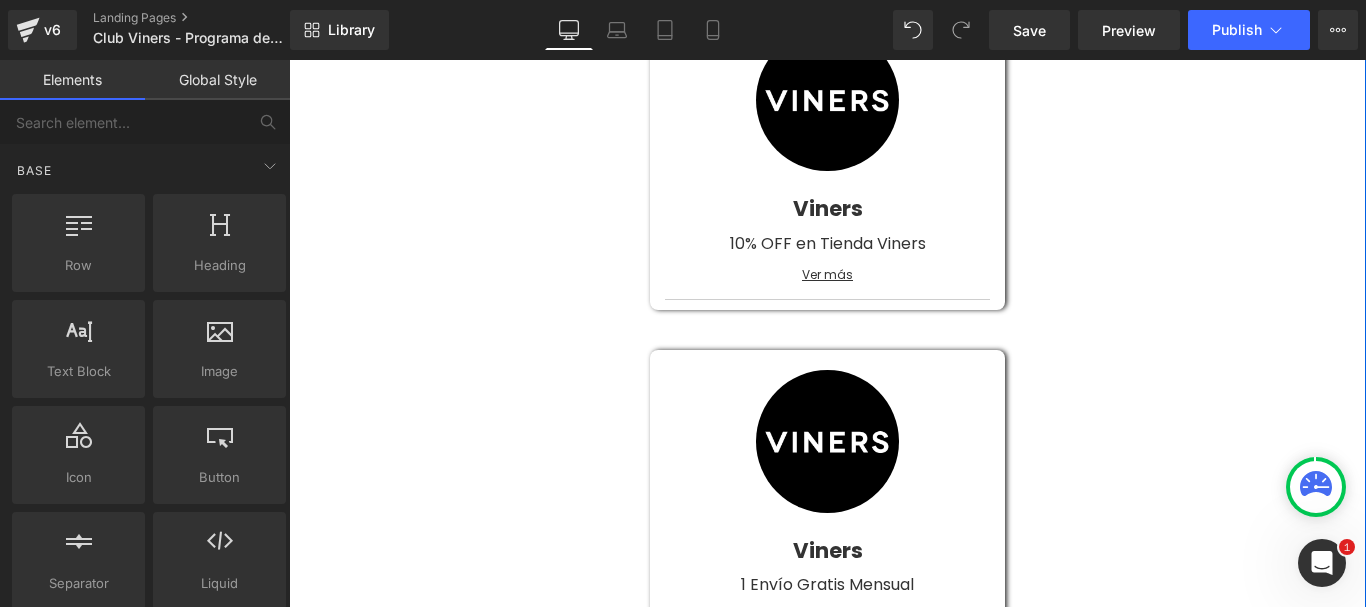 scroll, scrollTop: 188, scrollLeft: 0, axis: vertical 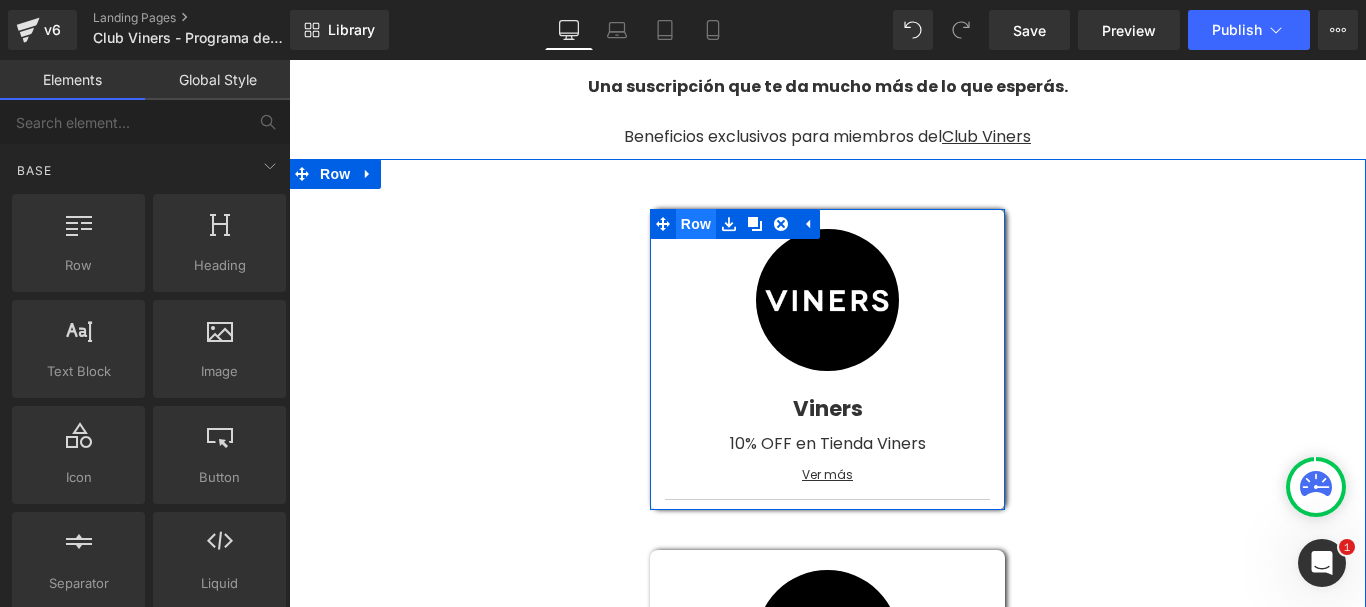 click on "Row" at bounding box center [696, 224] 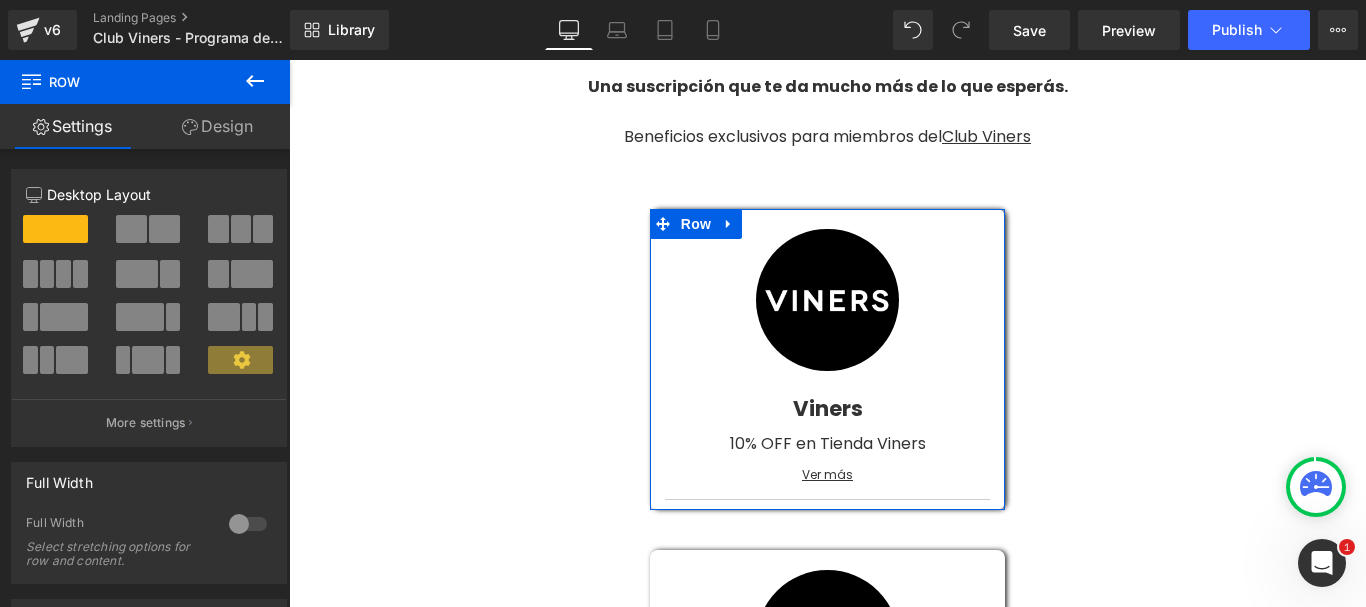 click on "Design" at bounding box center (217, 126) 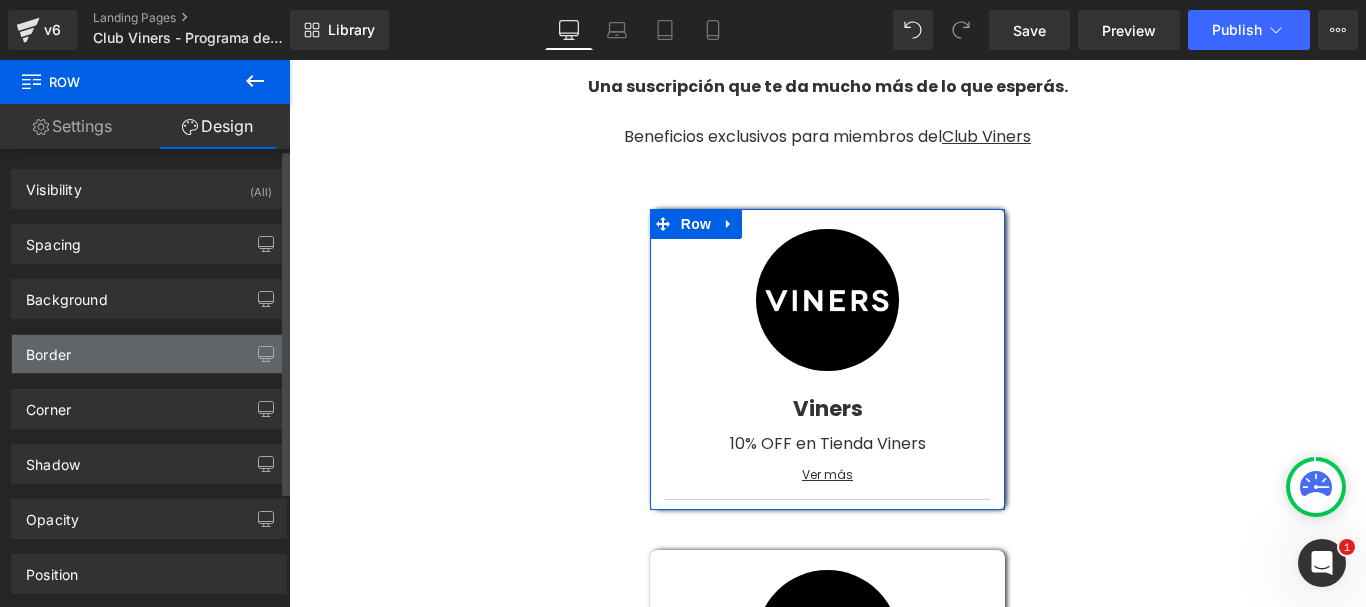 click on "Border" at bounding box center (48, 349) 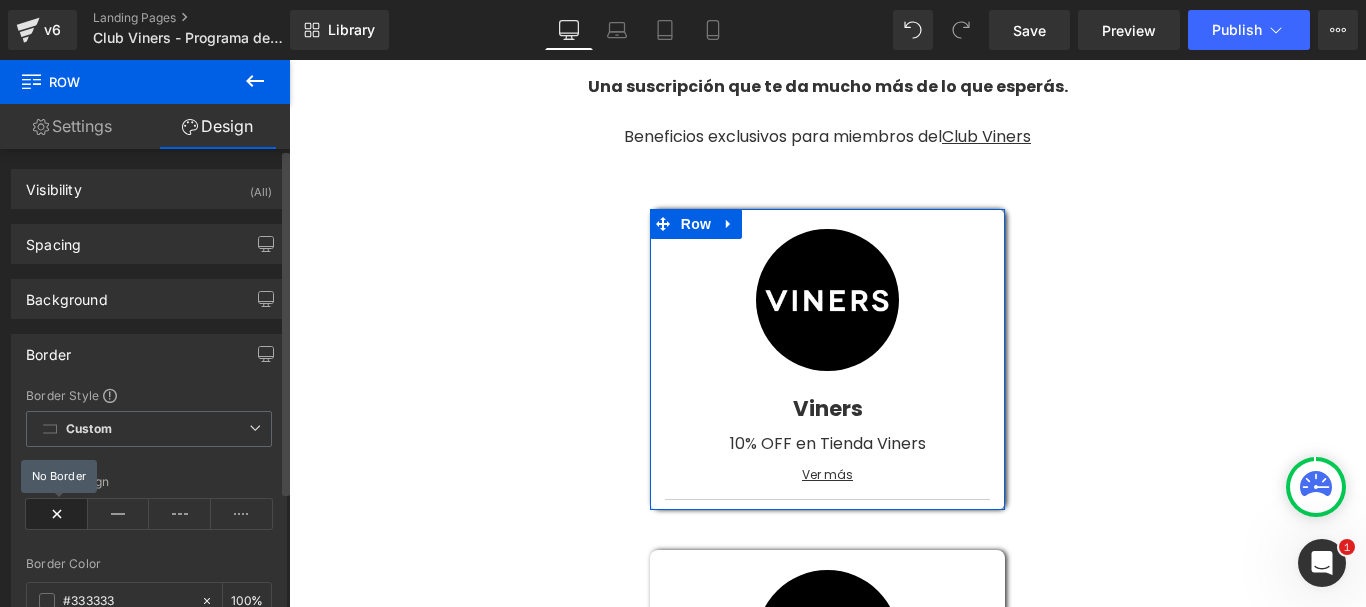click at bounding box center (57, 514) 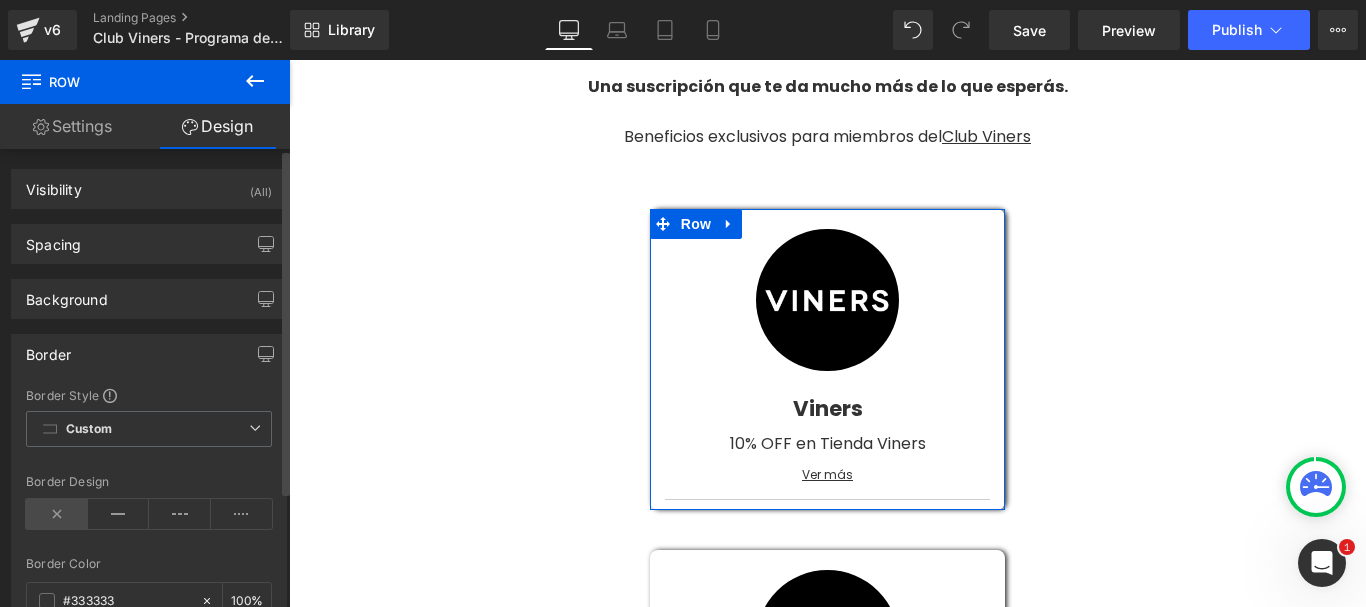 click at bounding box center (57, 514) 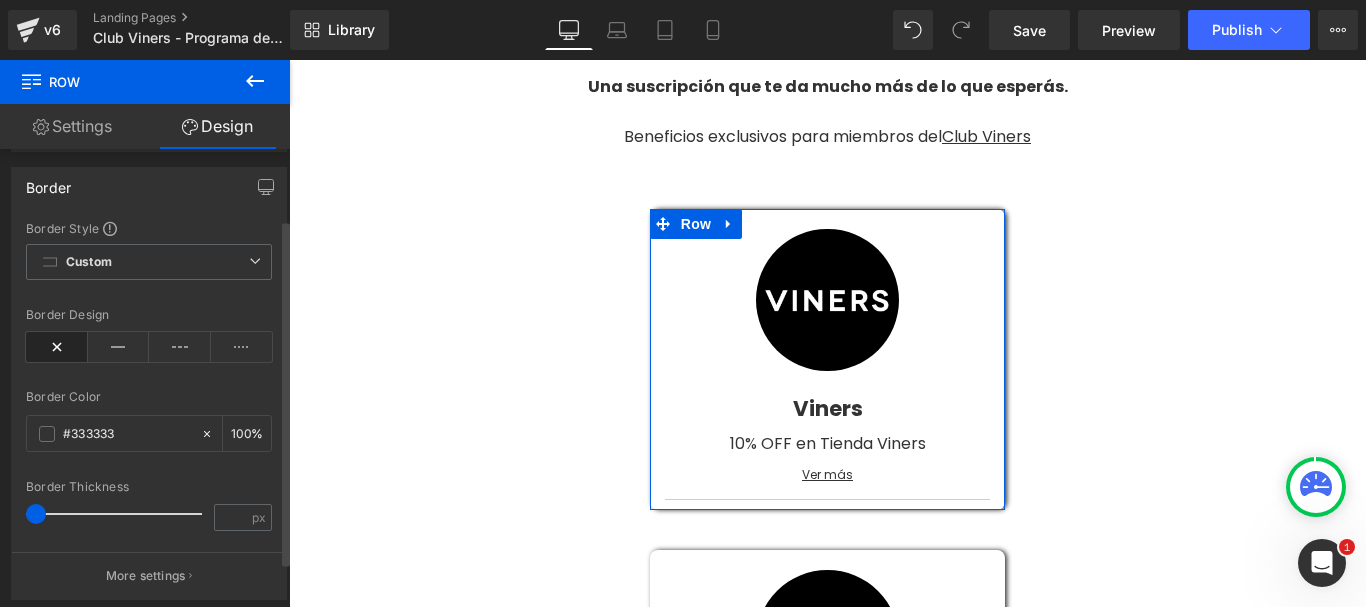 scroll, scrollTop: 200, scrollLeft: 0, axis: vertical 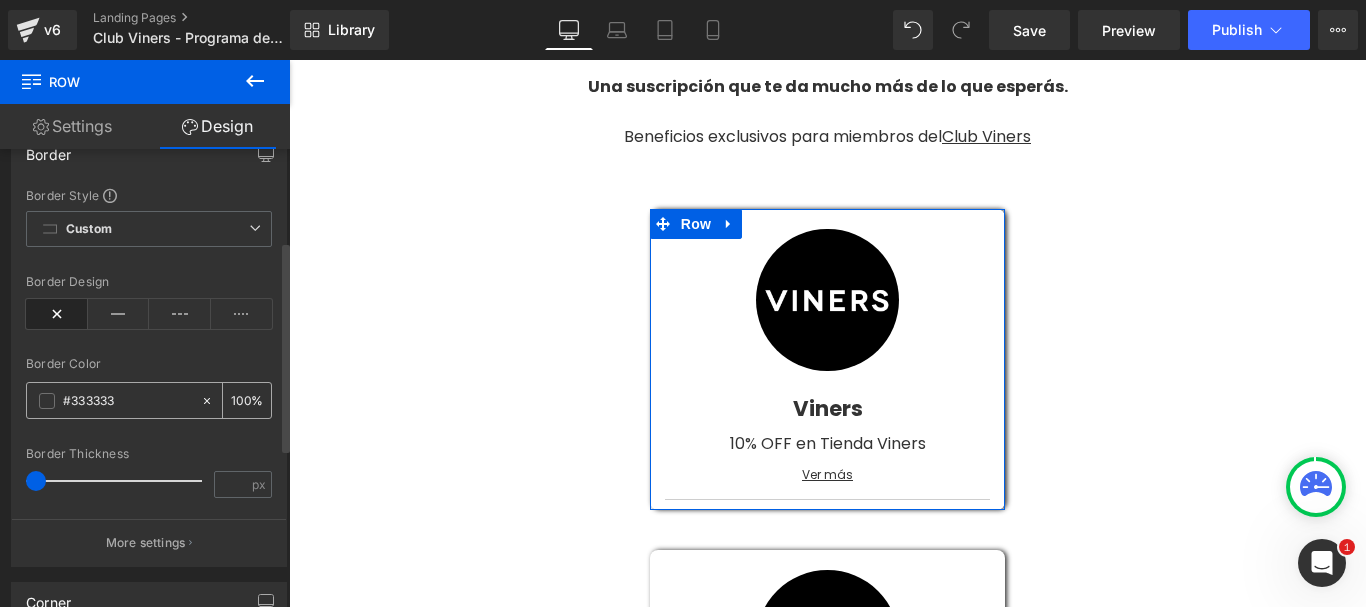 click 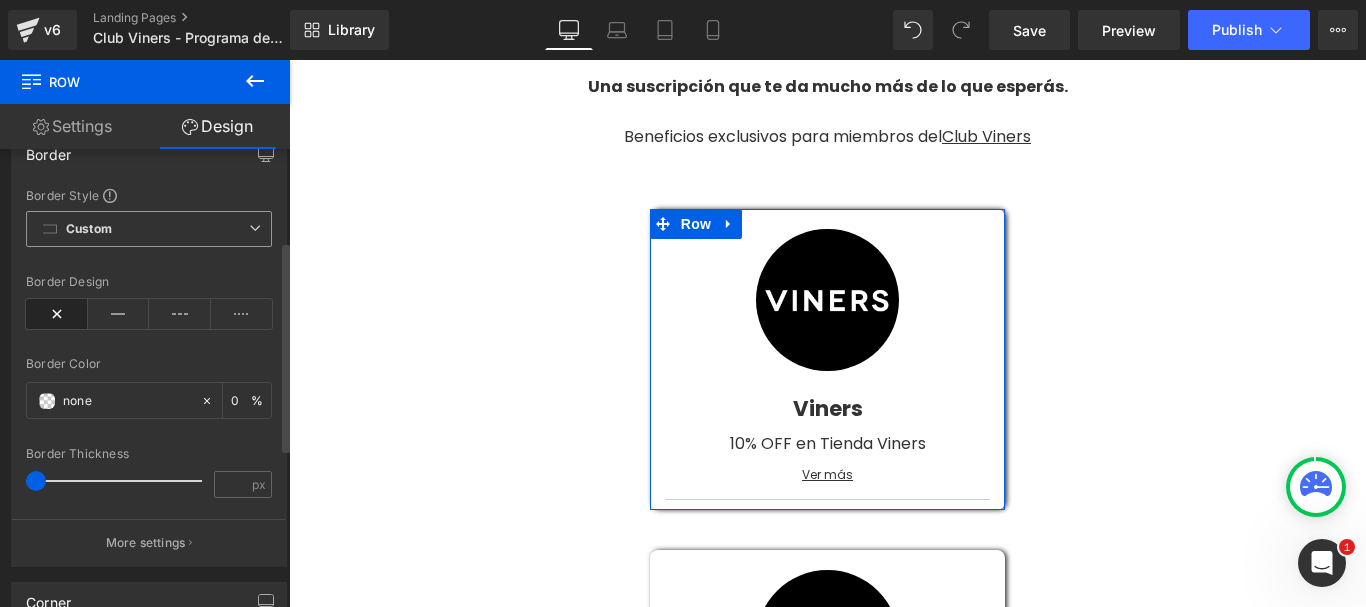 click on "Custom" at bounding box center [149, 229] 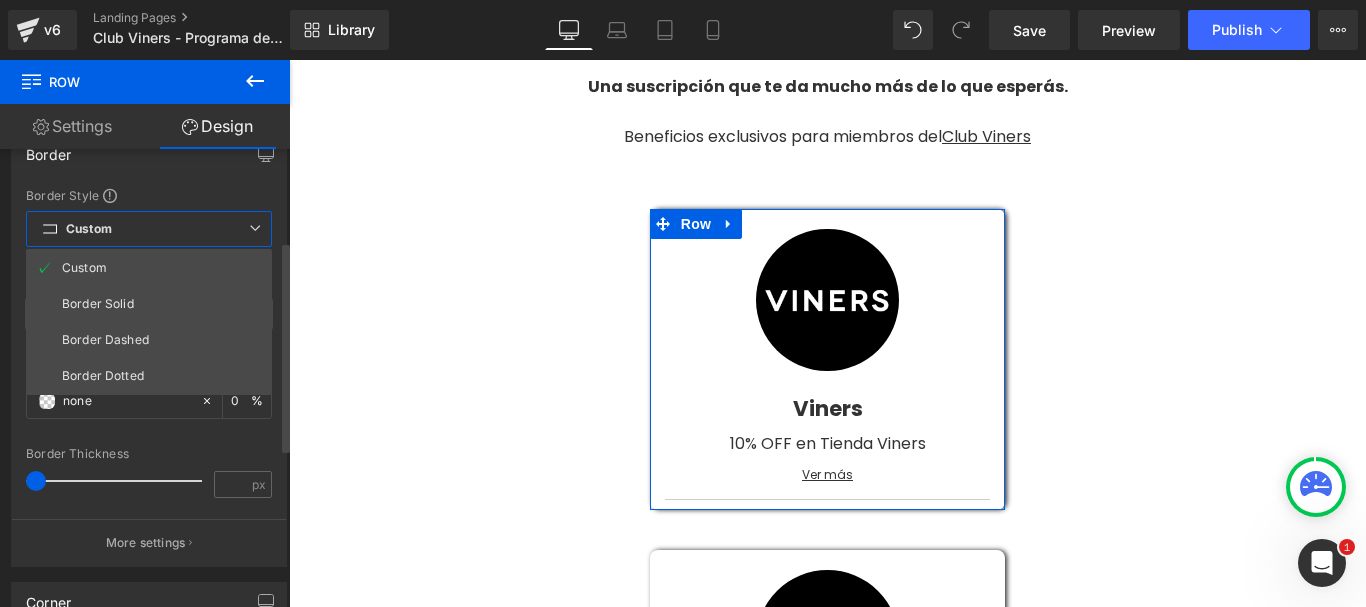 click on "Custom" at bounding box center [149, 229] 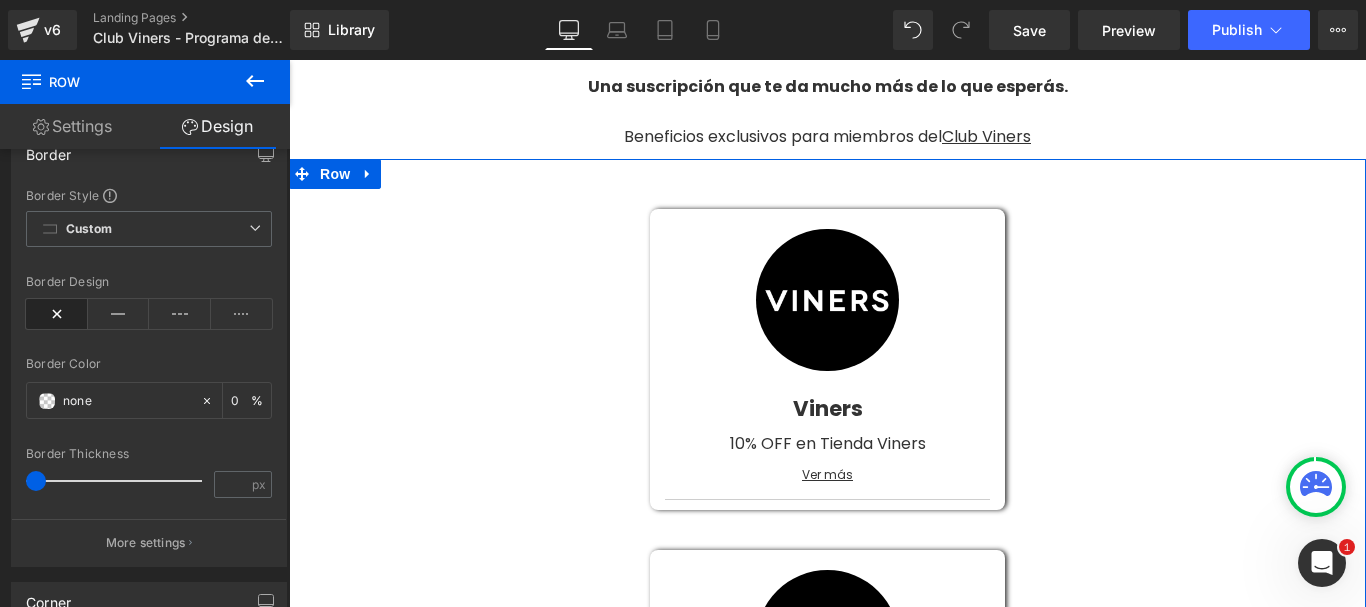 click on "Image
Viners
Heading
10% OFF en Tienda Viners
Text Block
Ver más
Text Block
Comprá cualquier producto en [DOMAIN_NAME] y obtené un 10% OFF adicional.
Text Block         🌐  Sitio Web Text Block         El beneficio se aplica automáticamente en el carrito. Text Block
Accordion         Row         Image
Viners
Heading         1 Envío Gratis Mensual Text Block
Ver más
Text Block" at bounding box center [827, 1994] 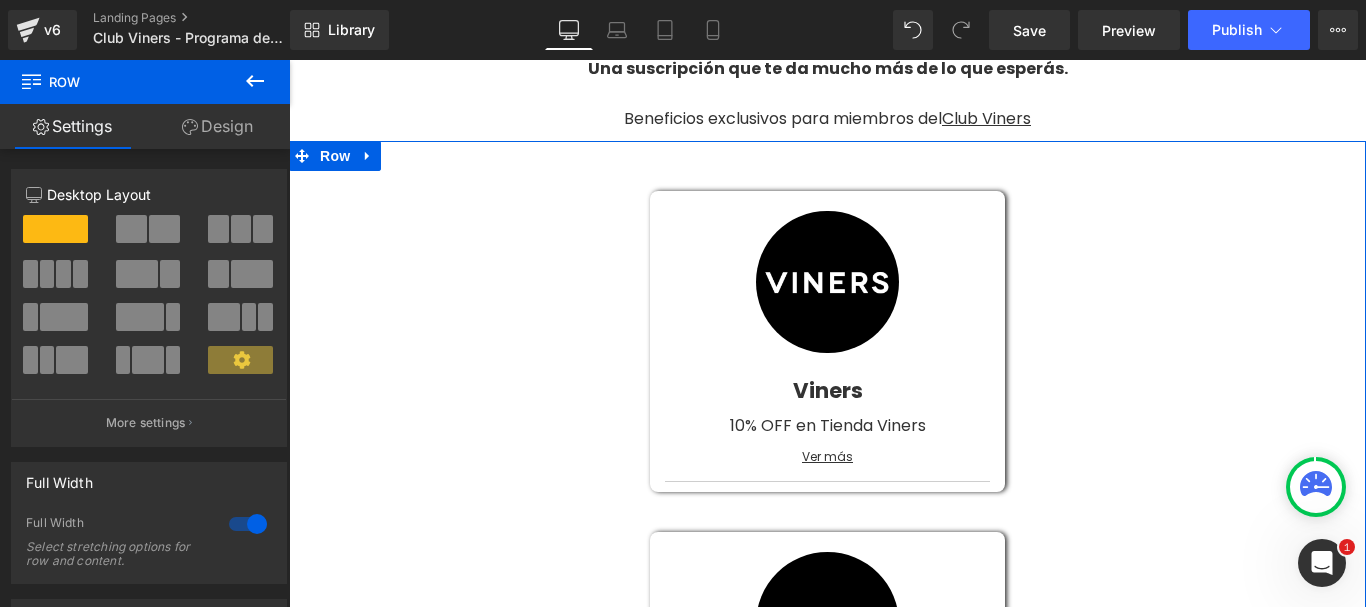scroll, scrollTop: 488, scrollLeft: 0, axis: vertical 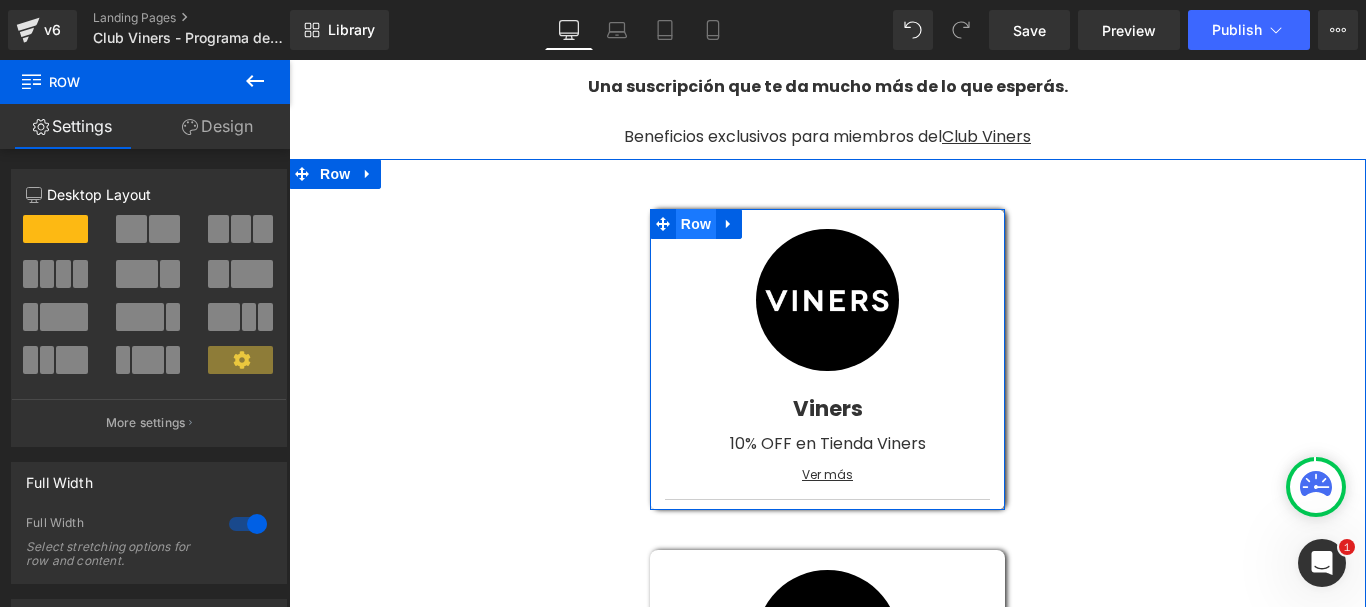 click on "Row" at bounding box center (696, 224) 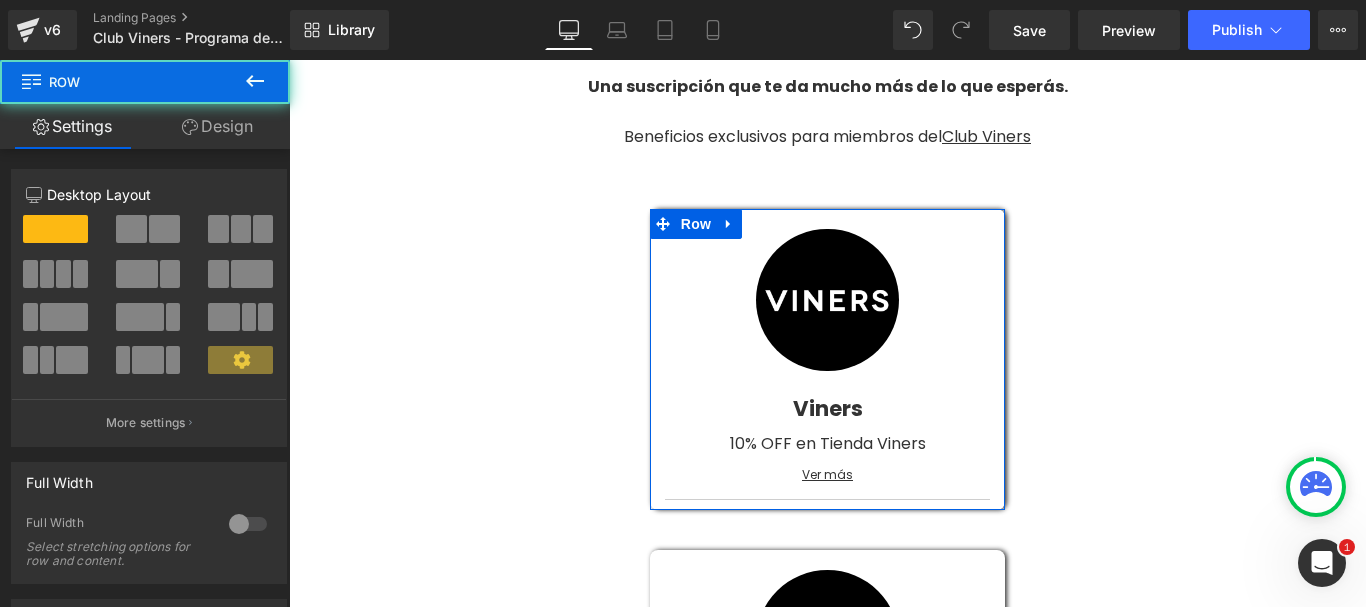 click 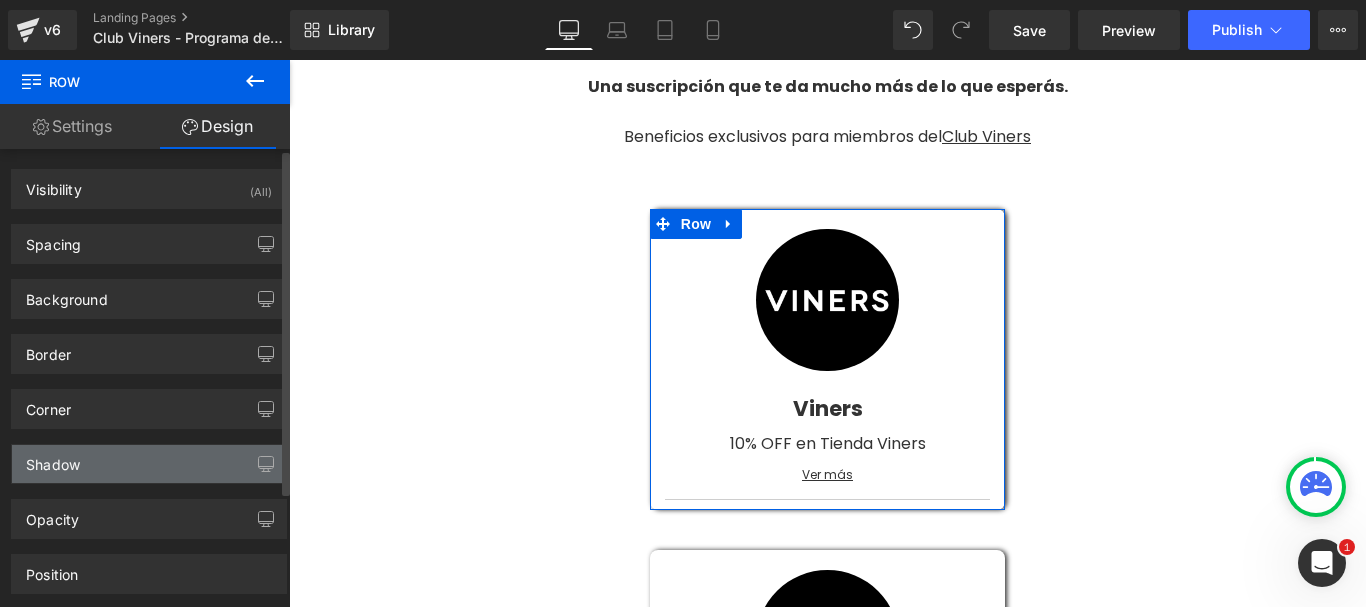 click on "Shadow" at bounding box center [149, 464] 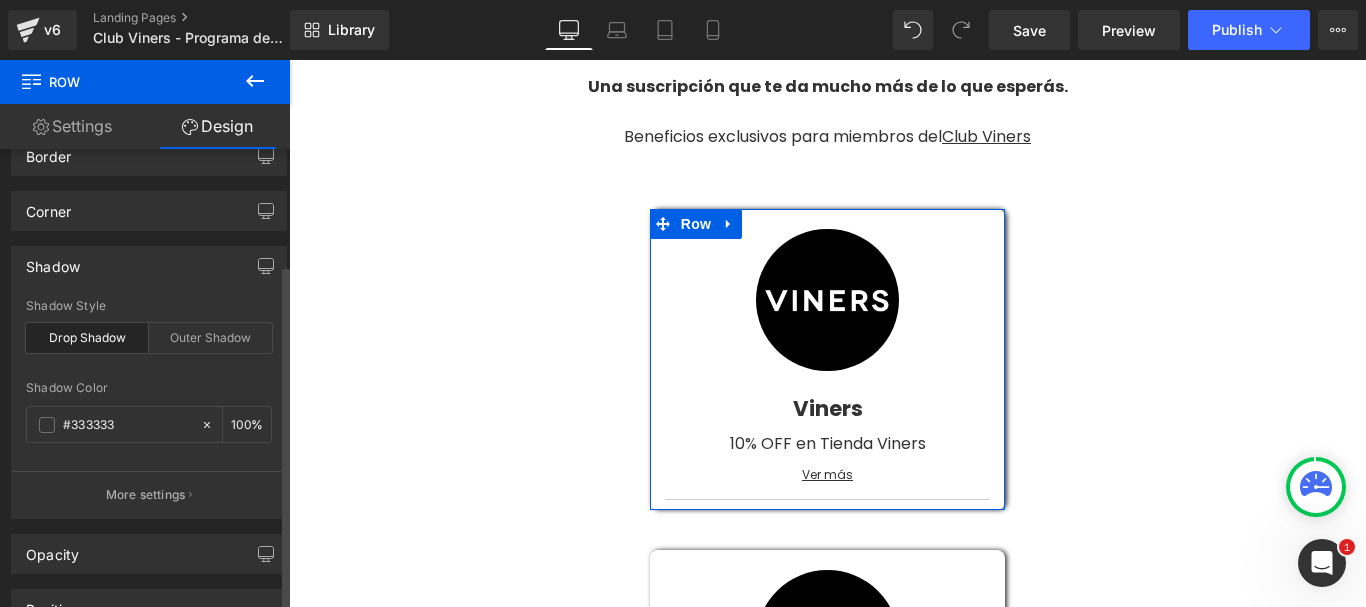 scroll, scrollTop: 200, scrollLeft: 0, axis: vertical 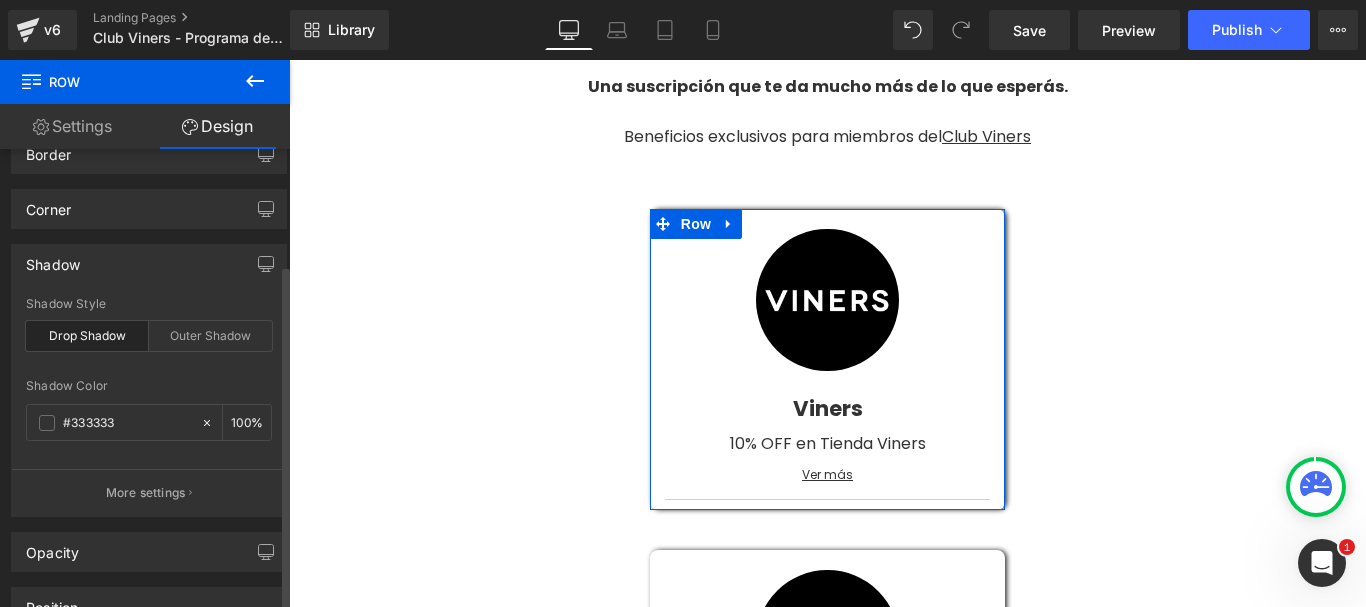 click on "Drop Shadow" at bounding box center (87, 336) 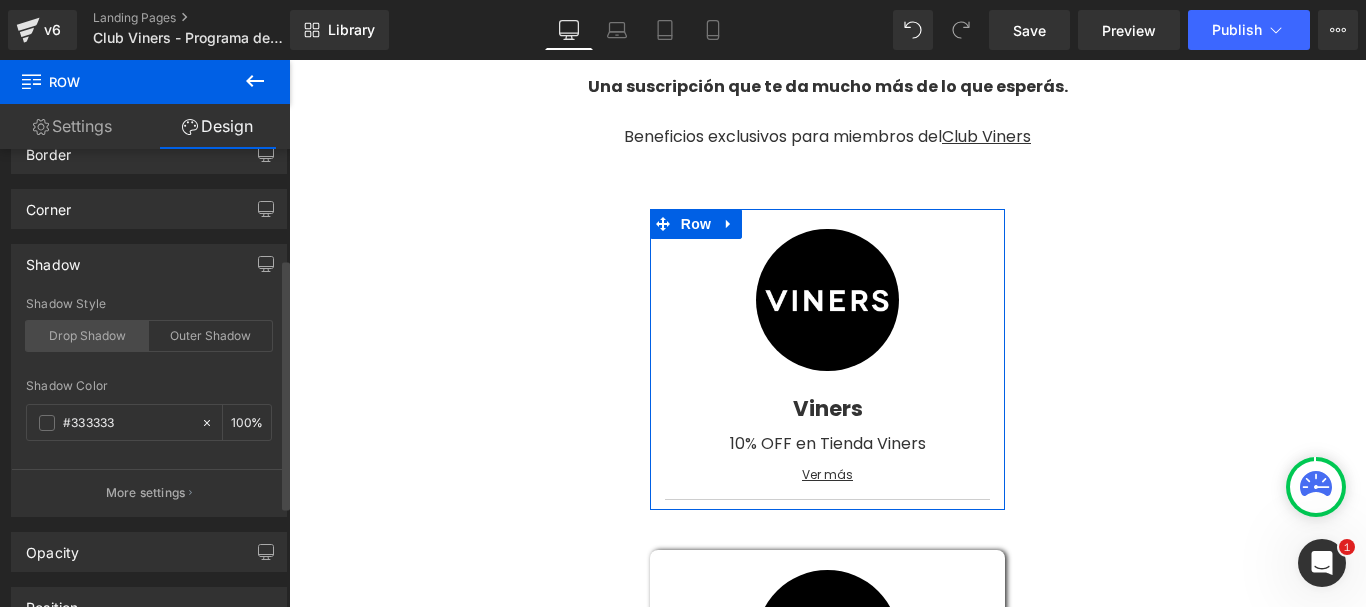click on "Drop Shadow" at bounding box center [87, 336] 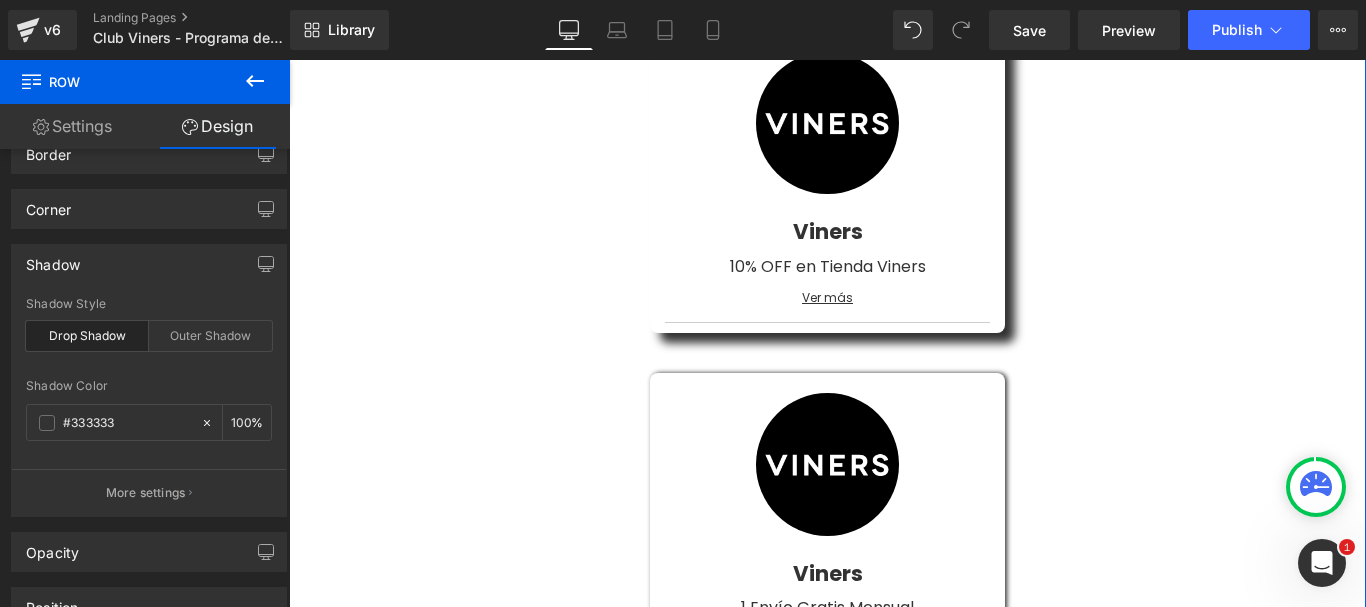 scroll, scrollTop: 688, scrollLeft: 0, axis: vertical 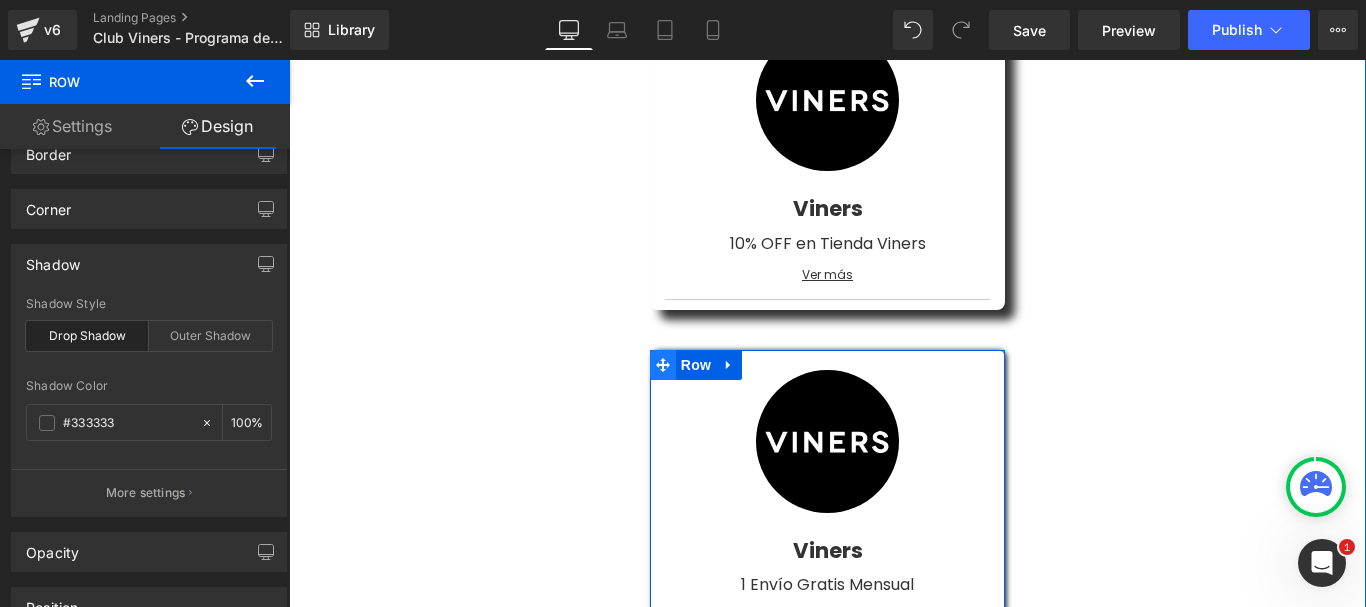 click at bounding box center (663, 365) 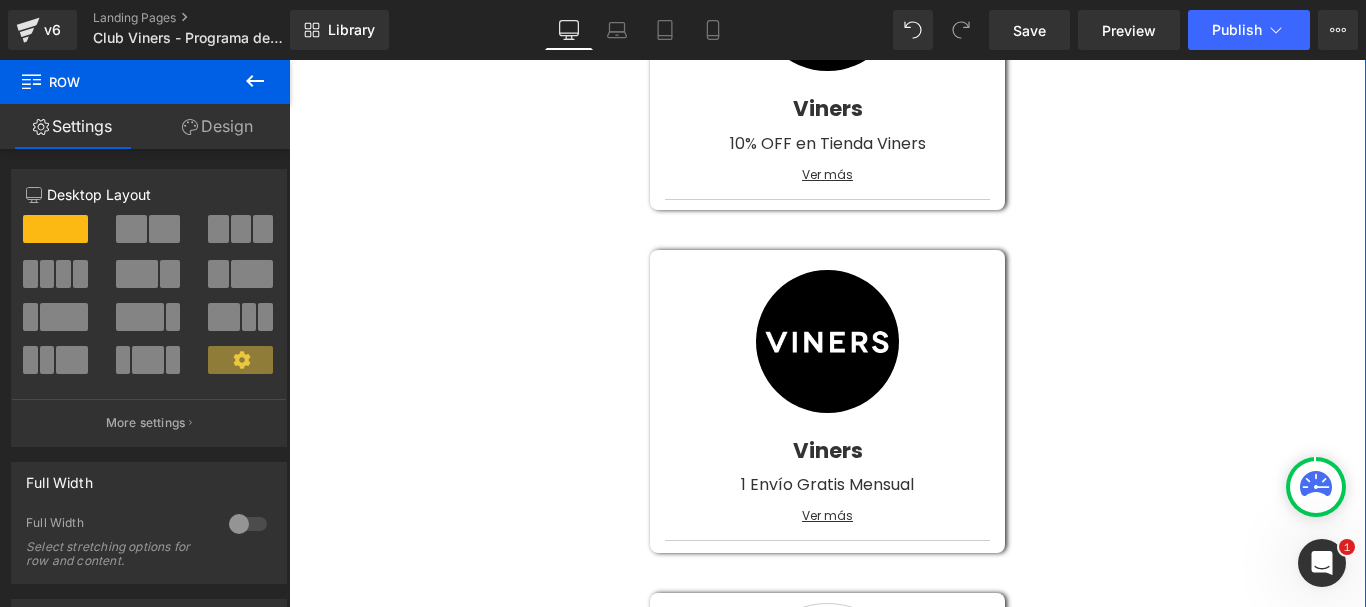 scroll, scrollTop: 588, scrollLeft: 0, axis: vertical 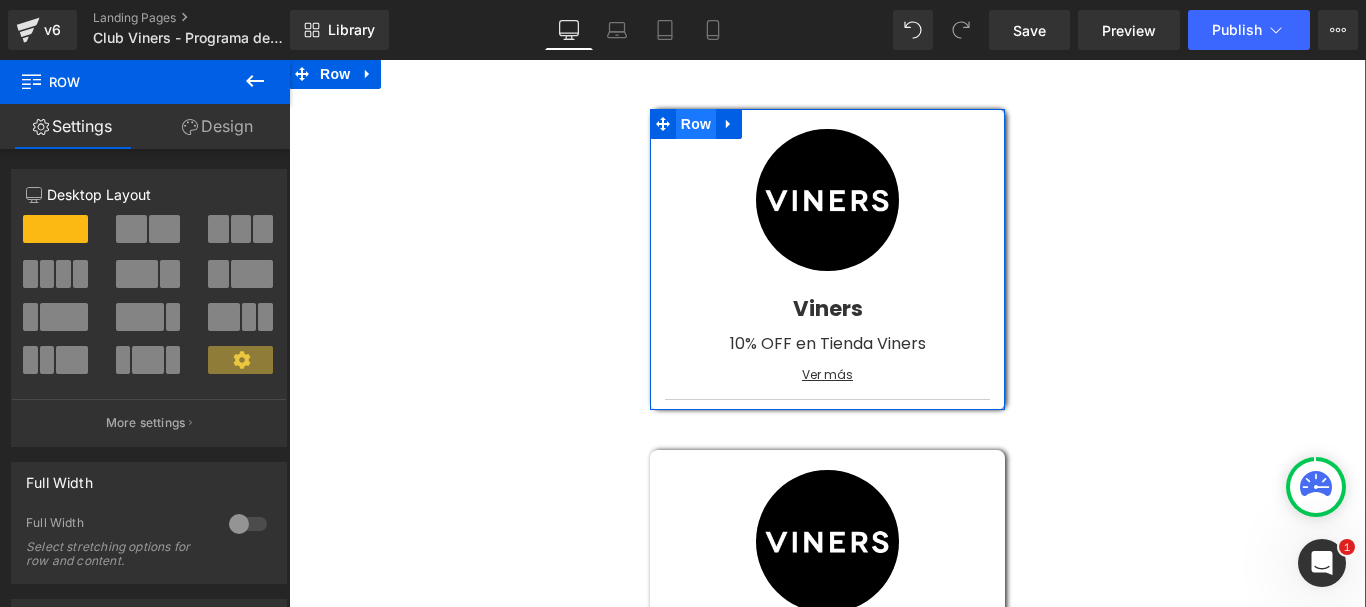 click on "Row" at bounding box center [696, 124] 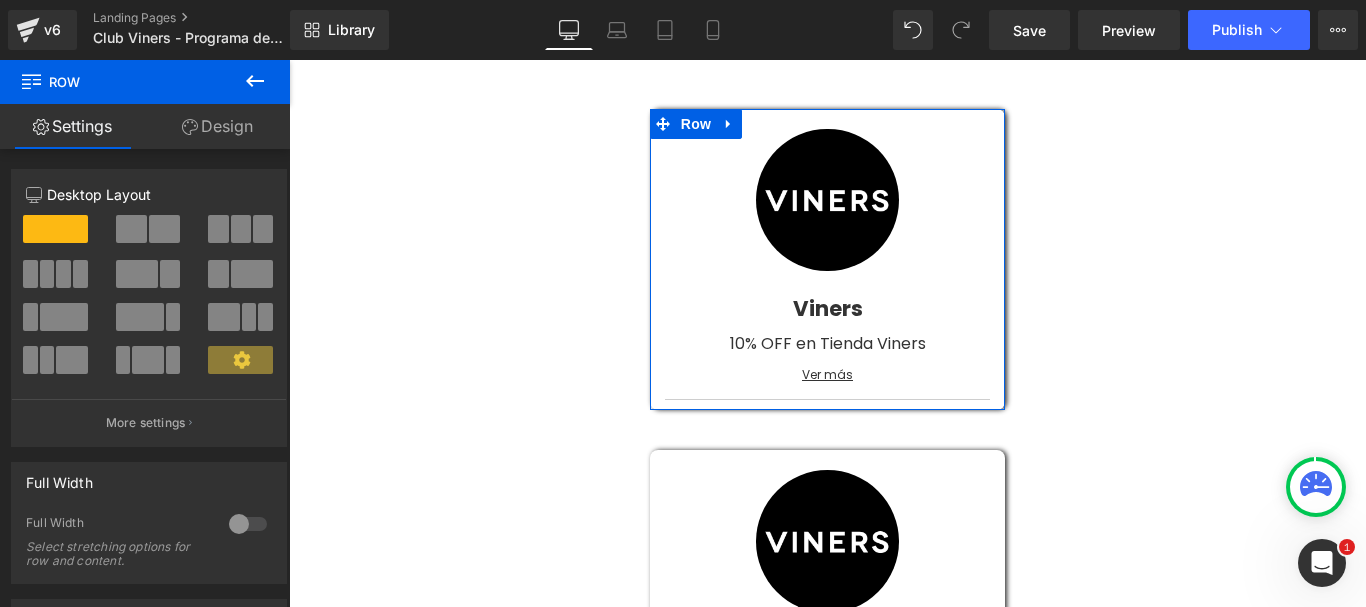 click on "Design" at bounding box center (217, 126) 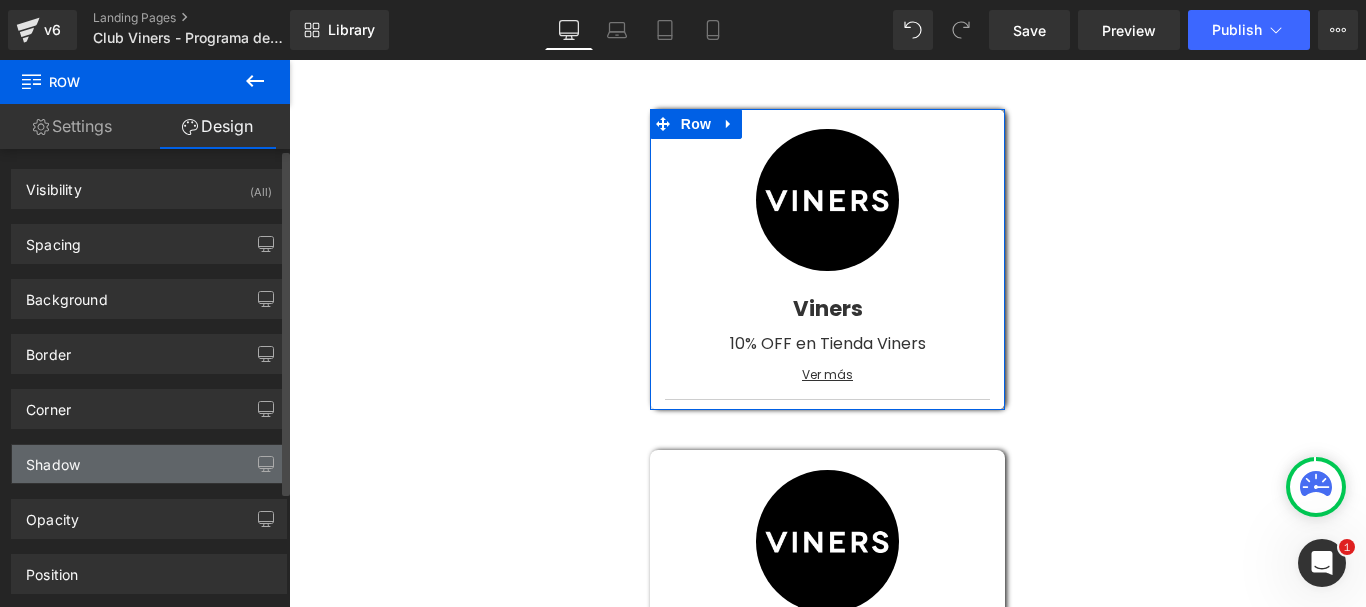 click on "Shadow" at bounding box center (149, 464) 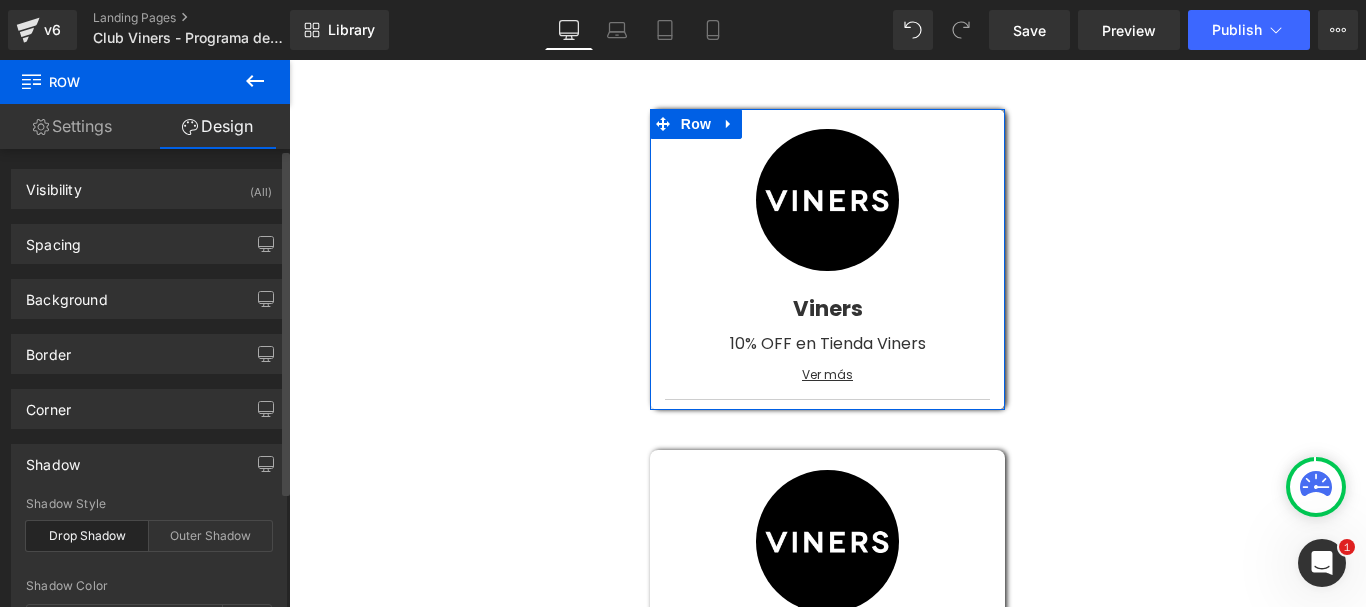 click on "Drop Shadow" at bounding box center [87, 536] 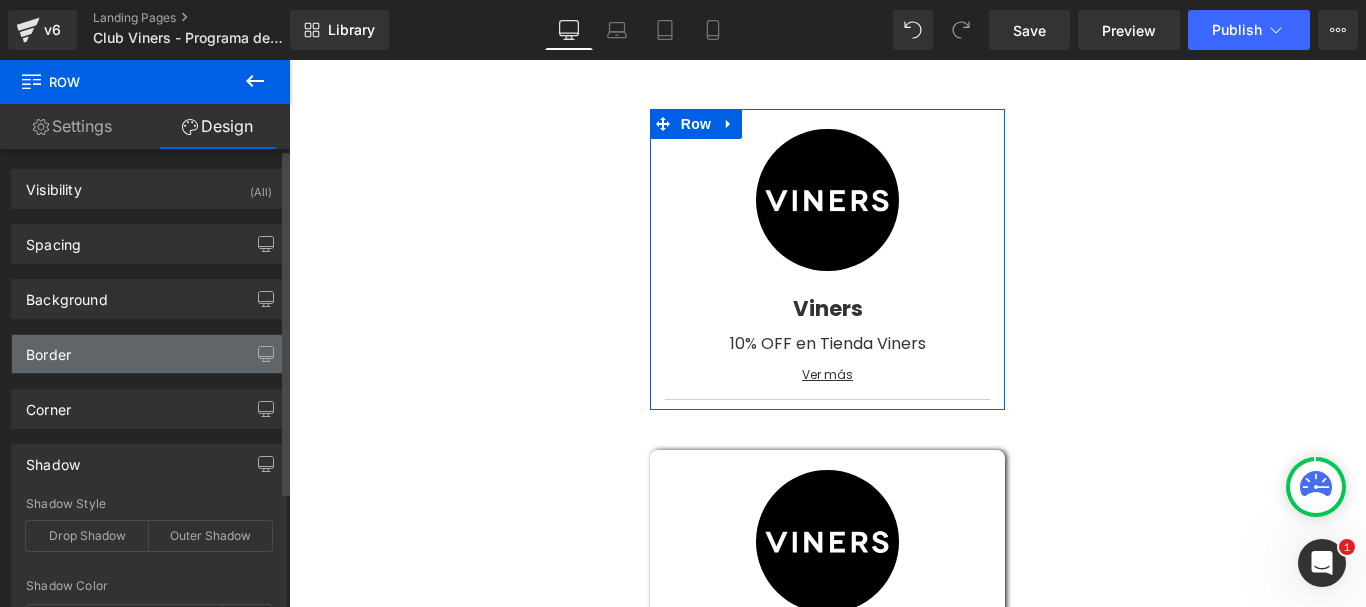 click on "Border" at bounding box center [149, 354] 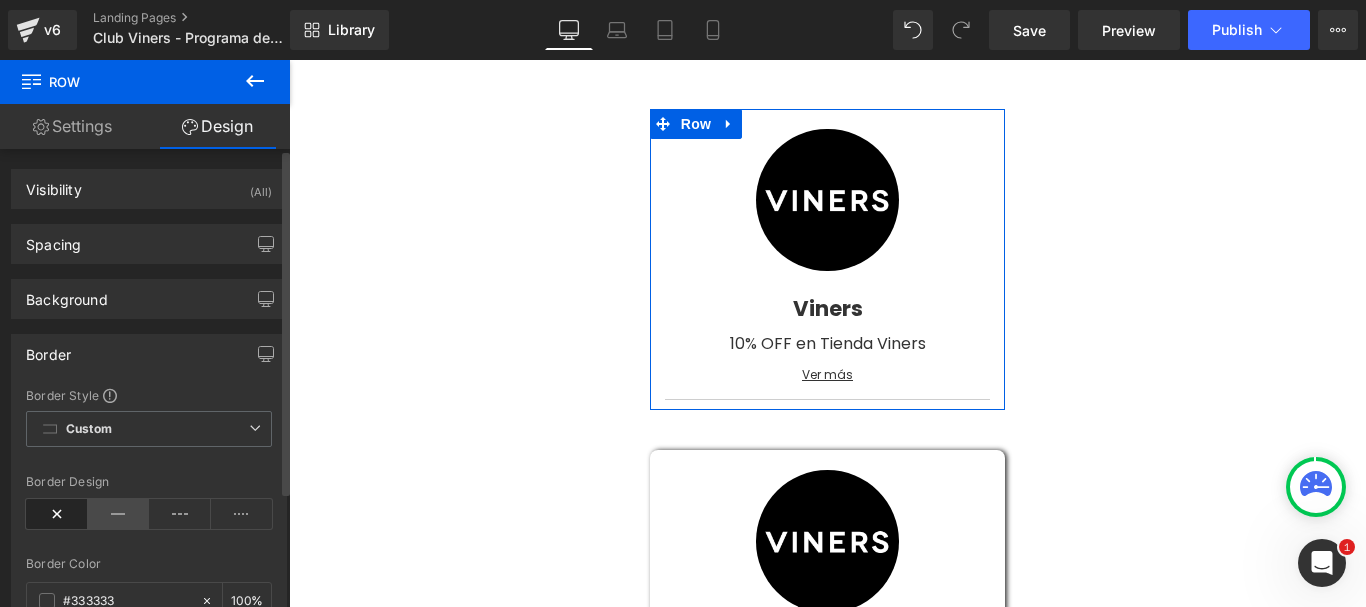 click at bounding box center (119, 514) 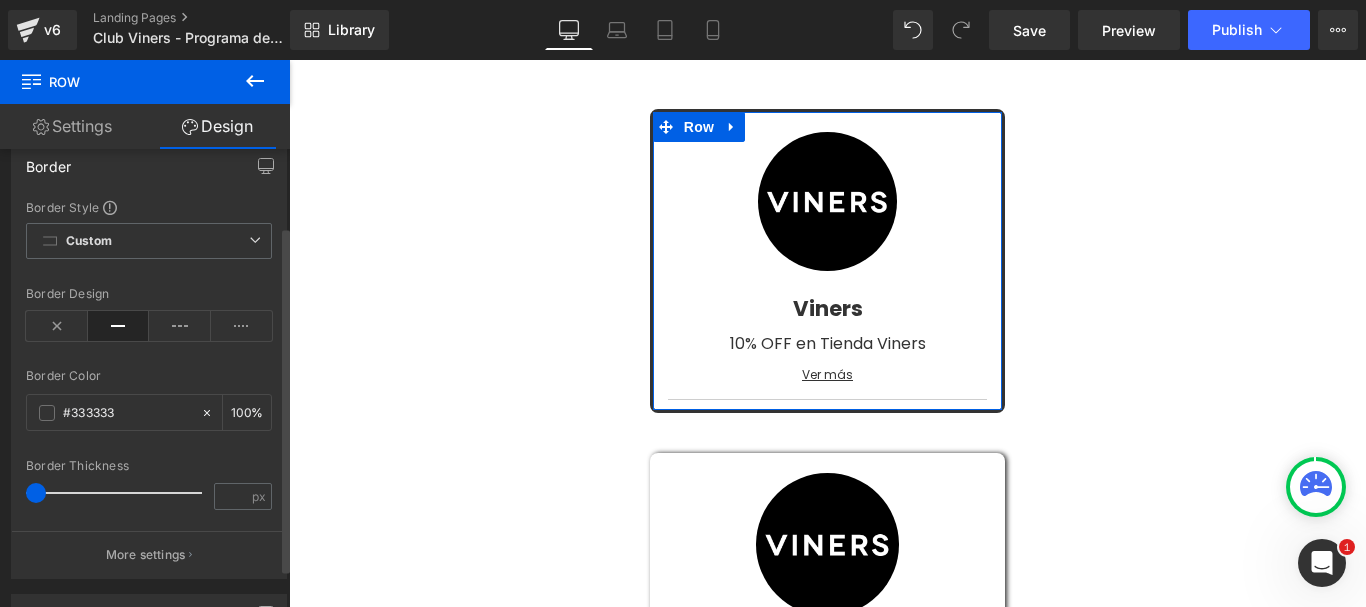 scroll, scrollTop: 200, scrollLeft: 0, axis: vertical 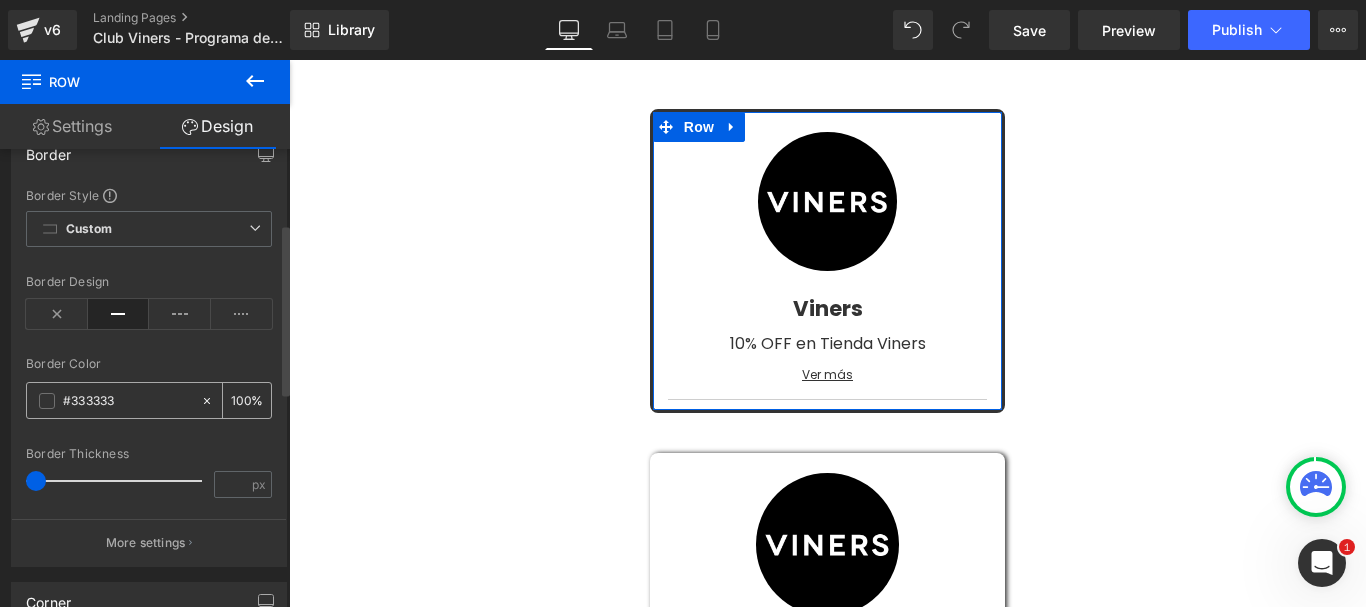 click at bounding box center [47, 401] 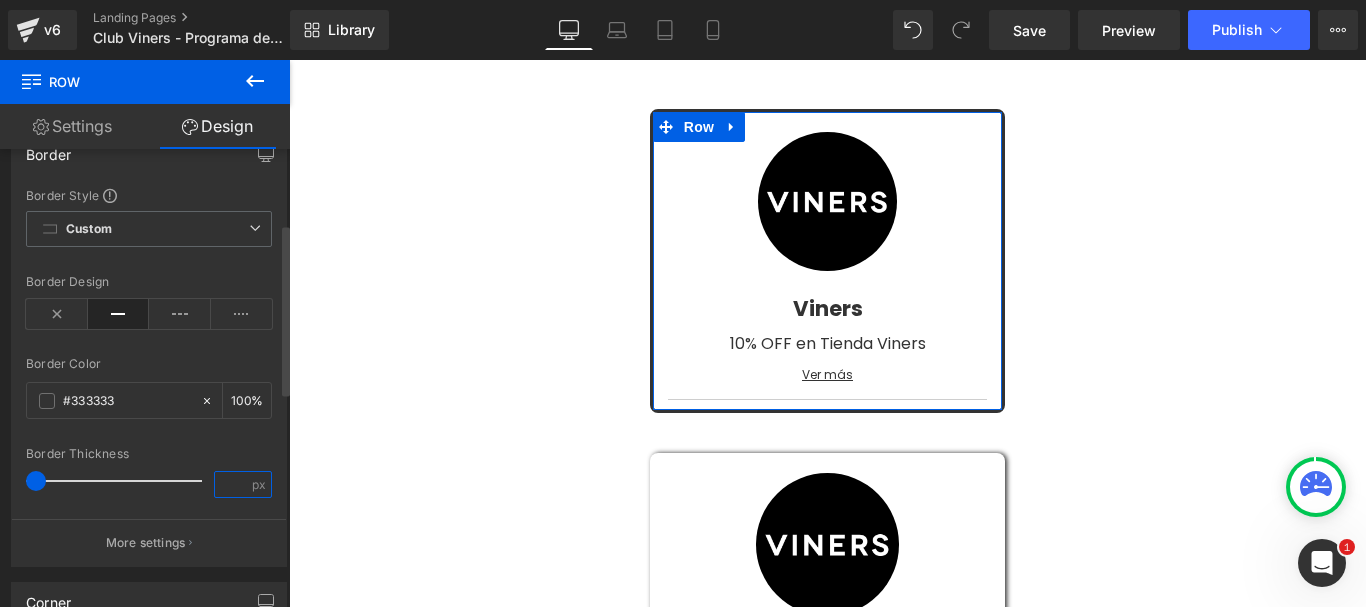click at bounding box center [232, 484] 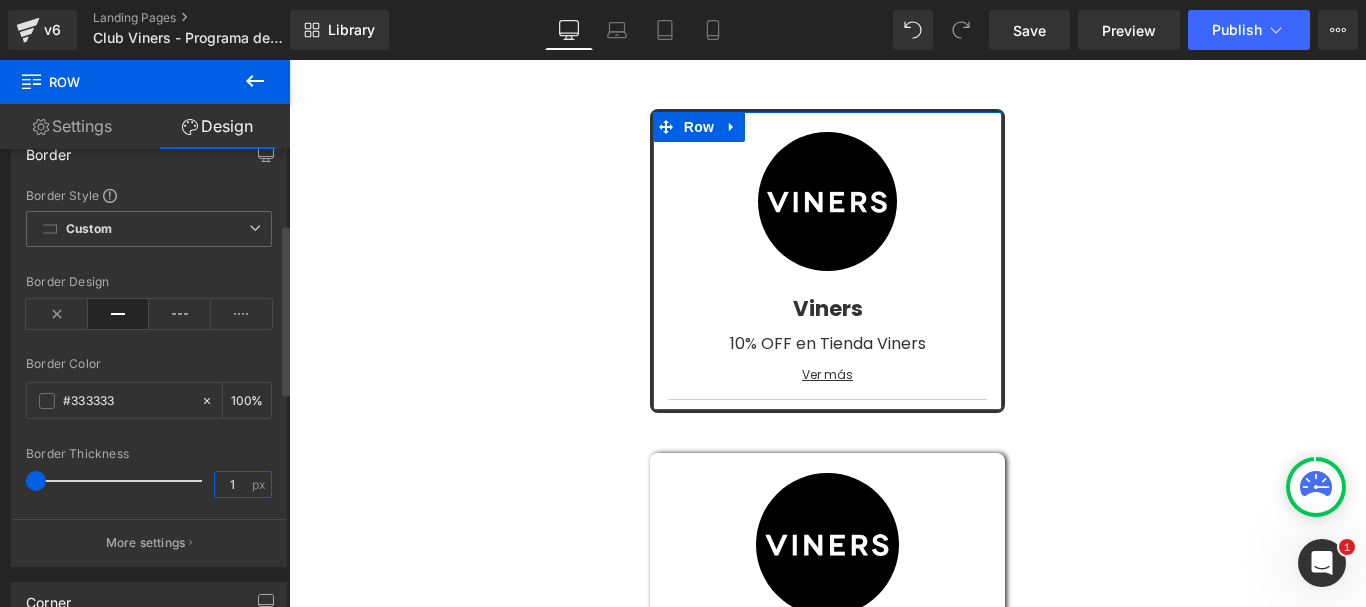 type on "1" 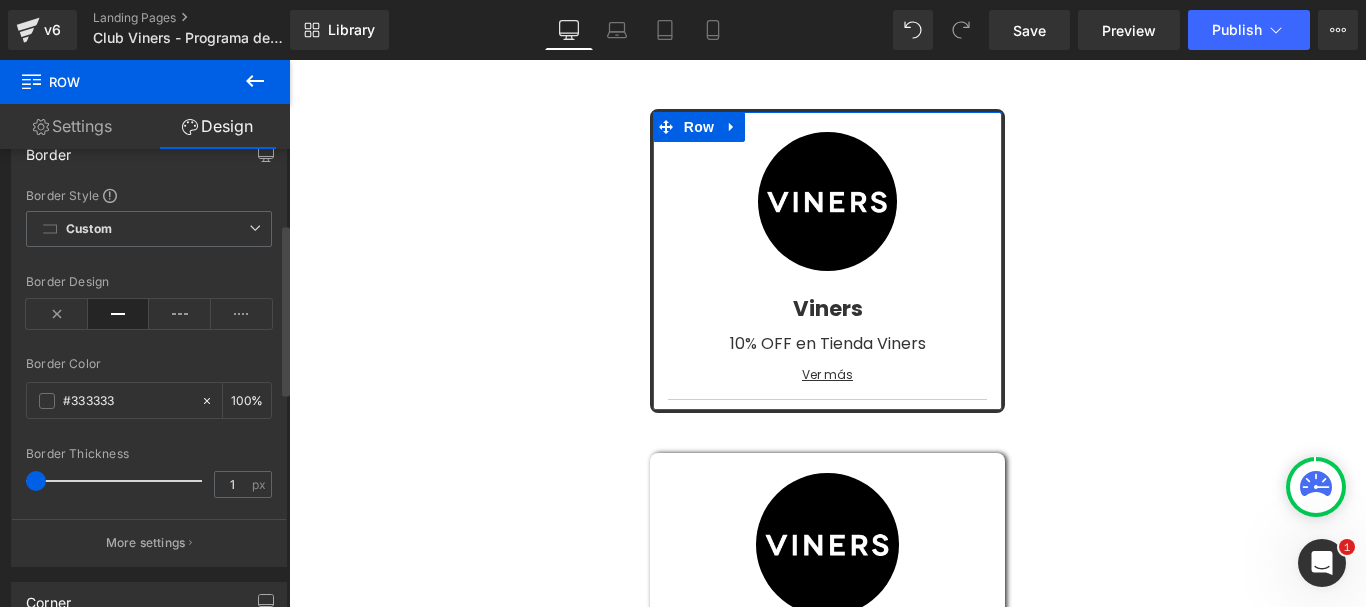 click on "Border Style Custom Border Solid Border Dashed Border Dotted
Custom
Custom
Border Solid
Border Dashed
Border Dotted
Border Design
Border Color %
Border Thickness 1 px
More settings" at bounding box center (149, 376) 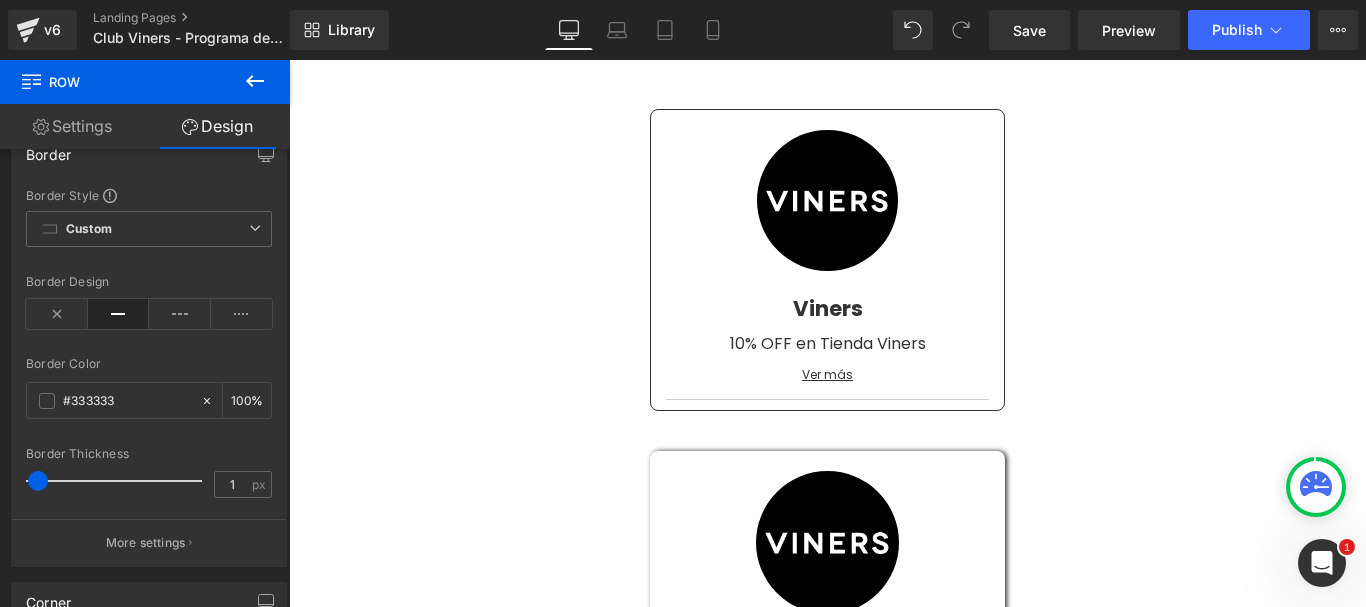 click on "Ir directamente al contenido
30% OFF llevando 6 botellas
Promociones Productos
Club Viners
Tiendas Oficiales Viners Rewards Test de Paladar Blog Formas de Envío Formas de Pago Preguntas Frecuentes
Necesitas ayuda?
[PHONE_NUMBER]
[EMAIL_ADDRESS][DOMAIN_NAME]
Siguenos
Facebook
Twitter
Instagram
YouTube
Atrás
Destacados
0" at bounding box center [827, 2404] 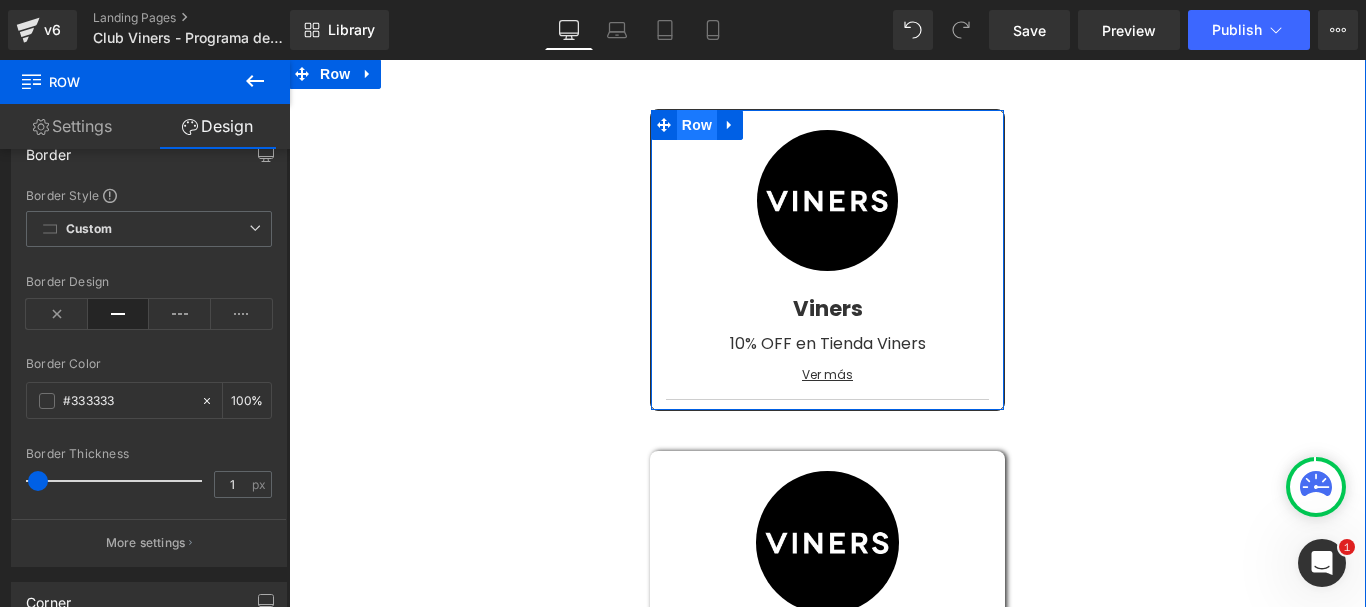 click on "Row" at bounding box center (697, 125) 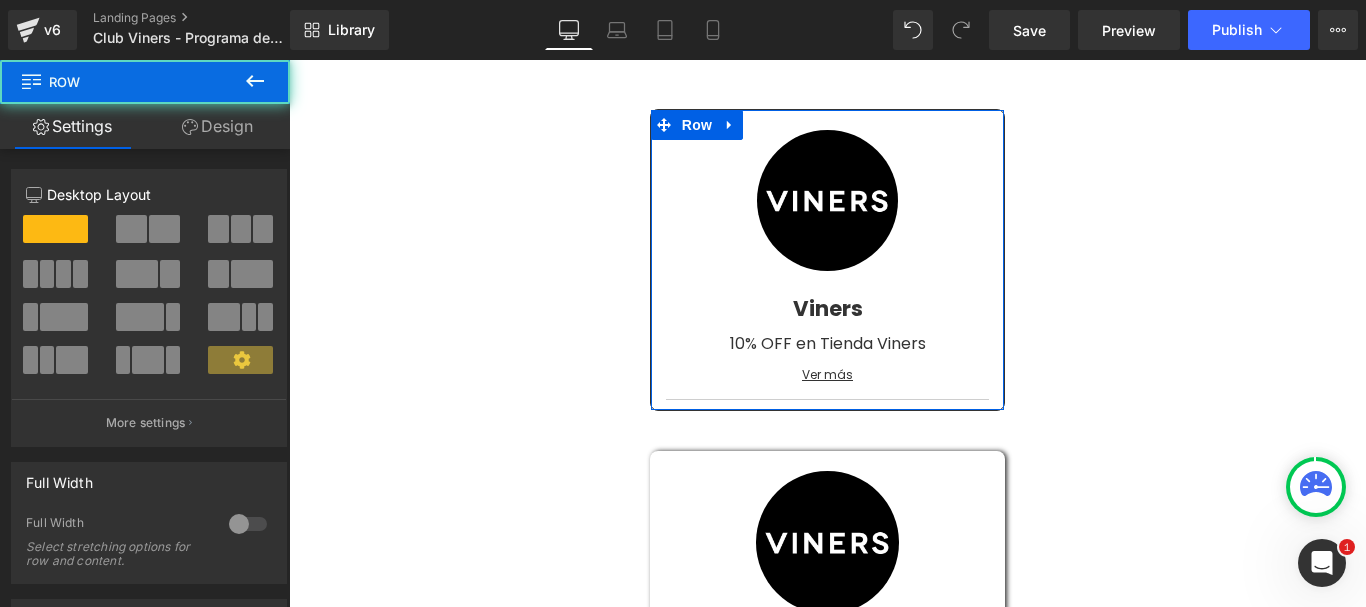 click on "Design" at bounding box center [217, 126] 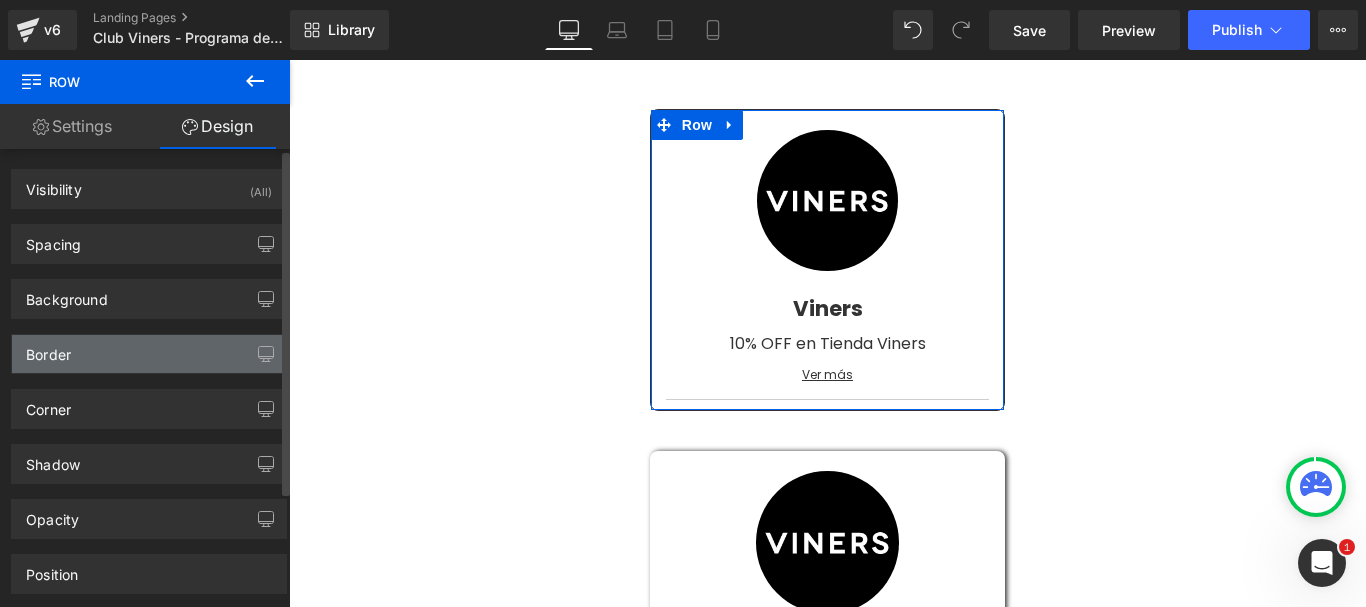 click on "Border" at bounding box center [149, 354] 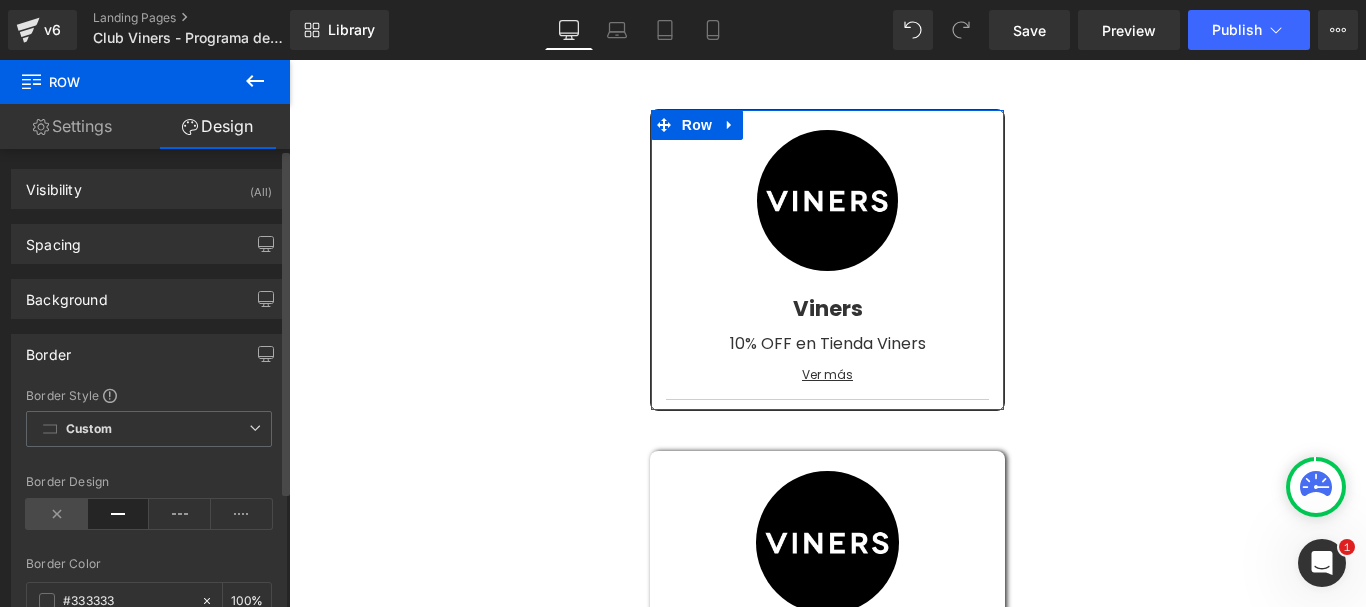 click at bounding box center [57, 514] 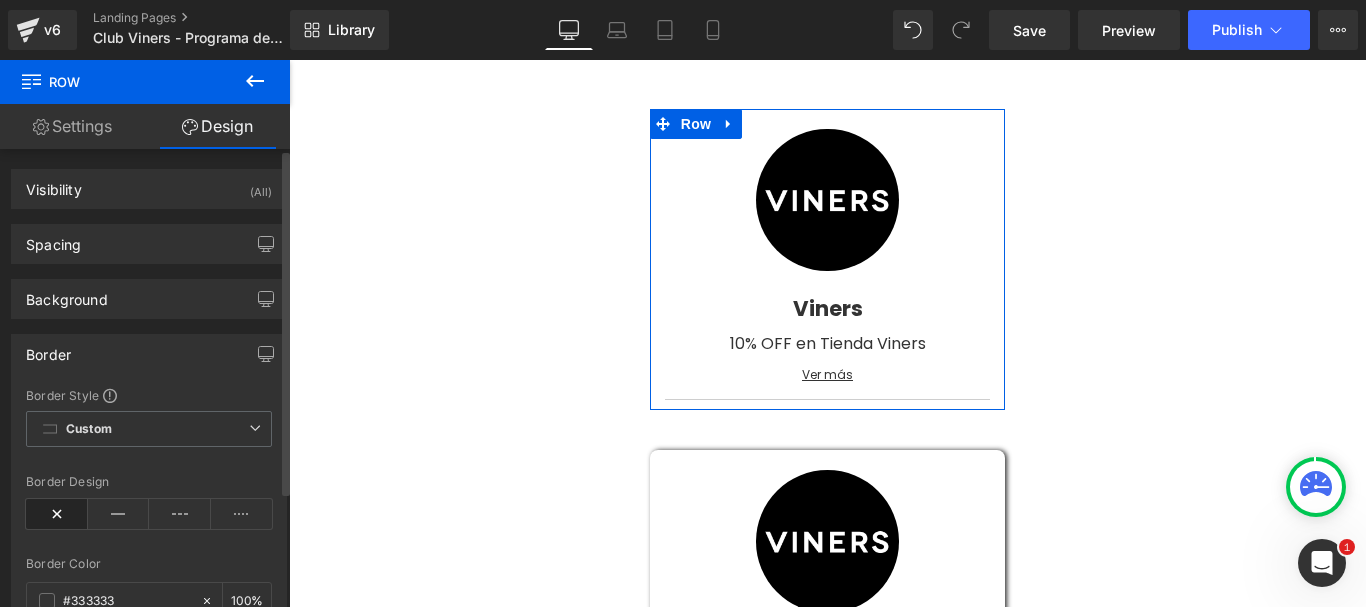 click on "Border" at bounding box center [149, 354] 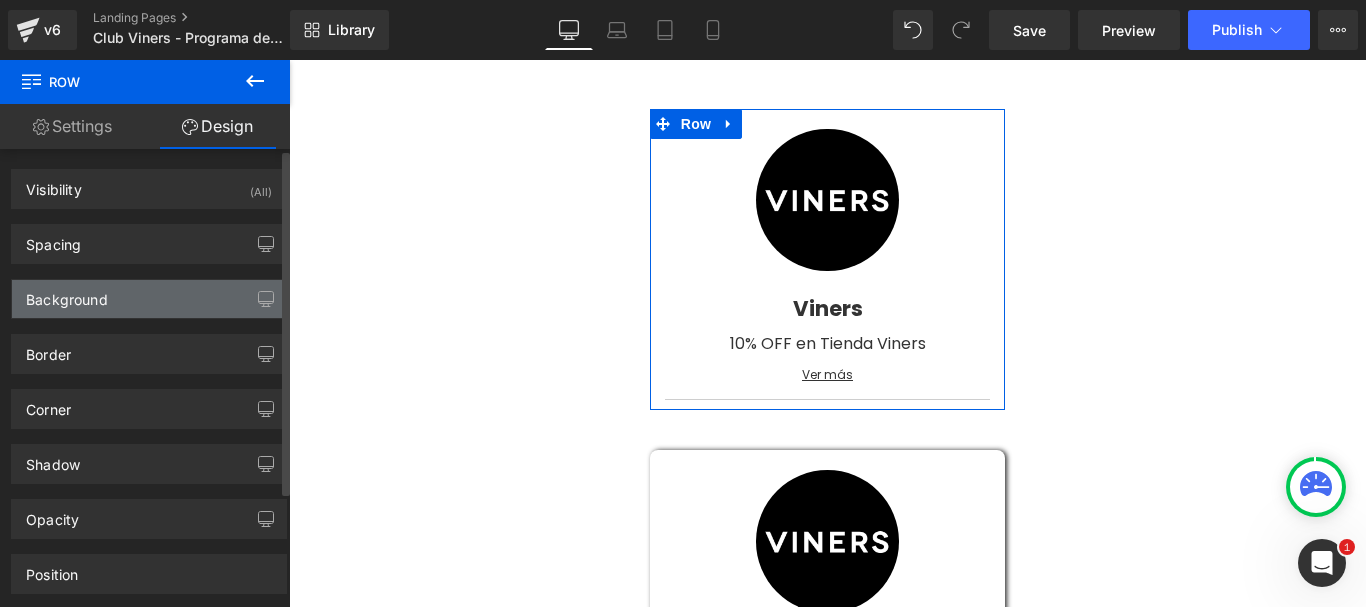 click on "Background" at bounding box center [67, 294] 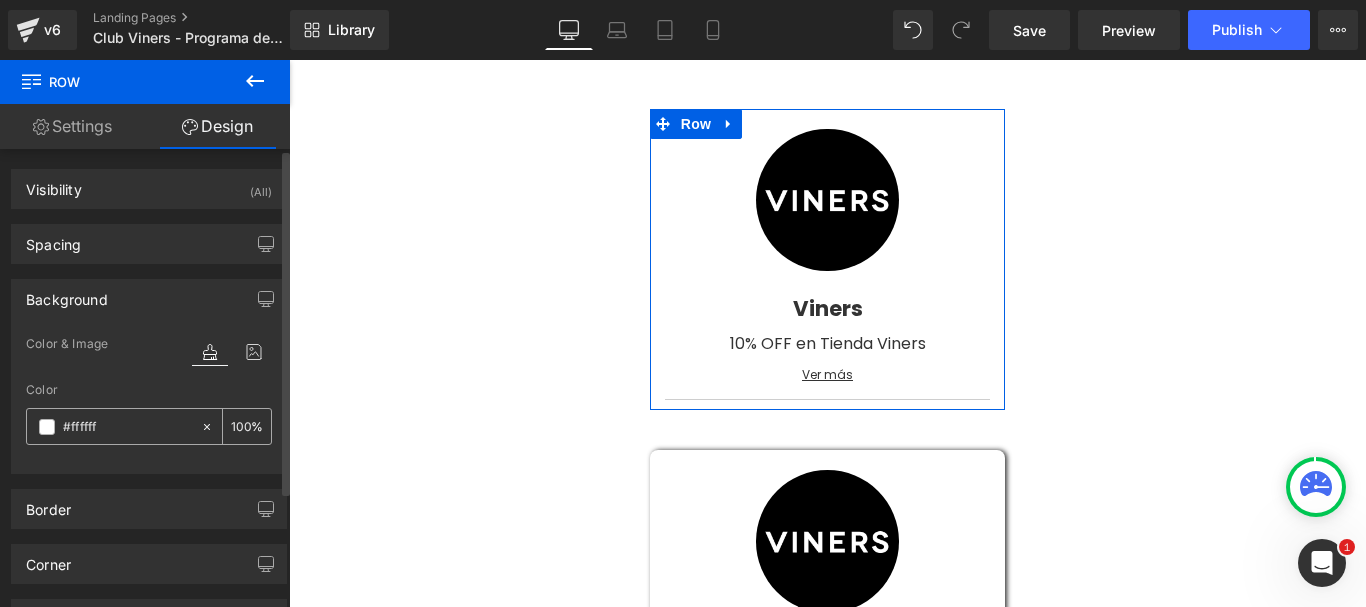 click at bounding box center [127, 427] 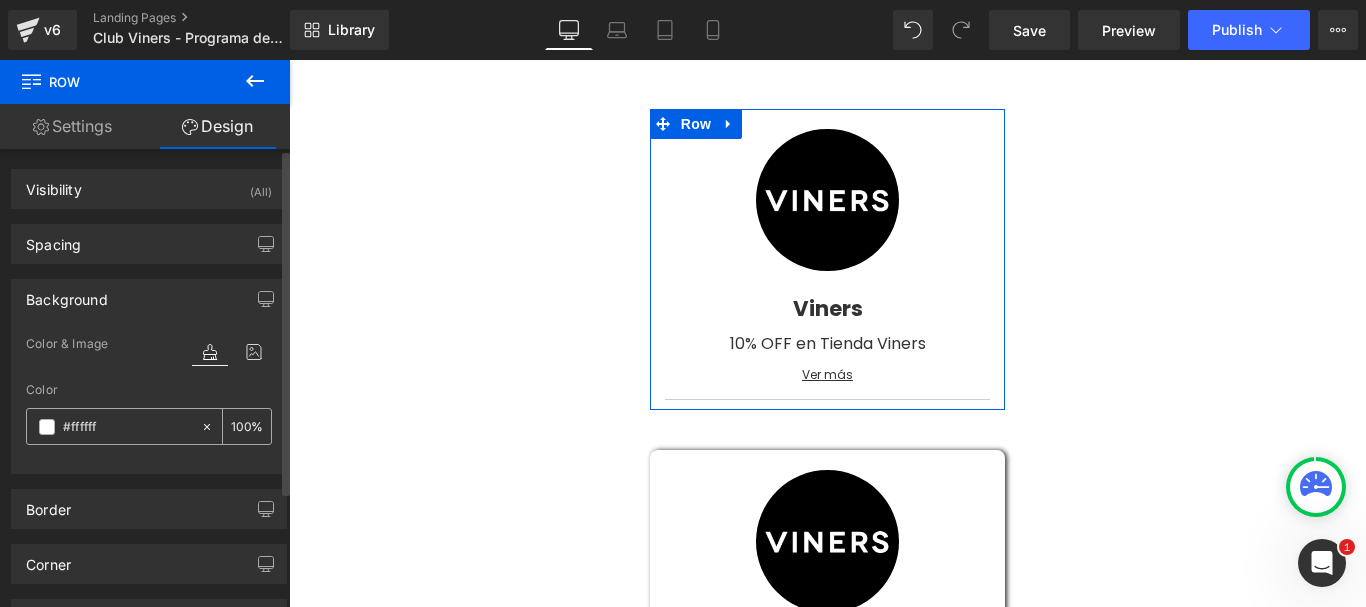 click at bounding box center [47, 427] 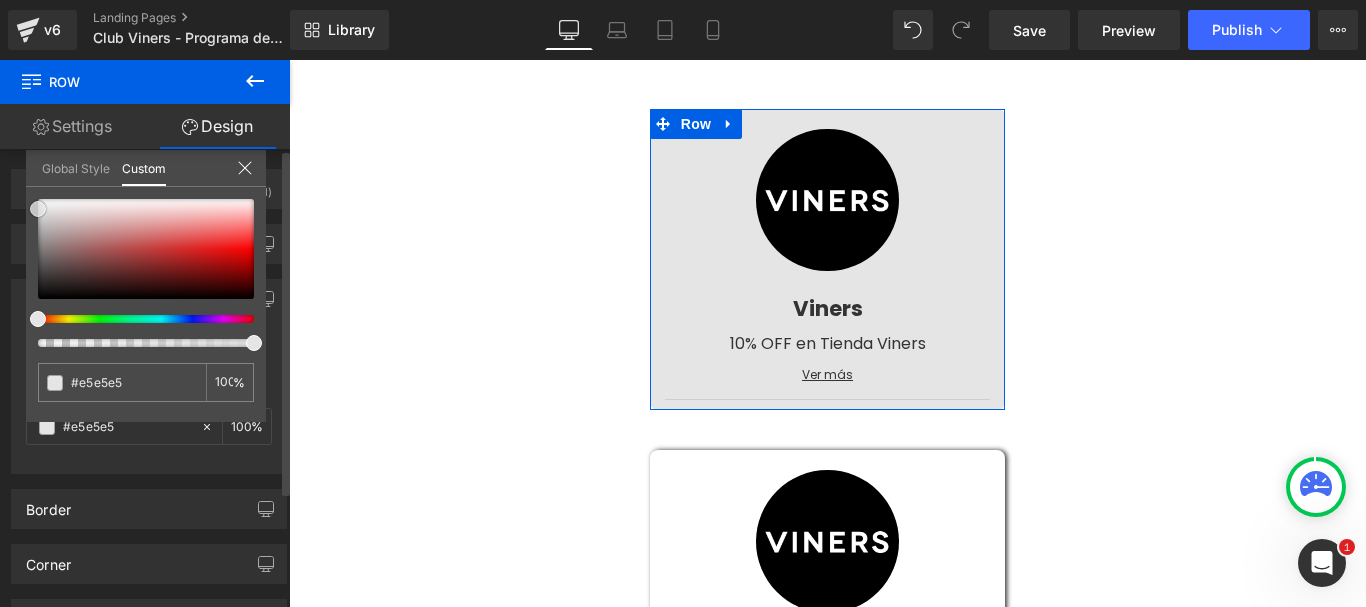 drag, startPoint x: 63, startPoint y: 280, endPoint x: 27, endPoint y: 209, distance: 79.60528 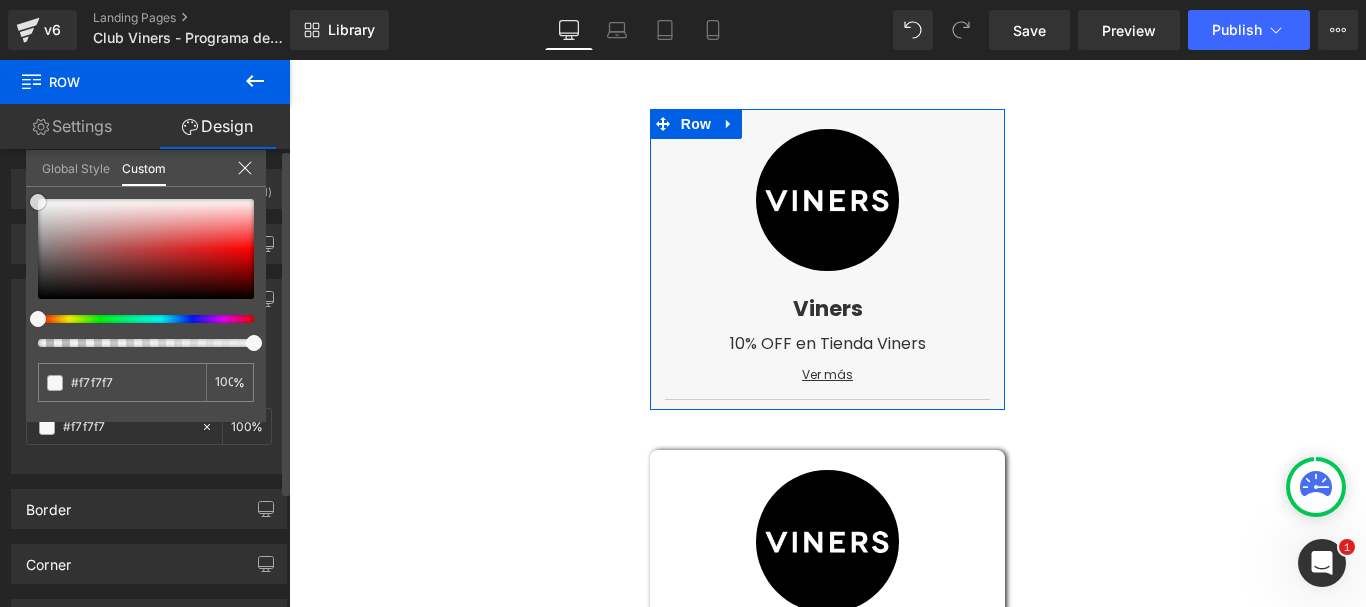 drag, startPoint x: 53, startPoint y: 210, endPoint x: 34, endPoint y: 202, distance: 20.615528 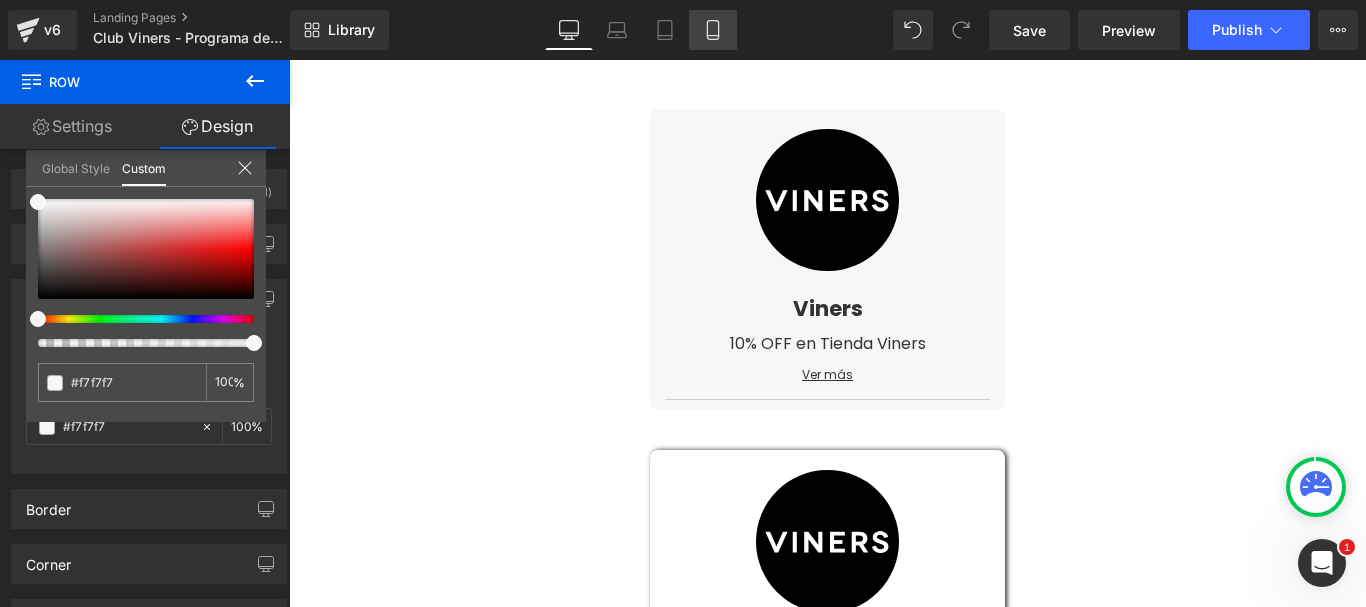click 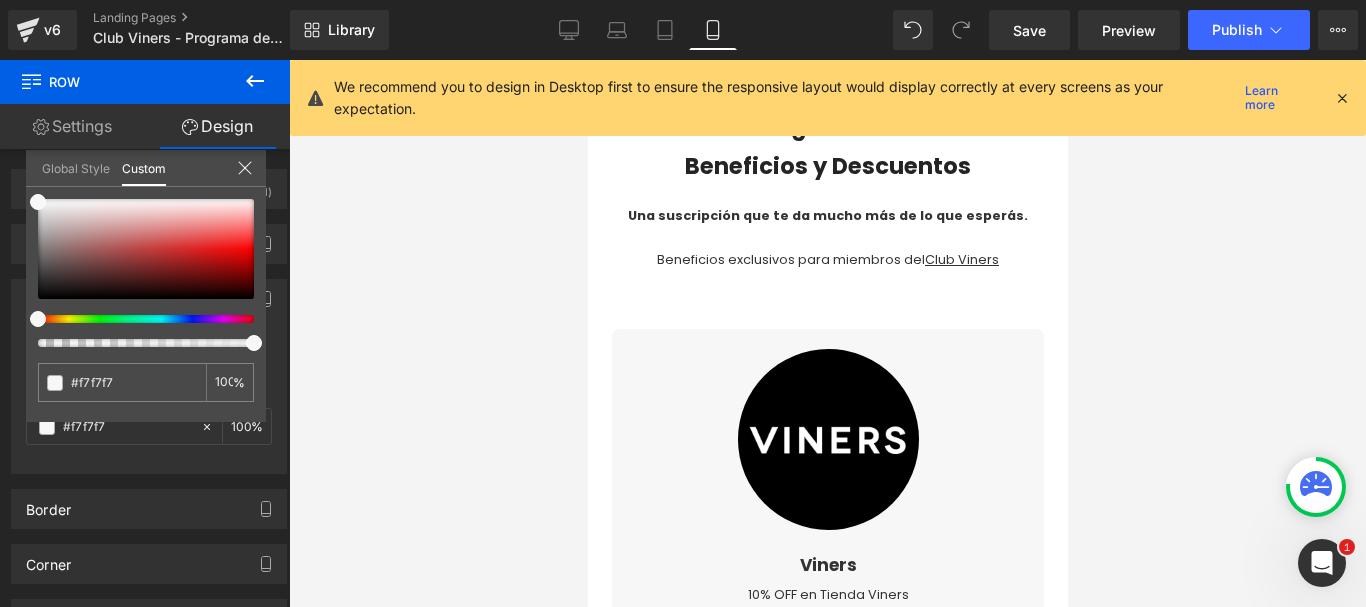 scroll, scrollTop: 200, scrollLeft: 0, axis: vertical 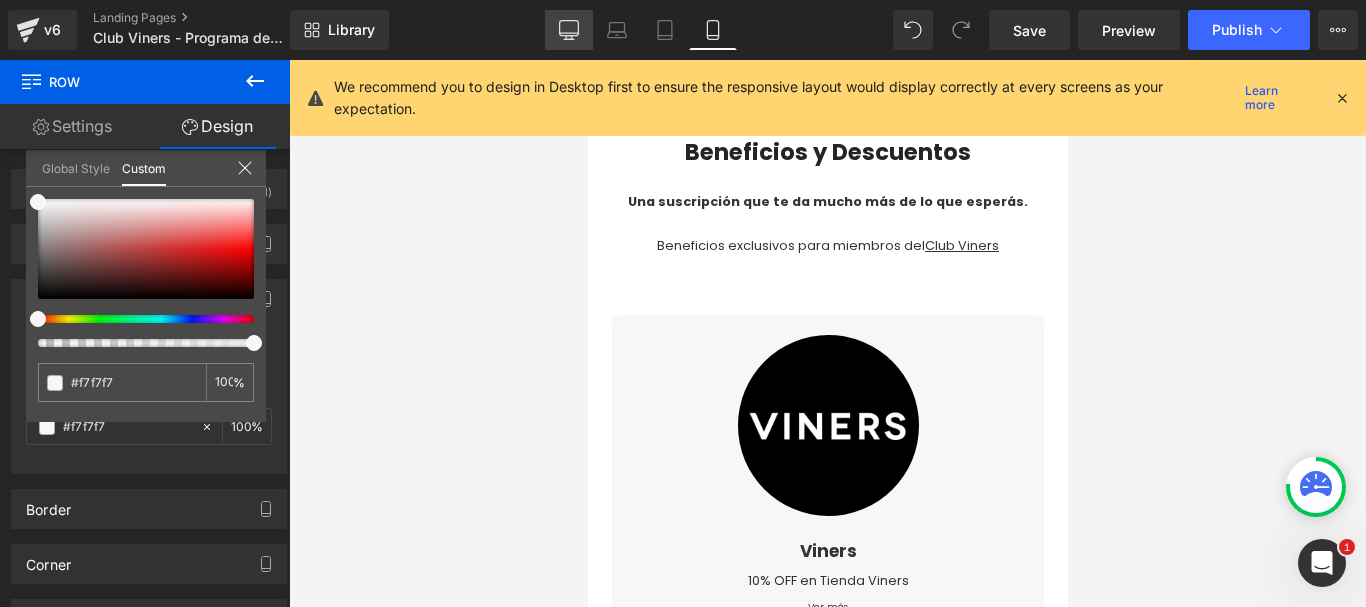 click 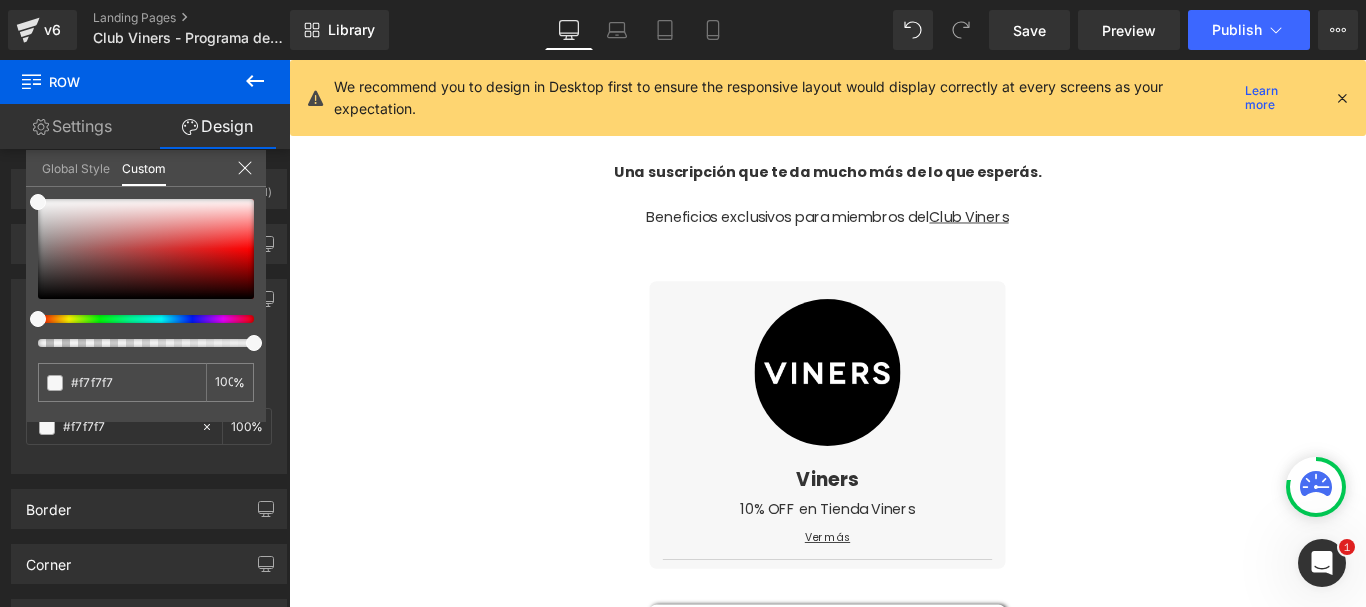 scroll, scrollTop: 357, scrollLeft: 0, axis: vertical 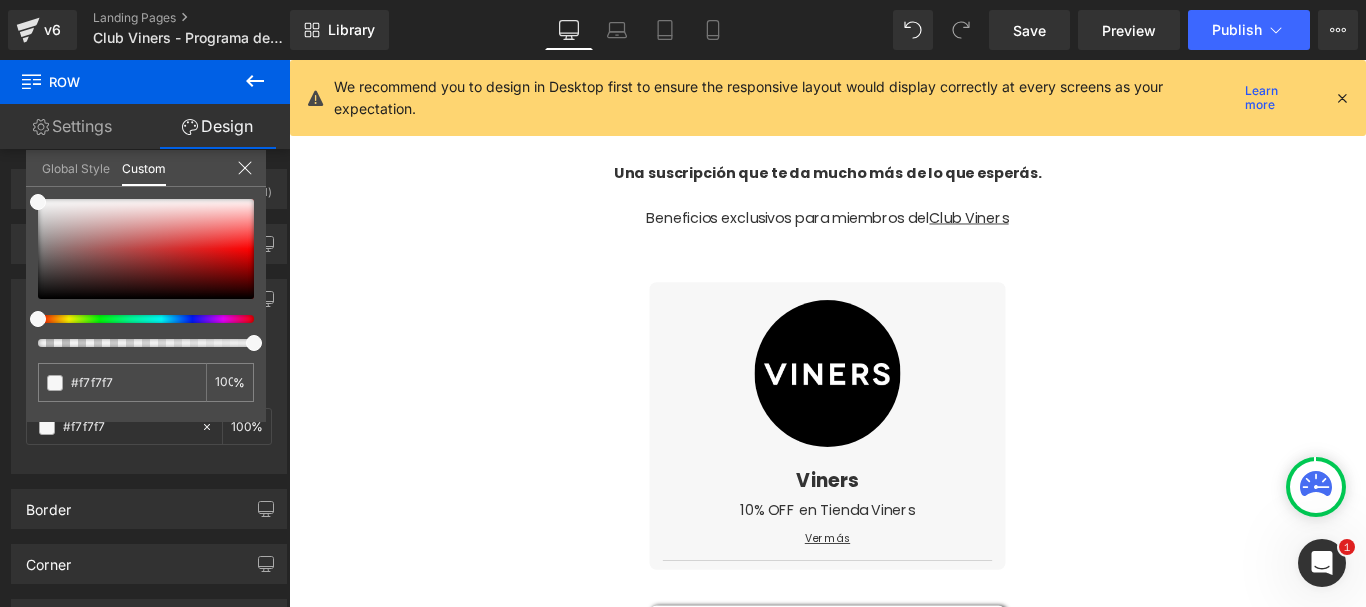 click at bounding box center [1342, 98] 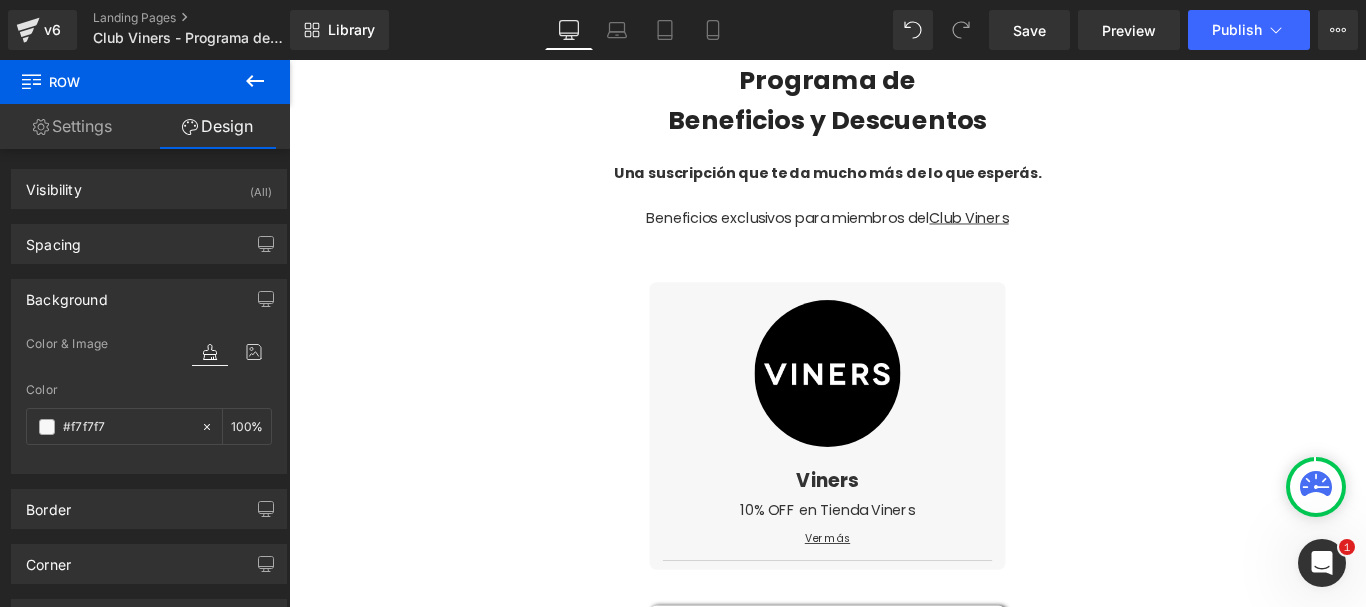 click on "Ir directamente al contenido
30% OFF llevando 6 botellas
Promociones Productos
Club Viners
Tiendas Oficiales Viners Rewards Test de Paladar Blog Formas de Envío Formas de Pago Preguntas Frecuentes
Necesitas ayuda?
[PHONE_NUMBER]
[EMAIL_ADDRESS][DOMAIN_NAME]
Siguenos
Facebook
Twitter
Instagram
YouTube
Atrás
Destacados
0" at bounding box center [894, 2644] 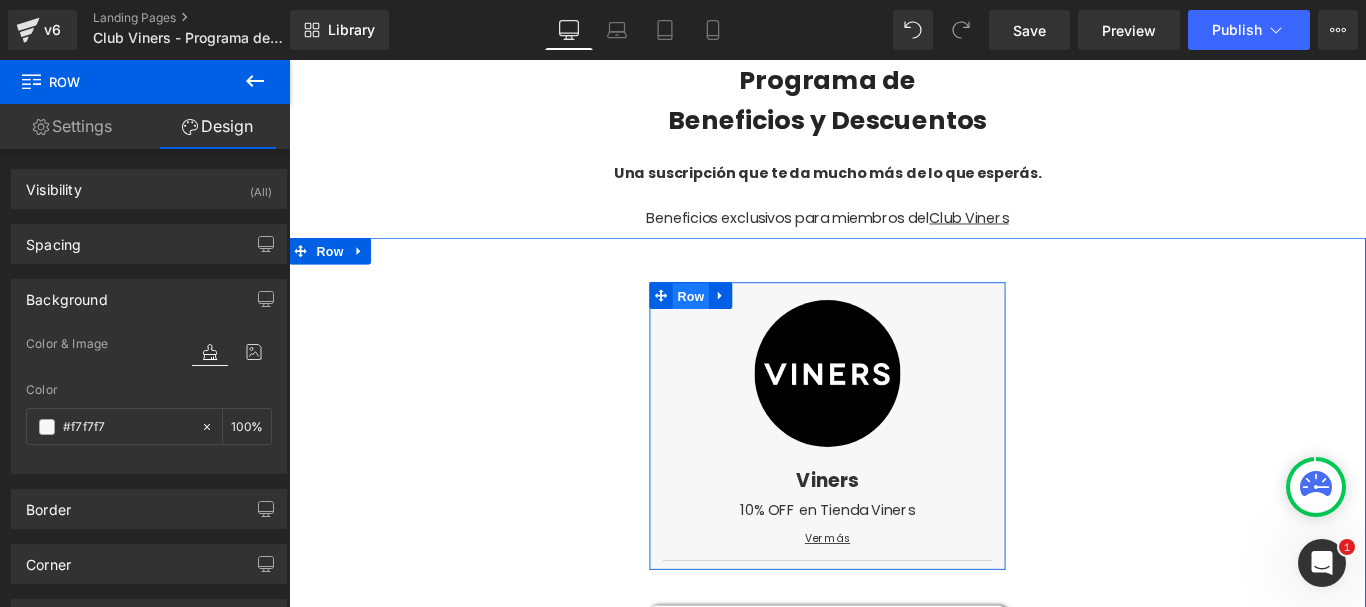 click on "Row" at bounding box center (740, 326) 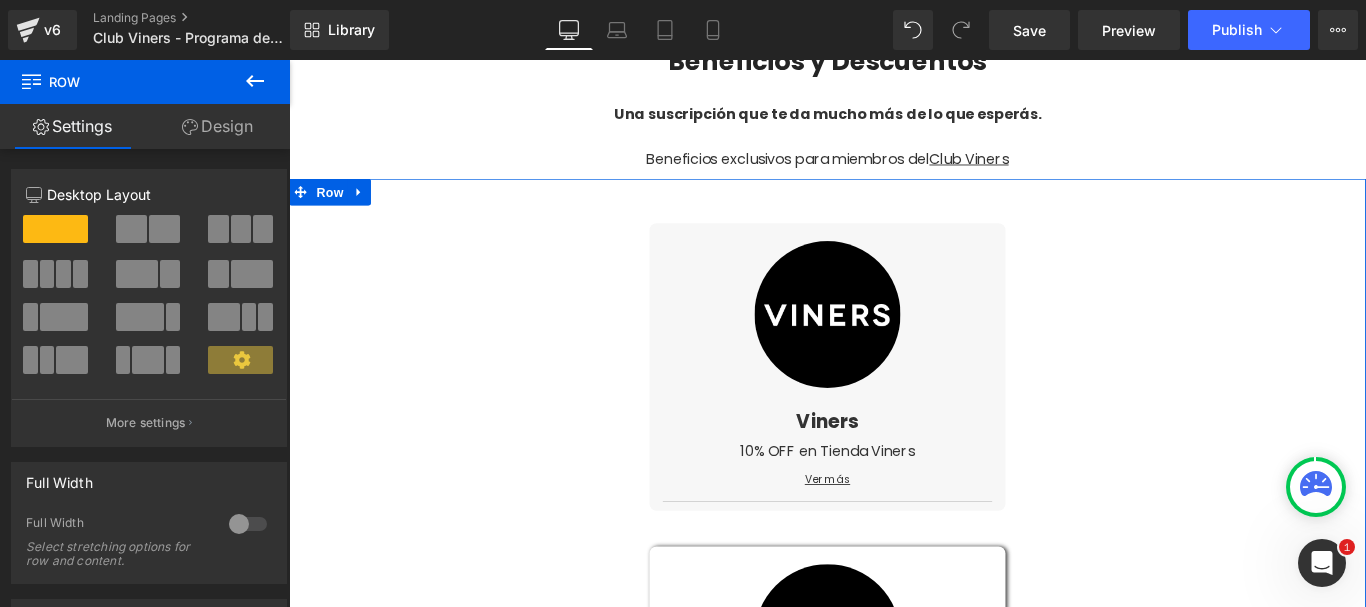 scroll, scrollTop: 457, scrollLeft: 0, axis: vertical 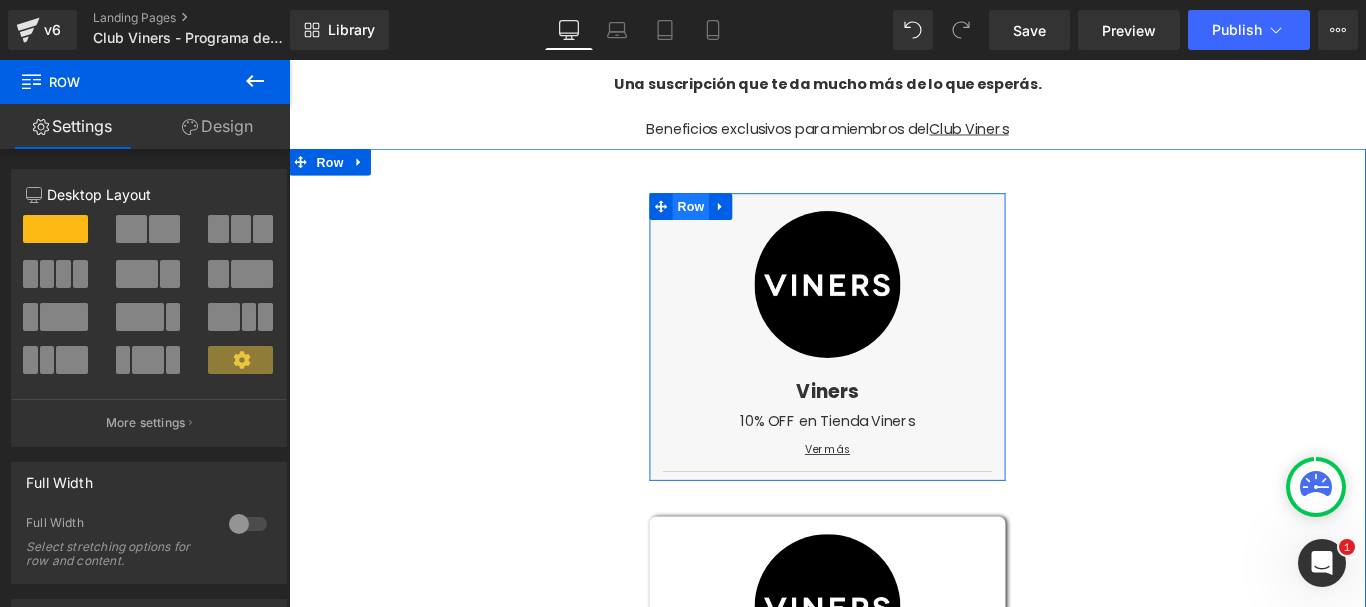 click on "Row" at bounding box center [740, 225] 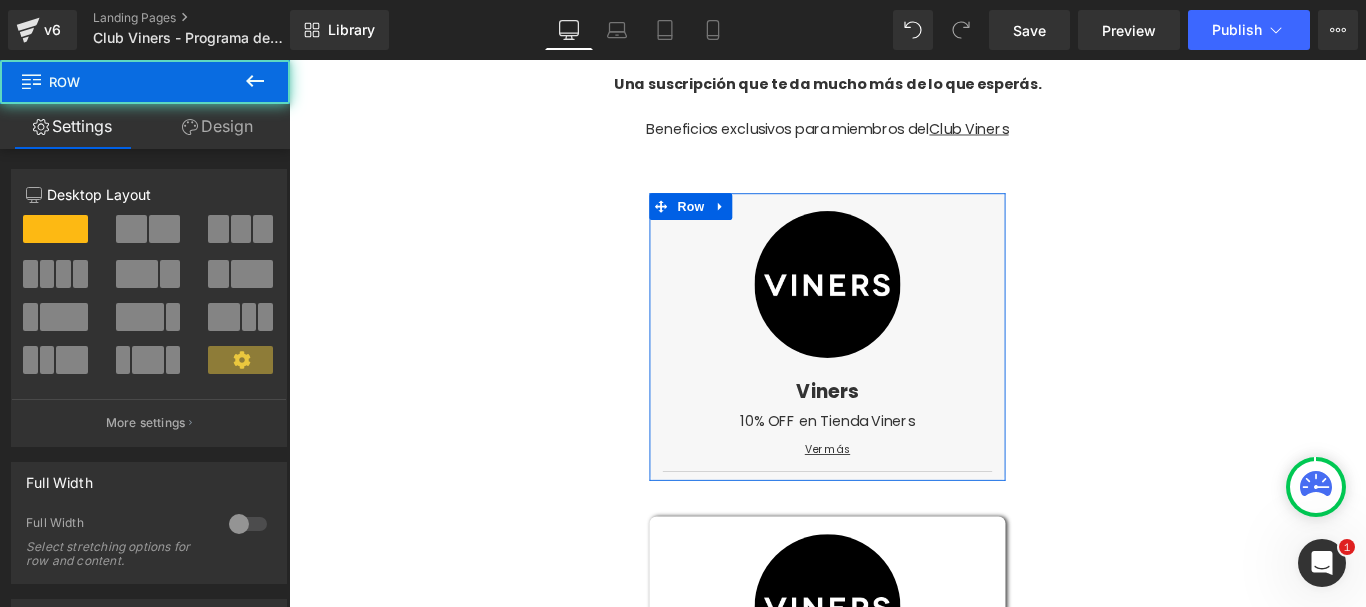 click on "Design" at bounding box center (217, 126) 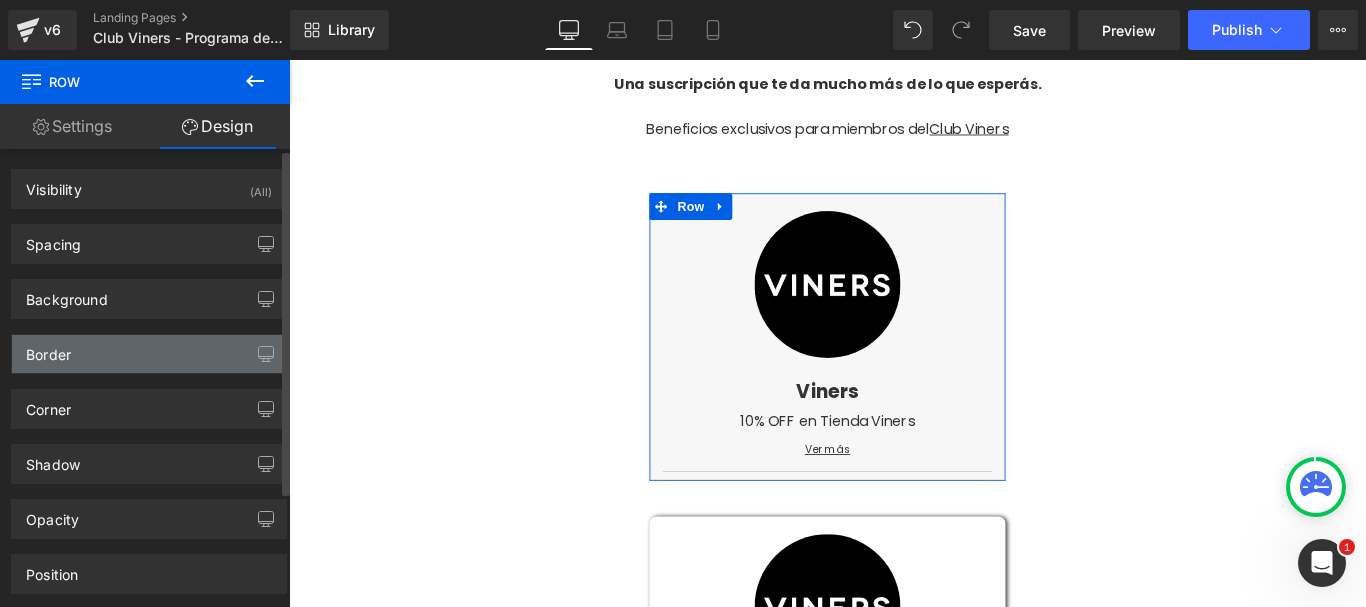 click on "Border" at bounding box center (149, 354) 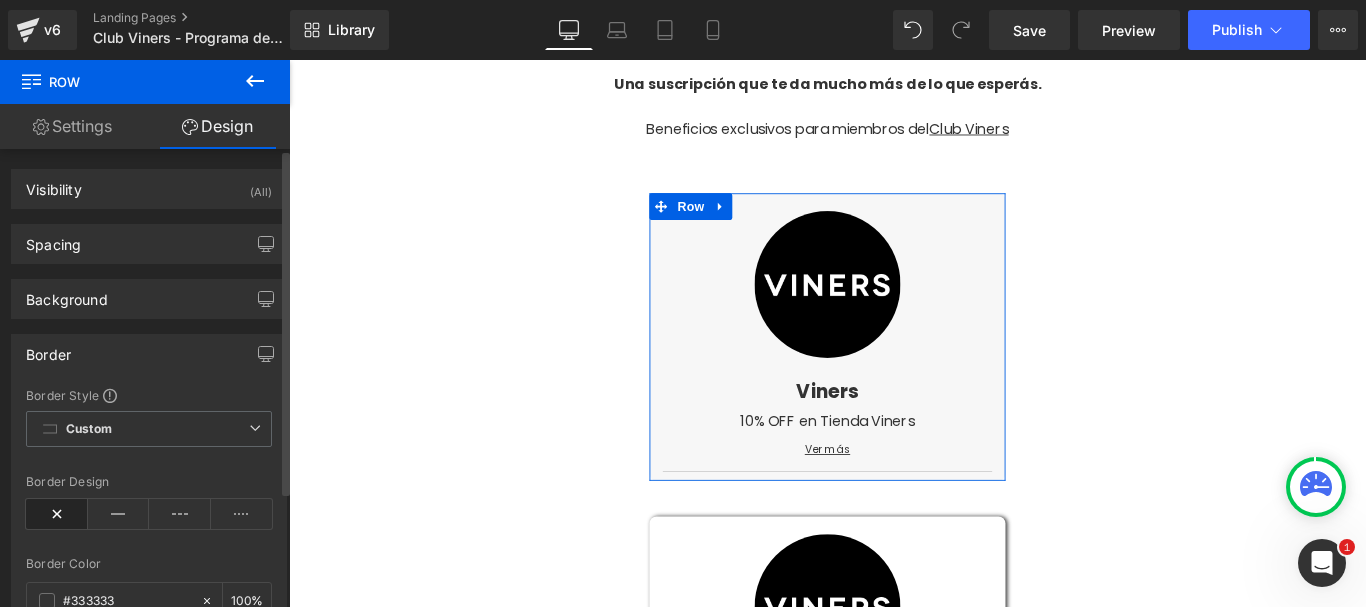 click on "Border" at bounding box center [149, 354] 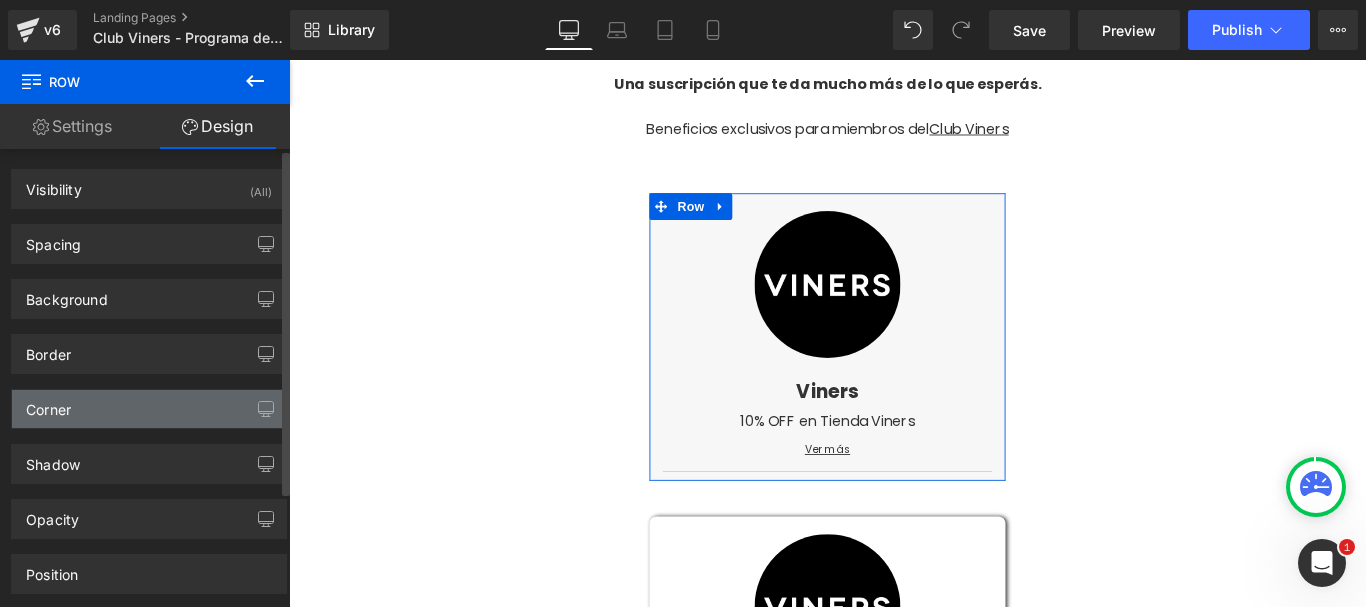 click on "Corner" at bounding box center (149, 409) 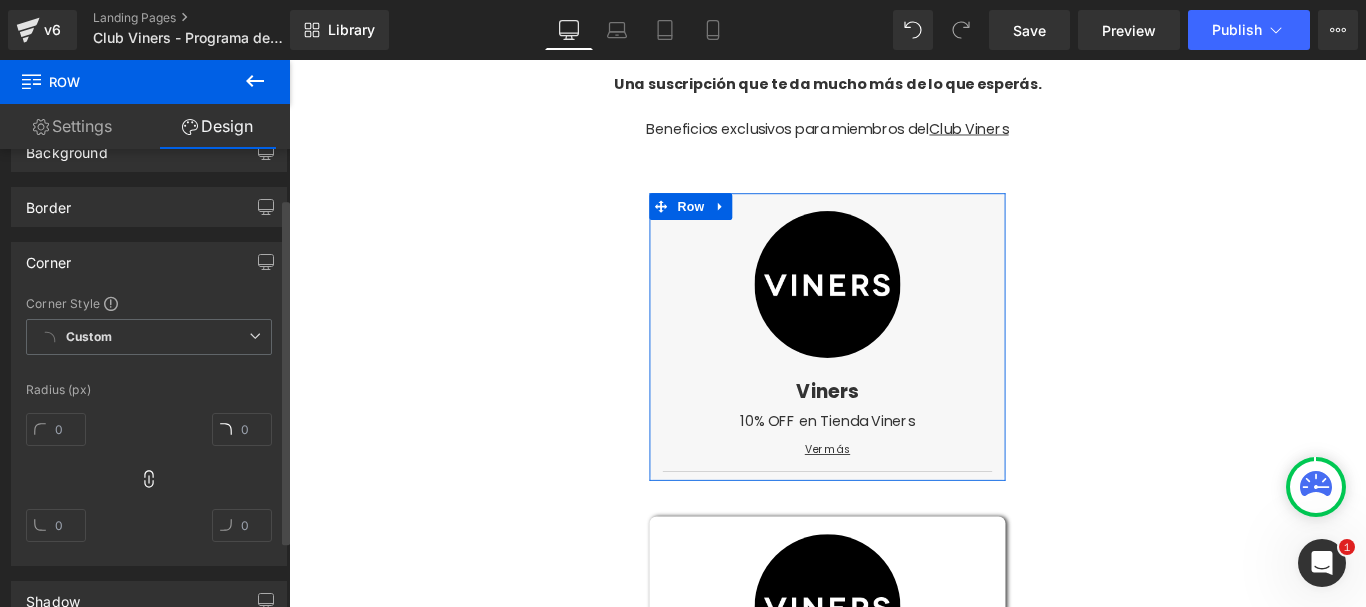 scroll, scrollTop: 200, scrollLeft: 0, axis: vertical 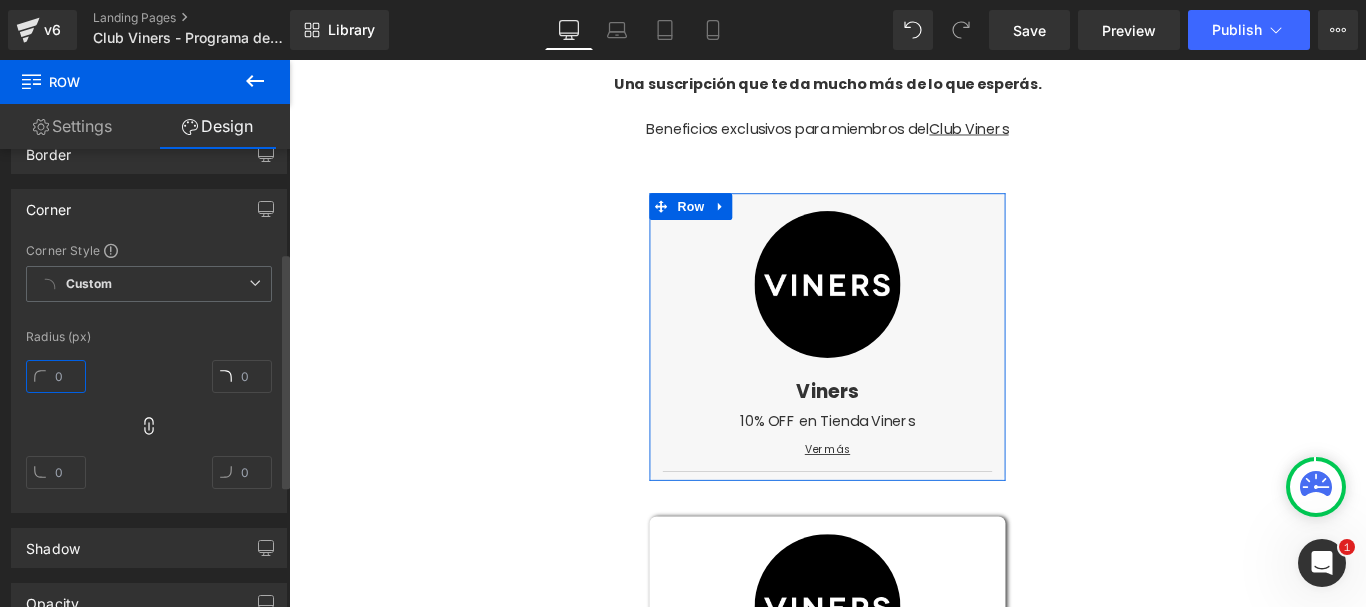 click at bounding box center [56, 376] 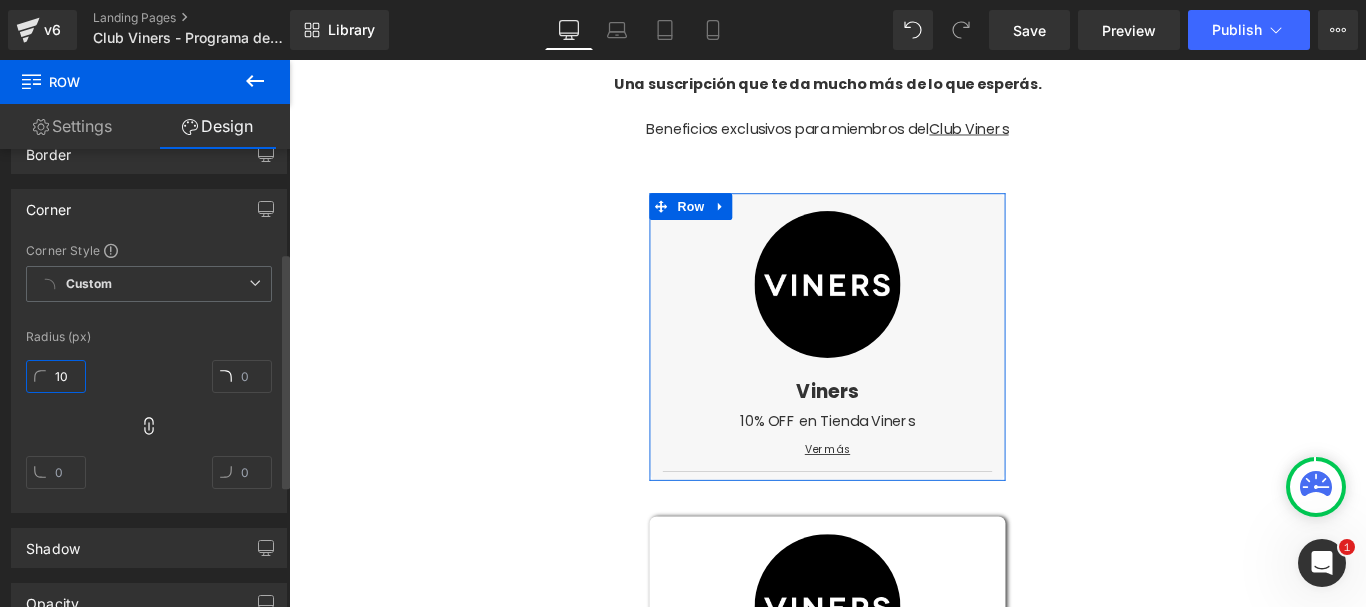 type on "10" 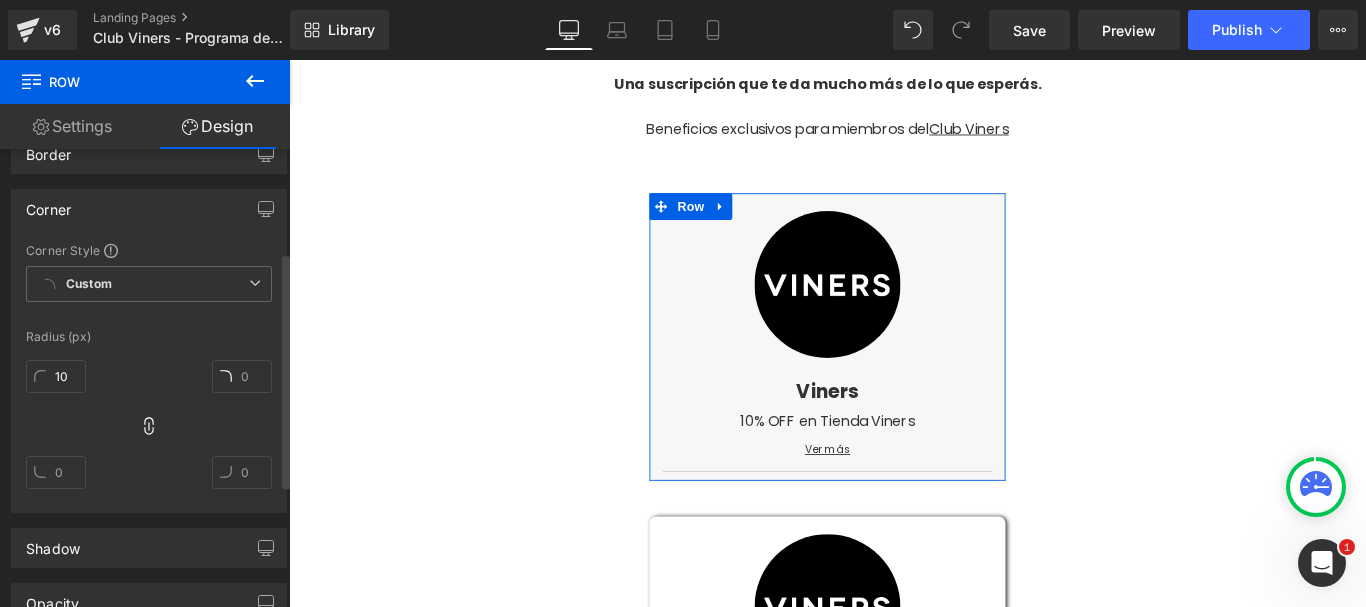 click on "10" at bounding box center (149, 432) 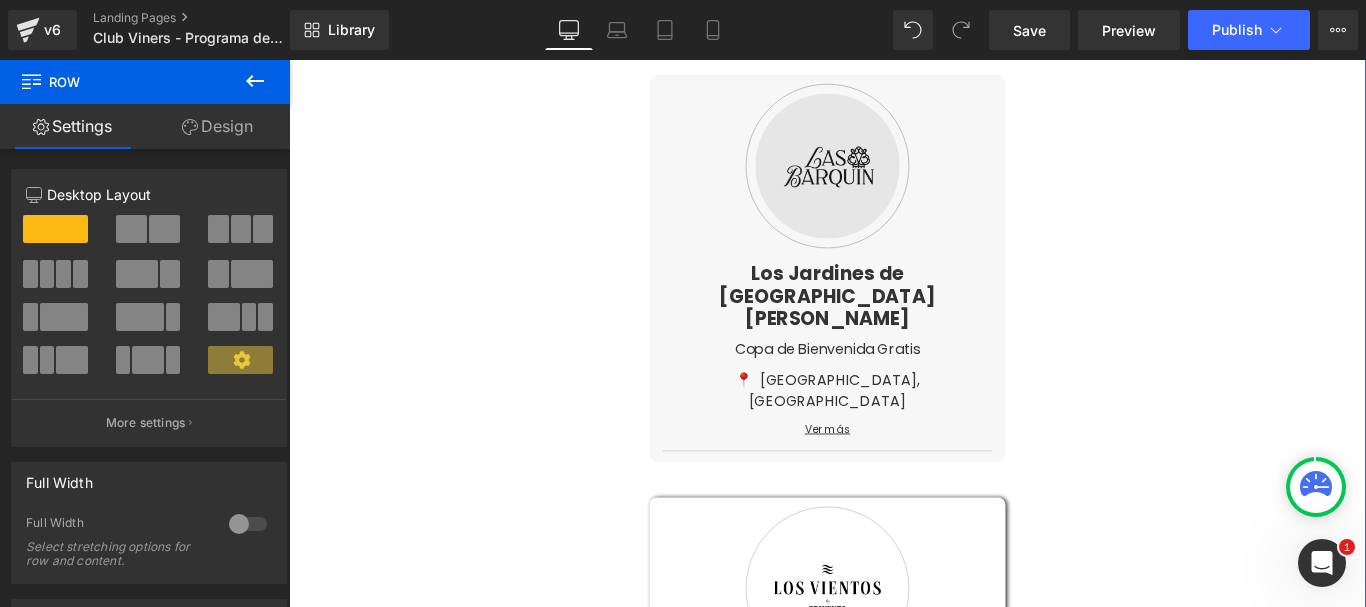 scroll, scrollTop: 2257, scrollLeft: 0, axis: vertical 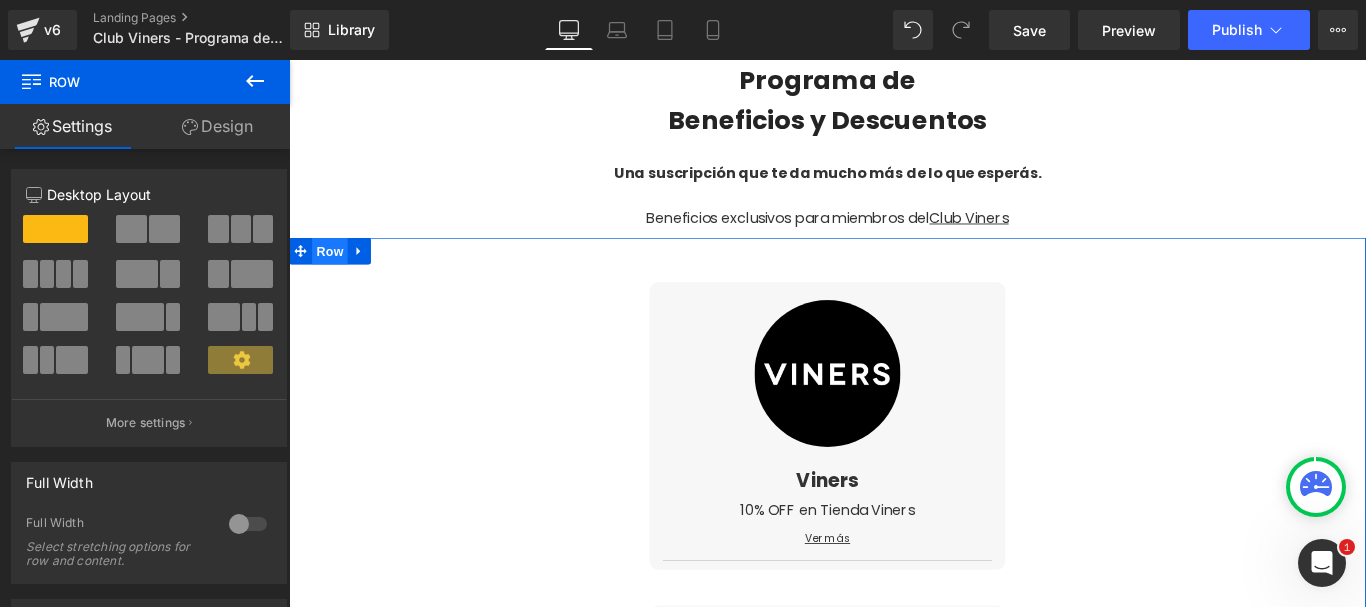 click on "Row" at bounding box center [335, 275] 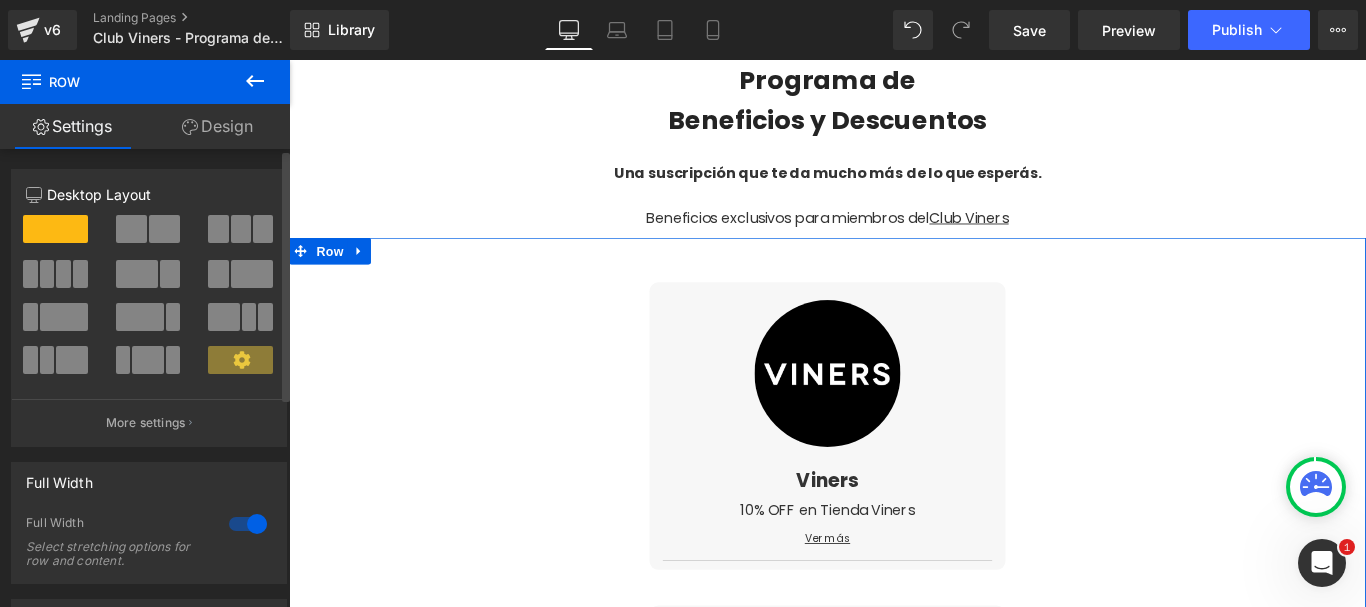 click at bounding box center [164, 229] 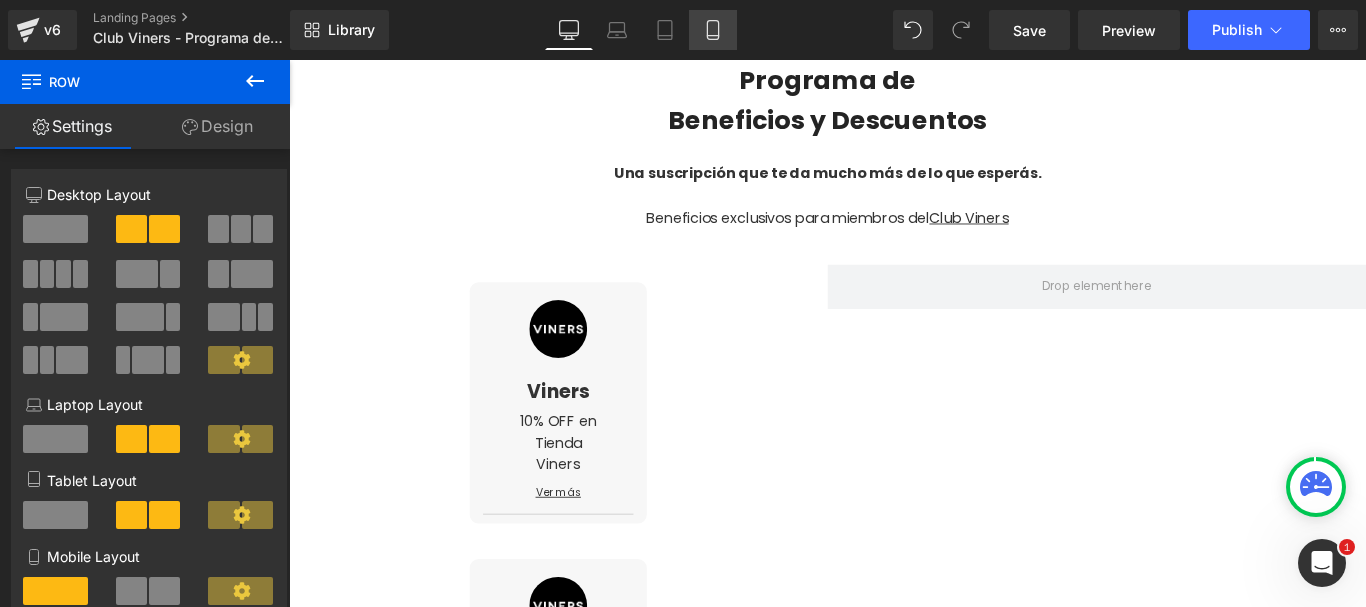 click 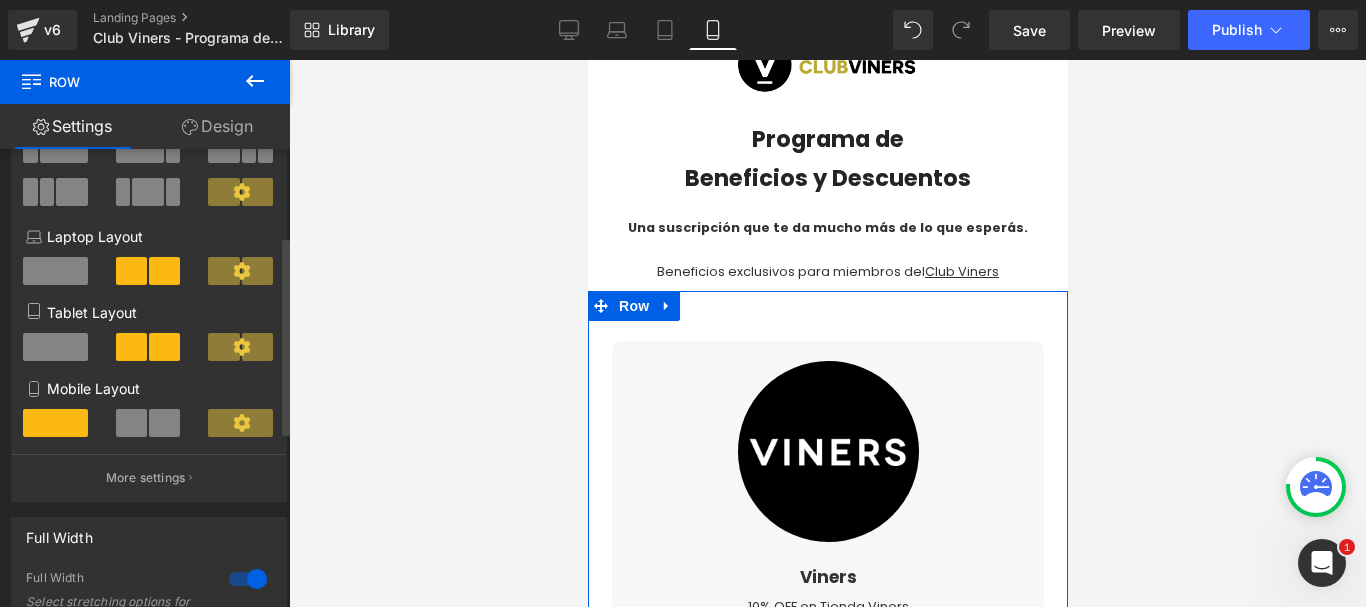 scroll, scrollTop: 200, scrollLeft: 0, axis: vertical 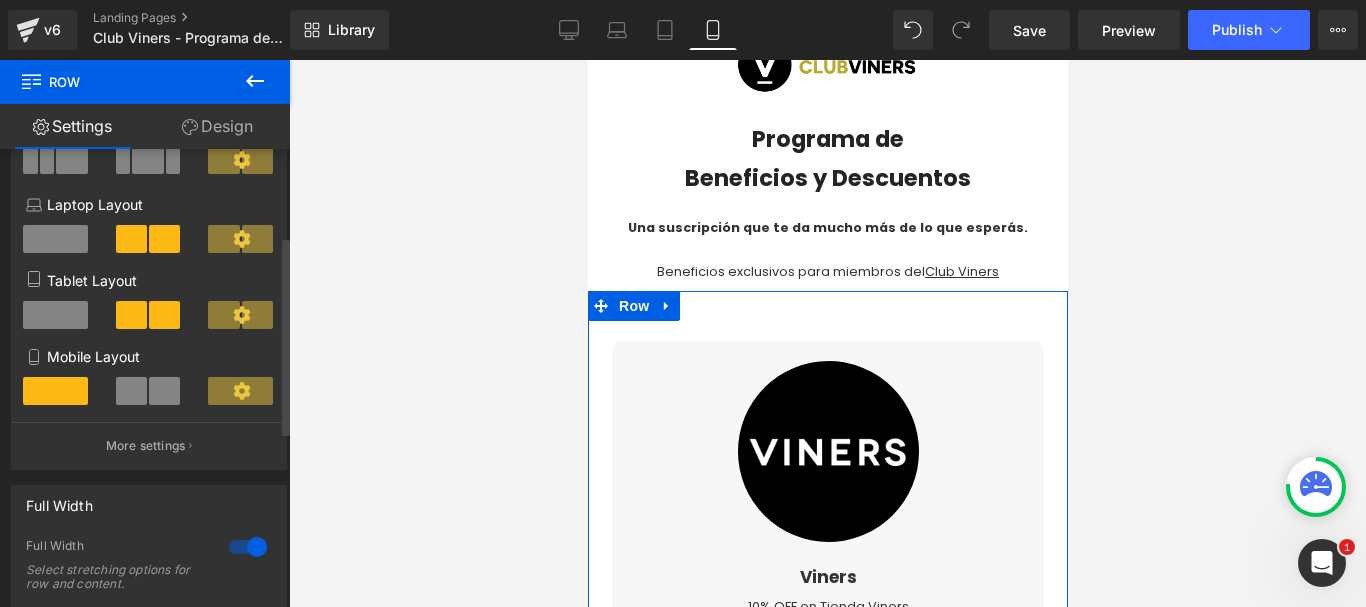 click at bounding box center [164, 391] 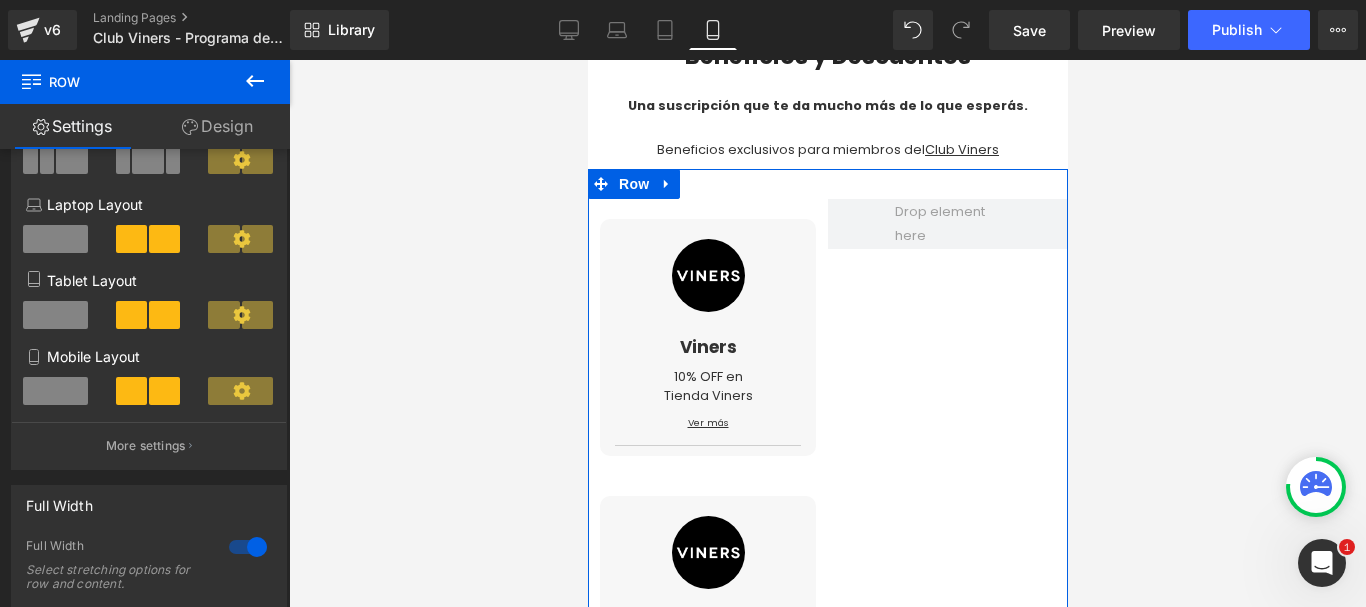 scroll, scrollTop: 274, scrollLeft: 0, axis: vertical 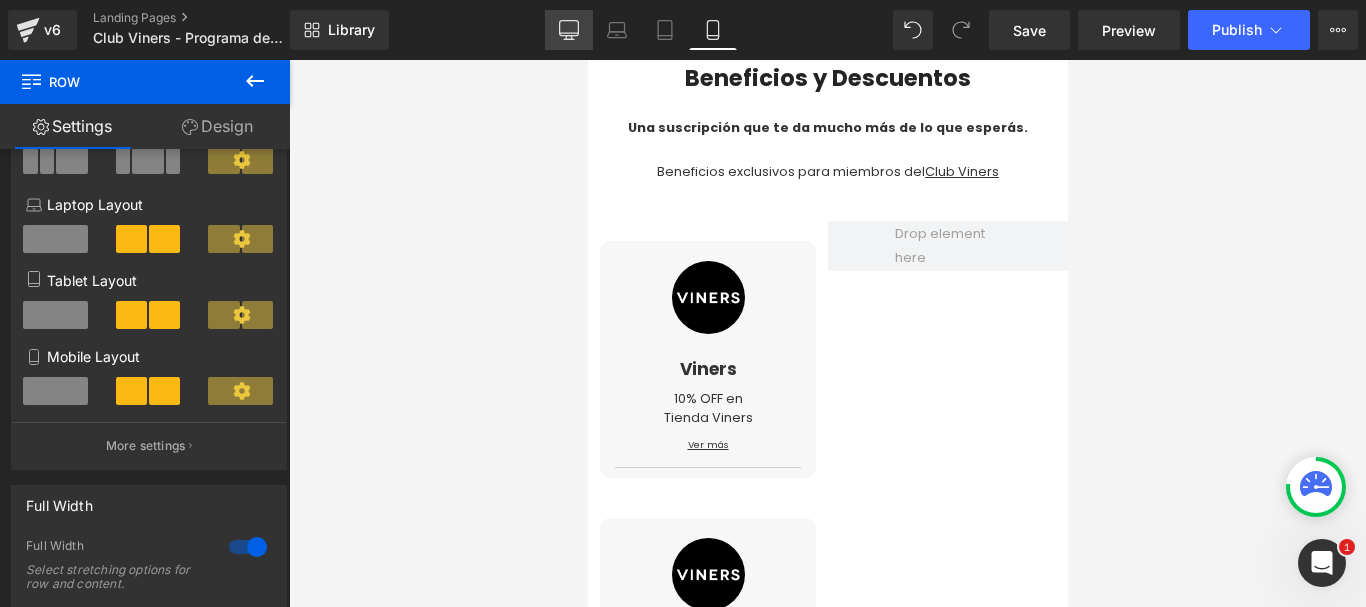 click 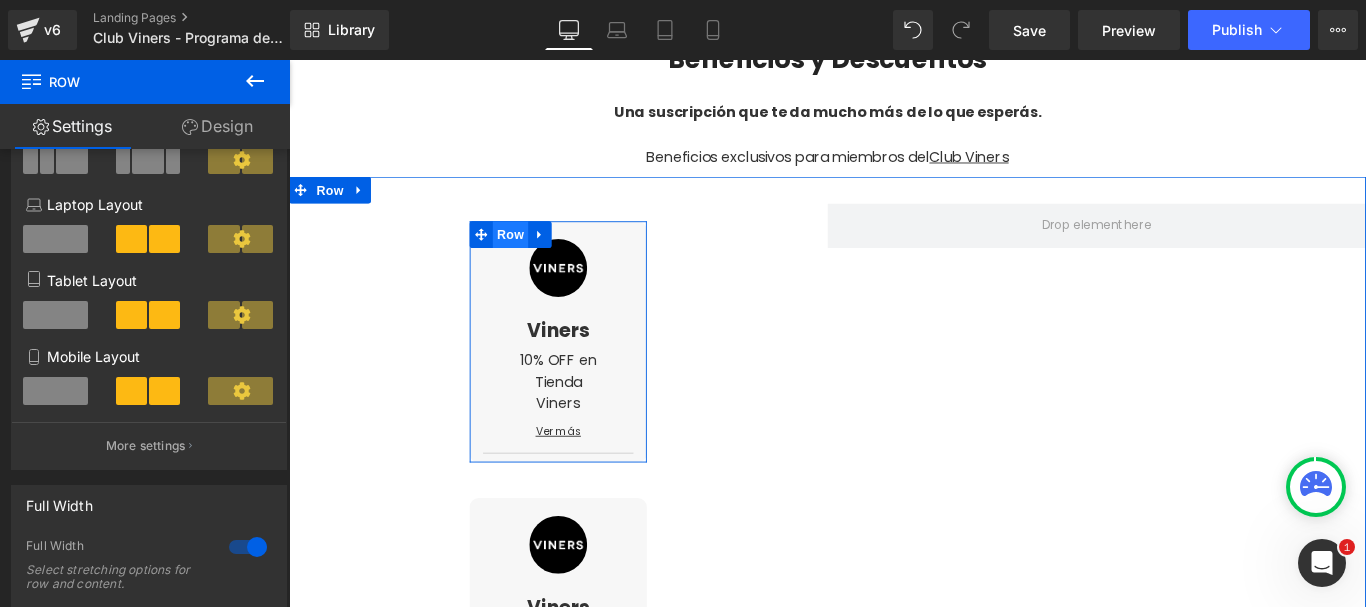click on "Row" at bounding box center [538, 256] 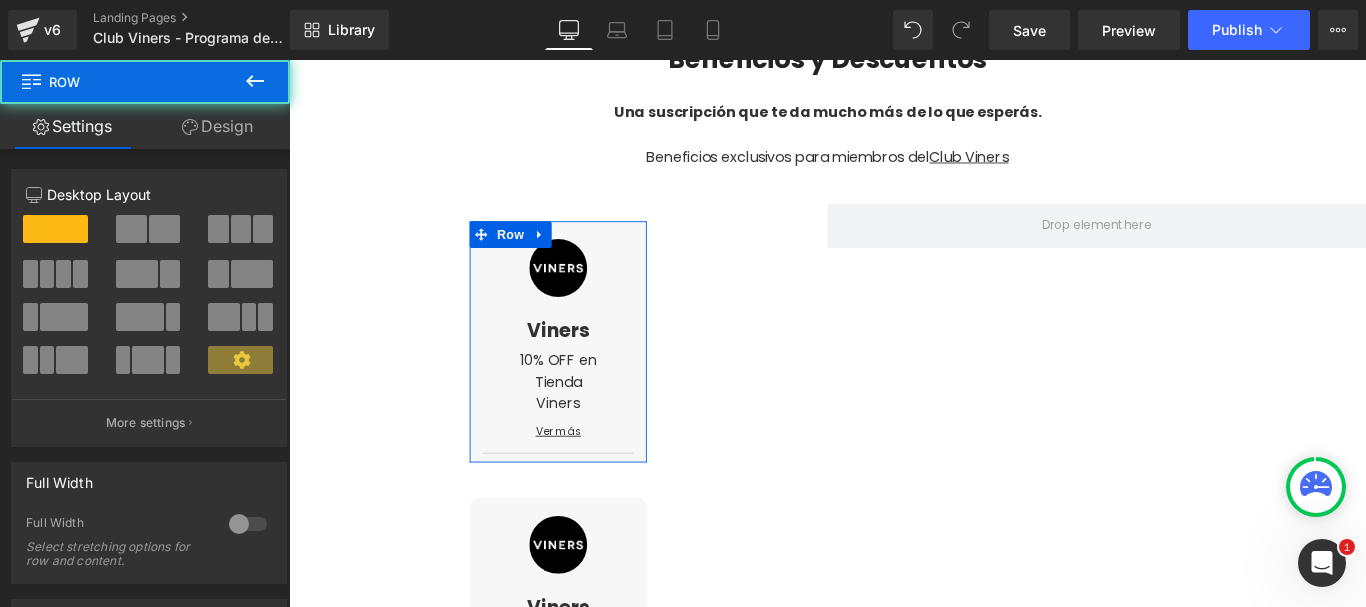 drag, startPoint x: 230, startPoint y: 128, endPoint x: 82, endPoint y: 240, distance: 185.60173 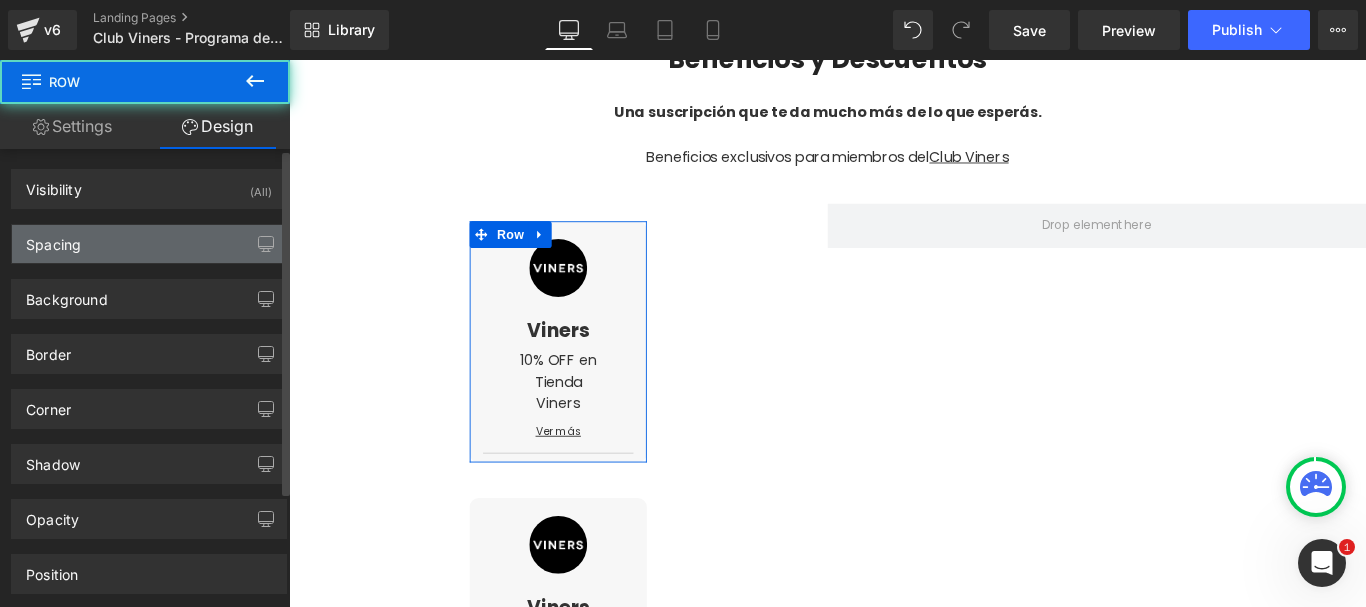 click on "Spacing" at bounding box center [149, 244] 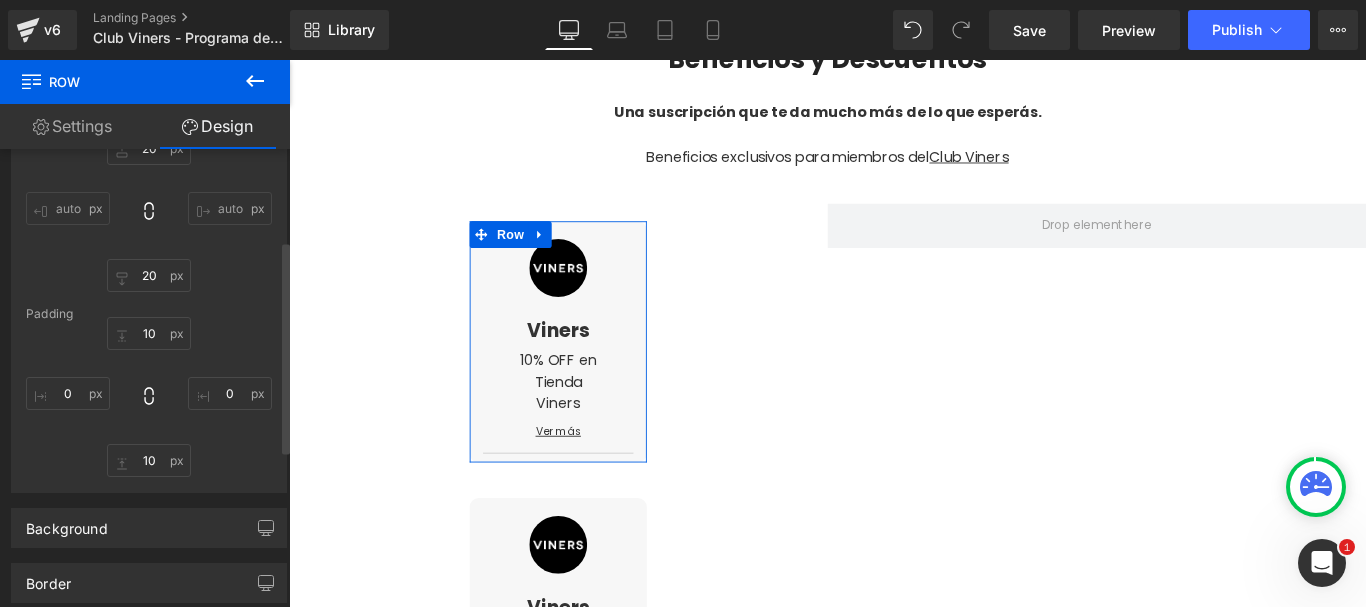 scroll, scrollTop: 200, scrollLeft: 0, axis: vertical 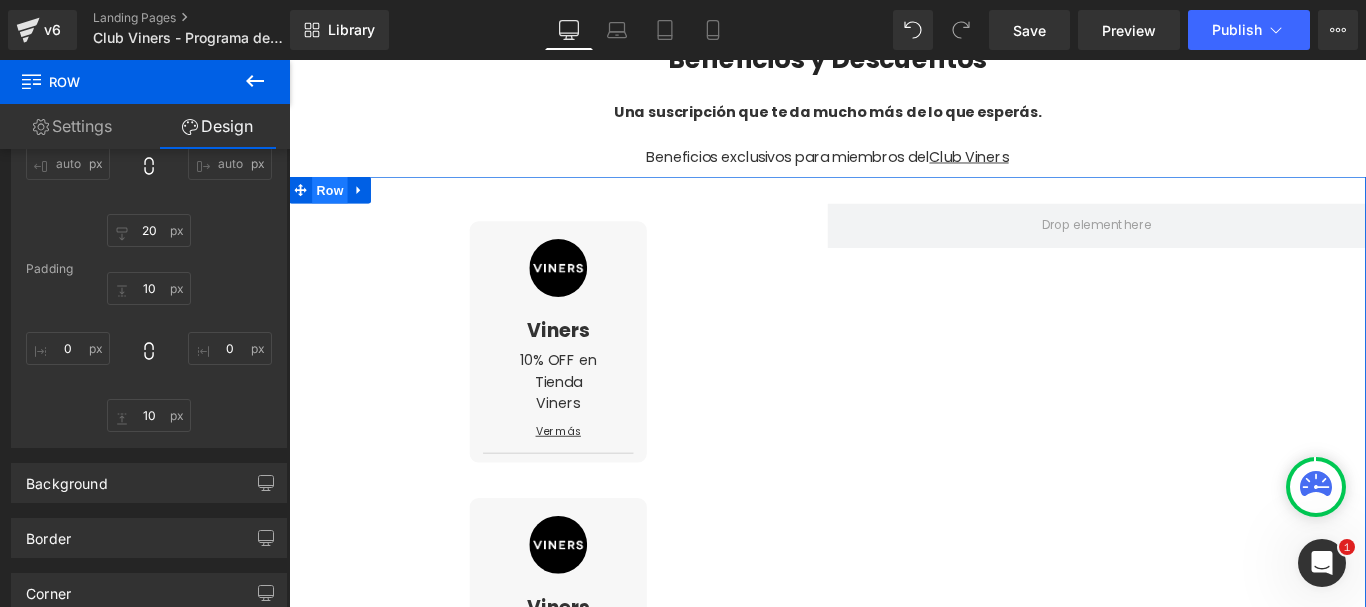 click on "Row" at bounding box center [335, 206] 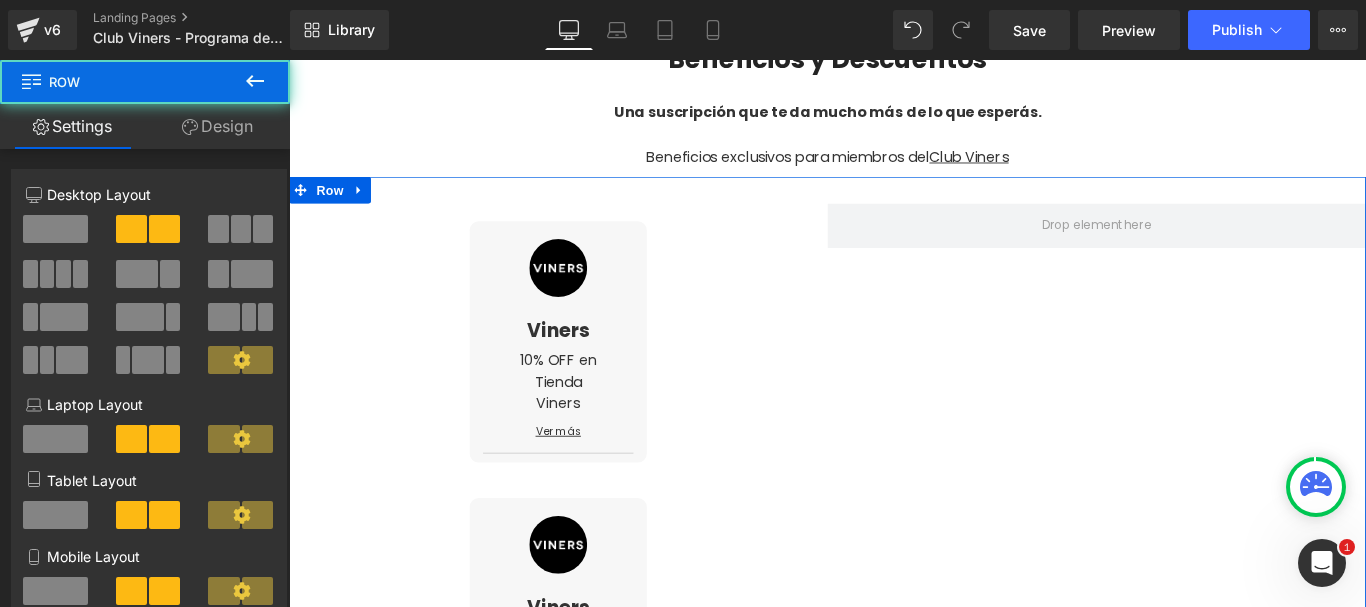 click on "Design" at bounding box center (217, 126) 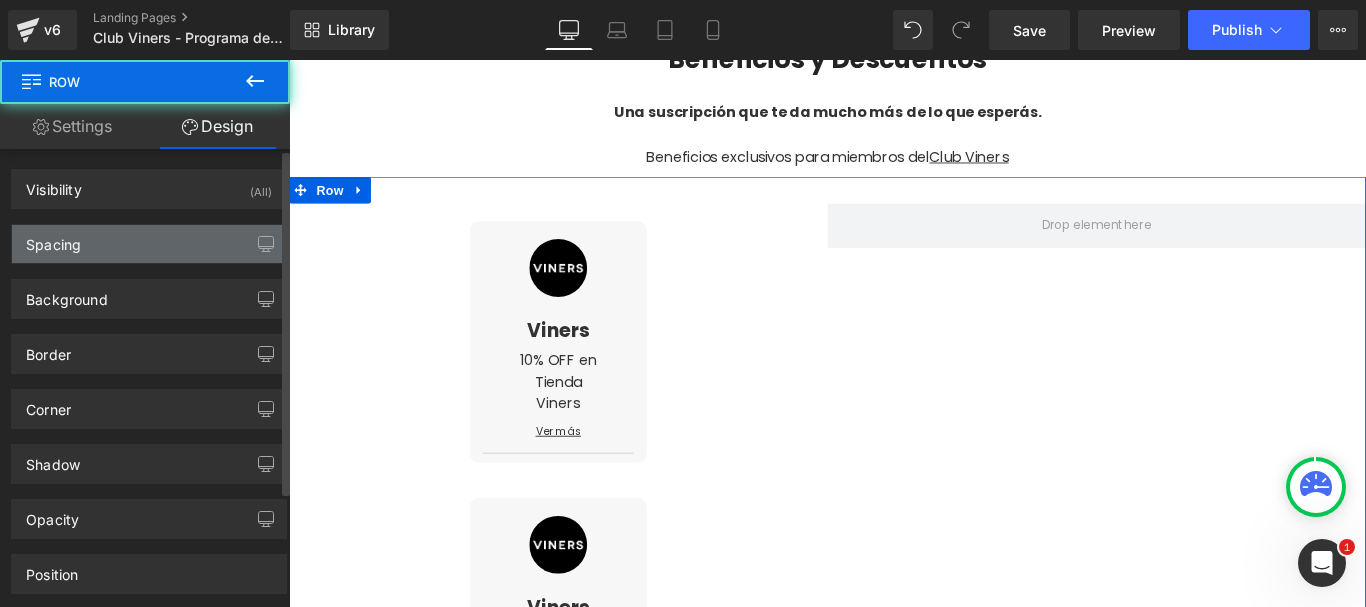 click on "Spacing" at bounding box center [149, 244] 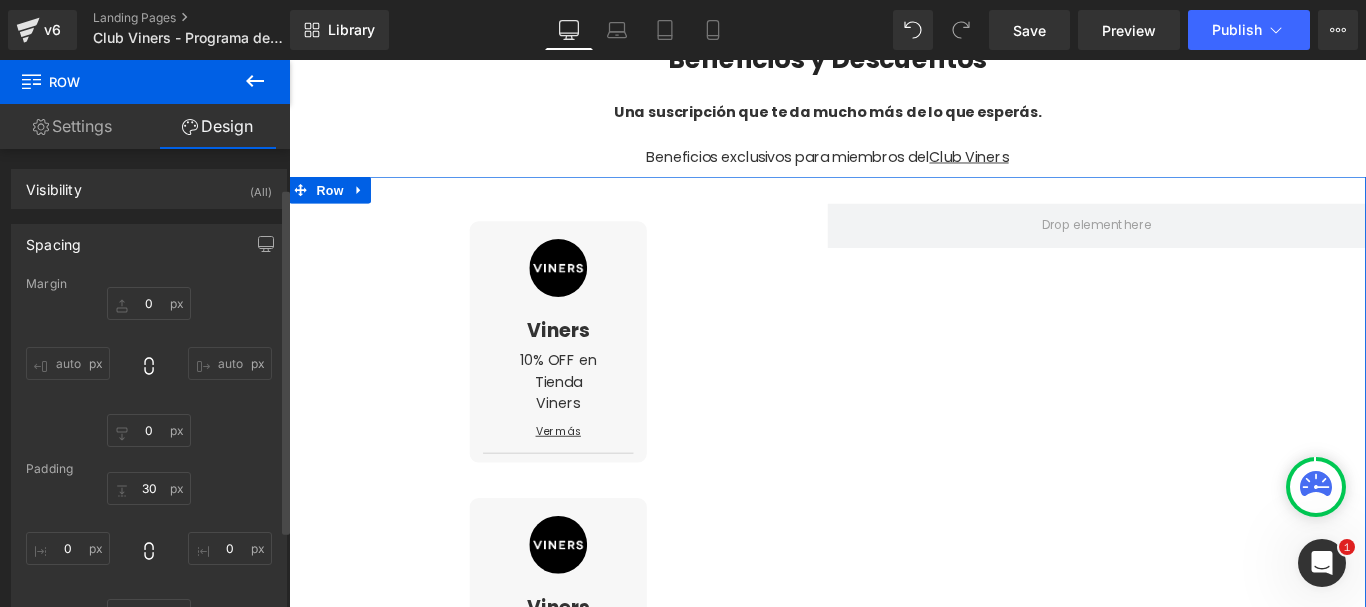 scroll, scrollTop: 100, scrollLeft: 0, axis: vertical 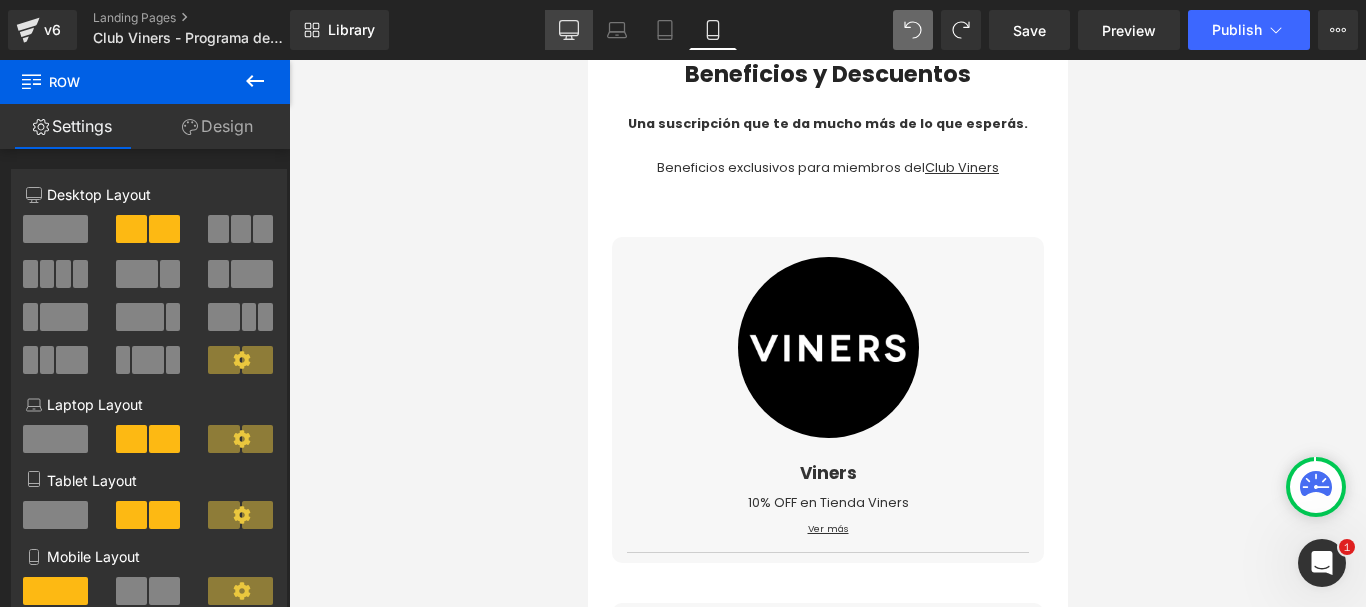 click on "Desktop" at bounding box center [569, 30] 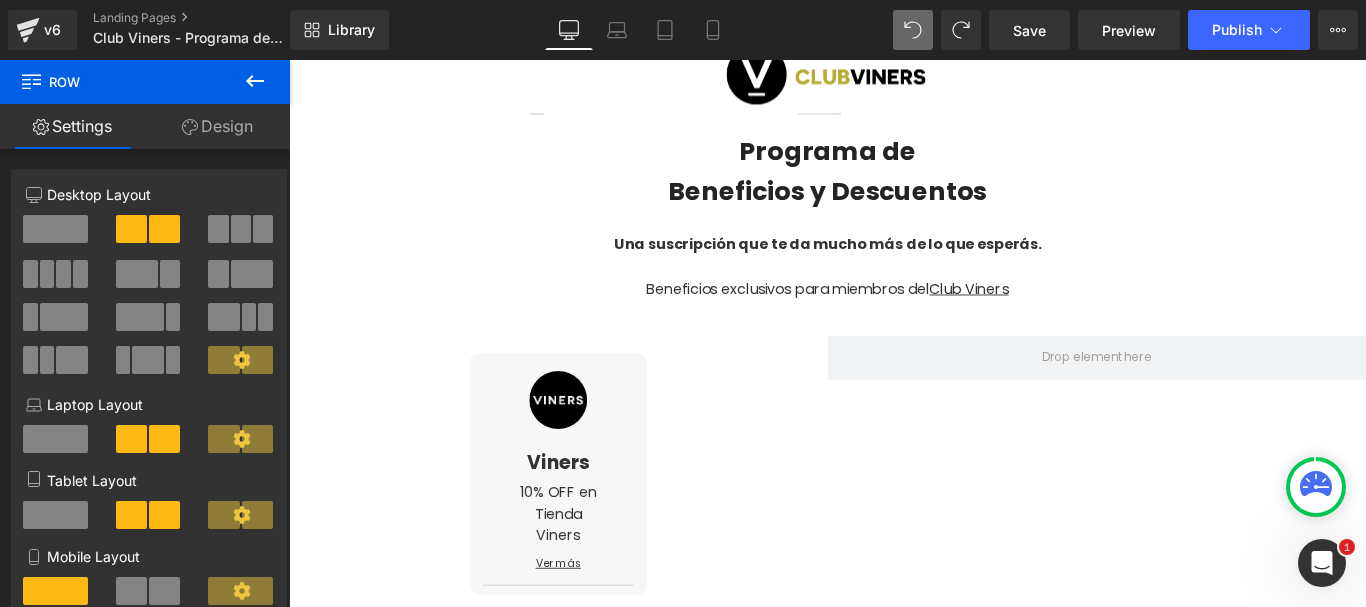 scroll, scrollTop: 435, scrollLeft: 0, axis: vertical 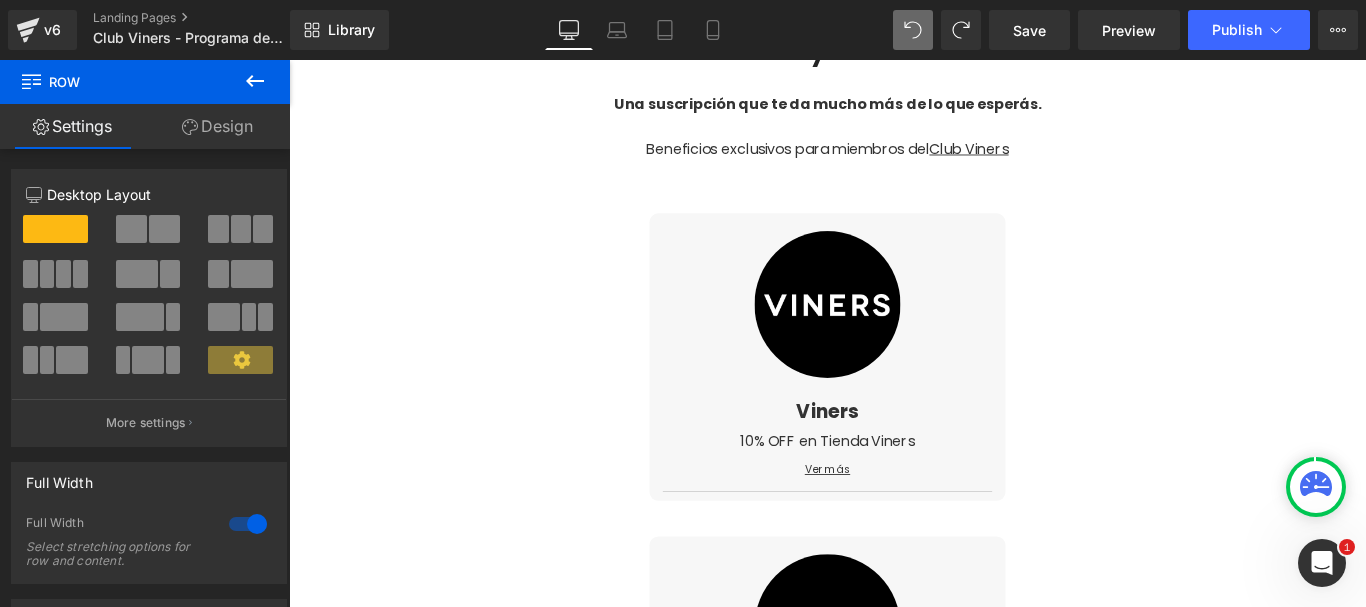 click at bounding box center (255, 82) 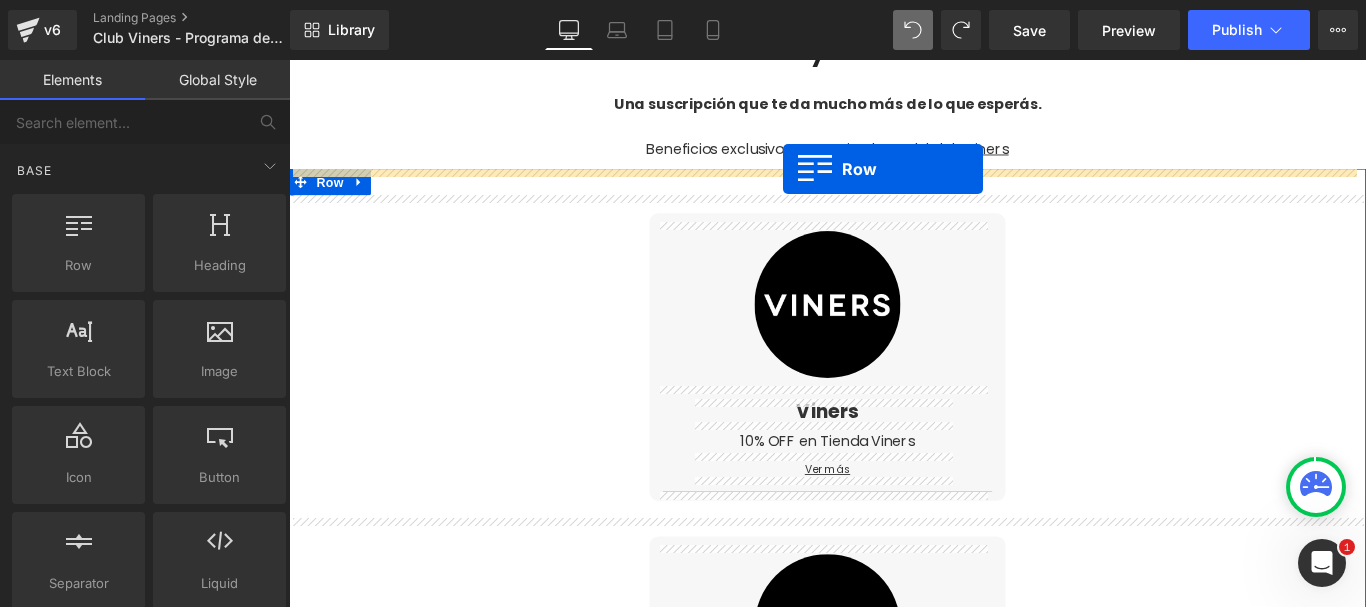 drag, startPoint x: 329, startPoint y: 305, endPoint x: 844, endPoint y: 183, distance: 529.25323 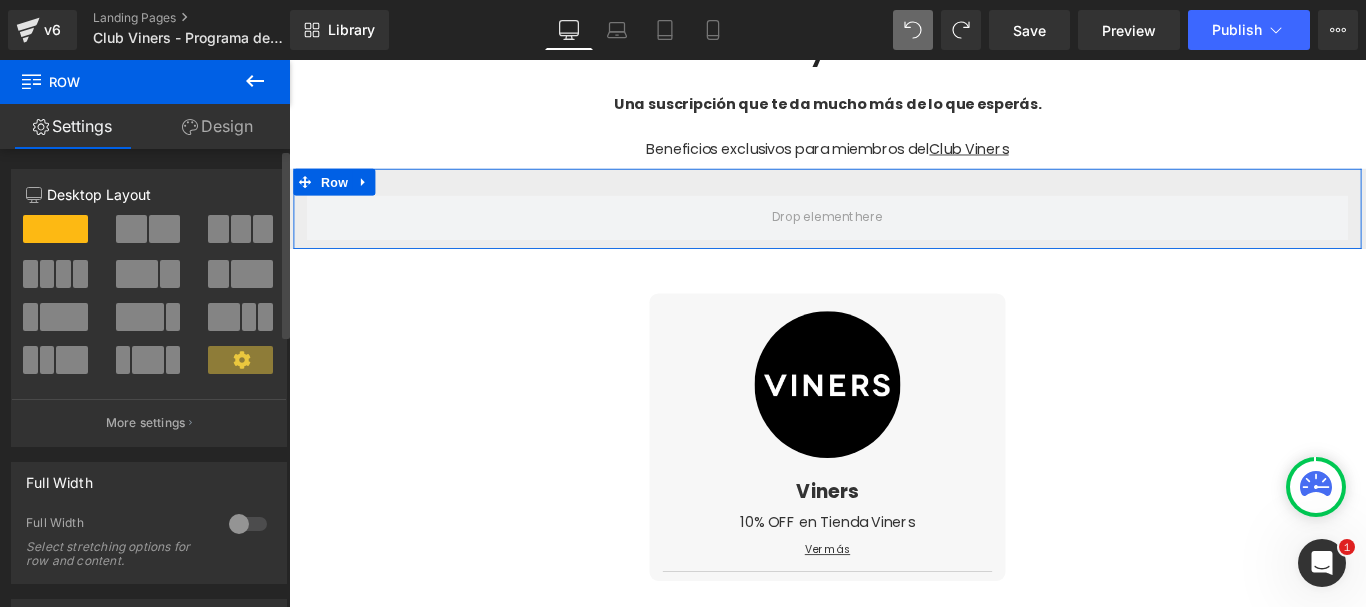 click at bounding box center [149, 229] 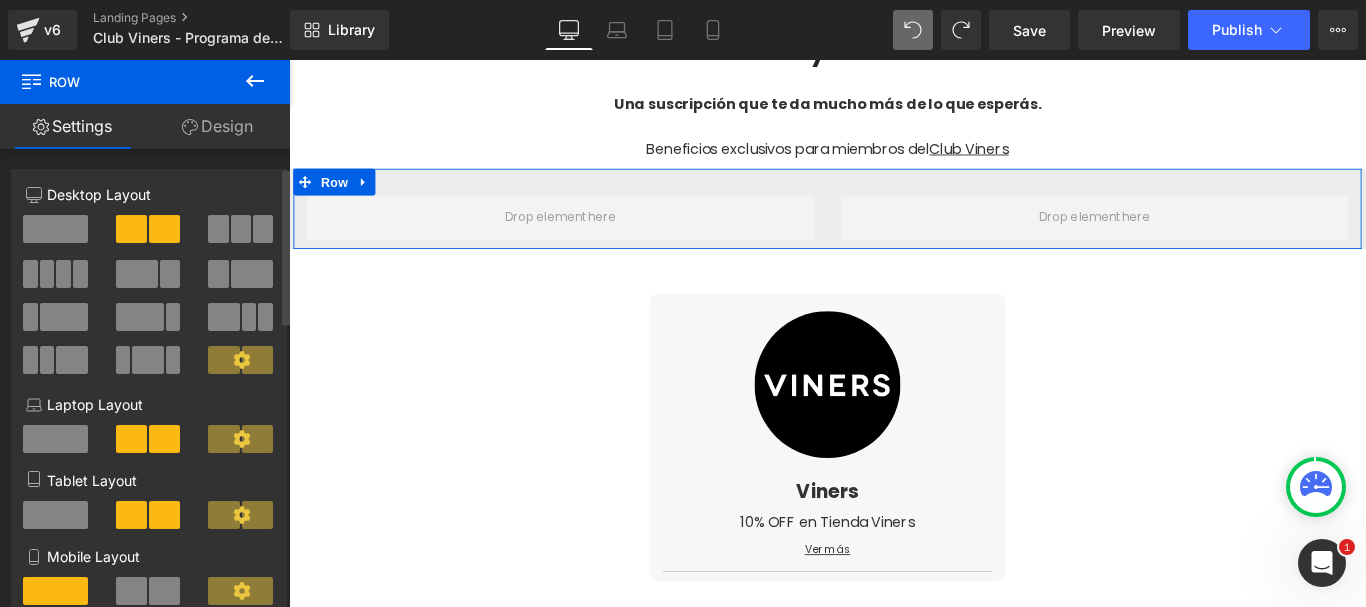 scroll, scrollTop: 100, scrollLeft: 0, axis: vertical 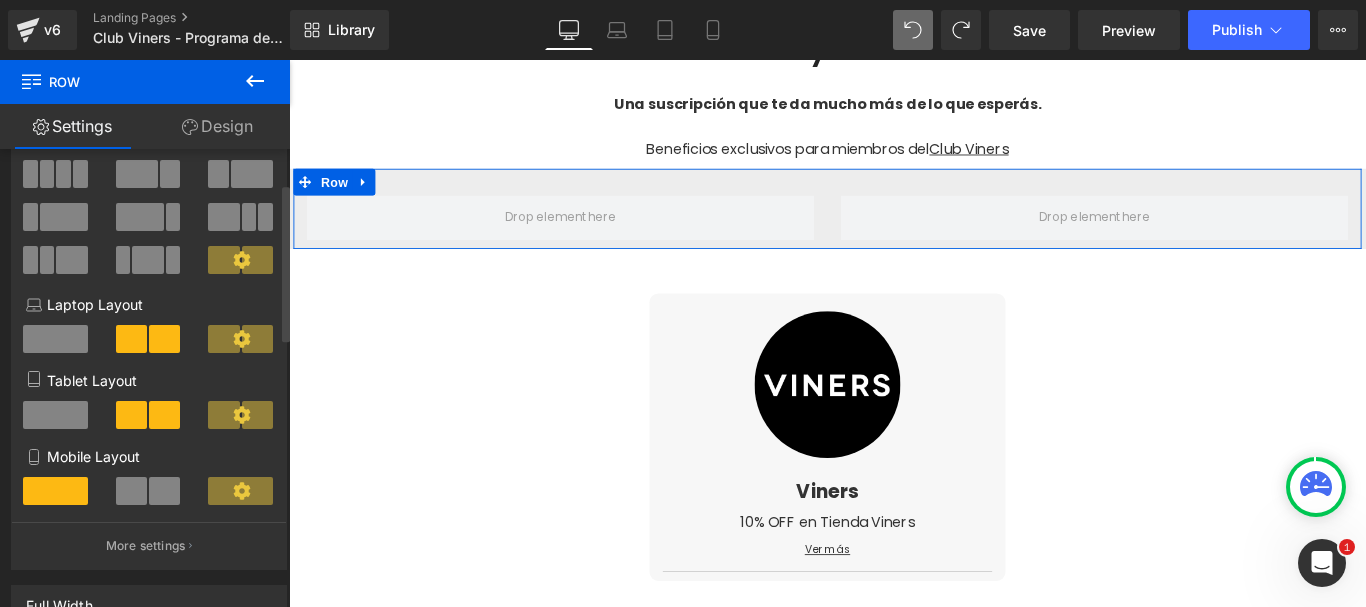 click at bounding box center (164, 491) 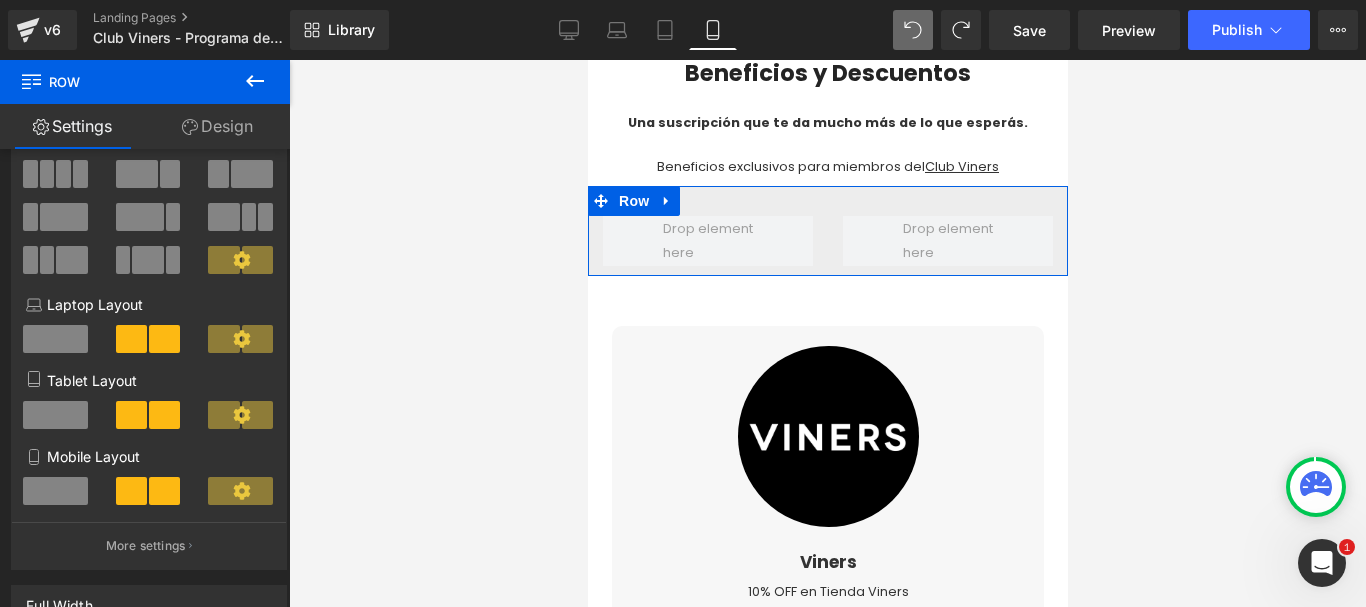 scroll, scrollTop: 283, scrollLeft: 0, axis: vertical 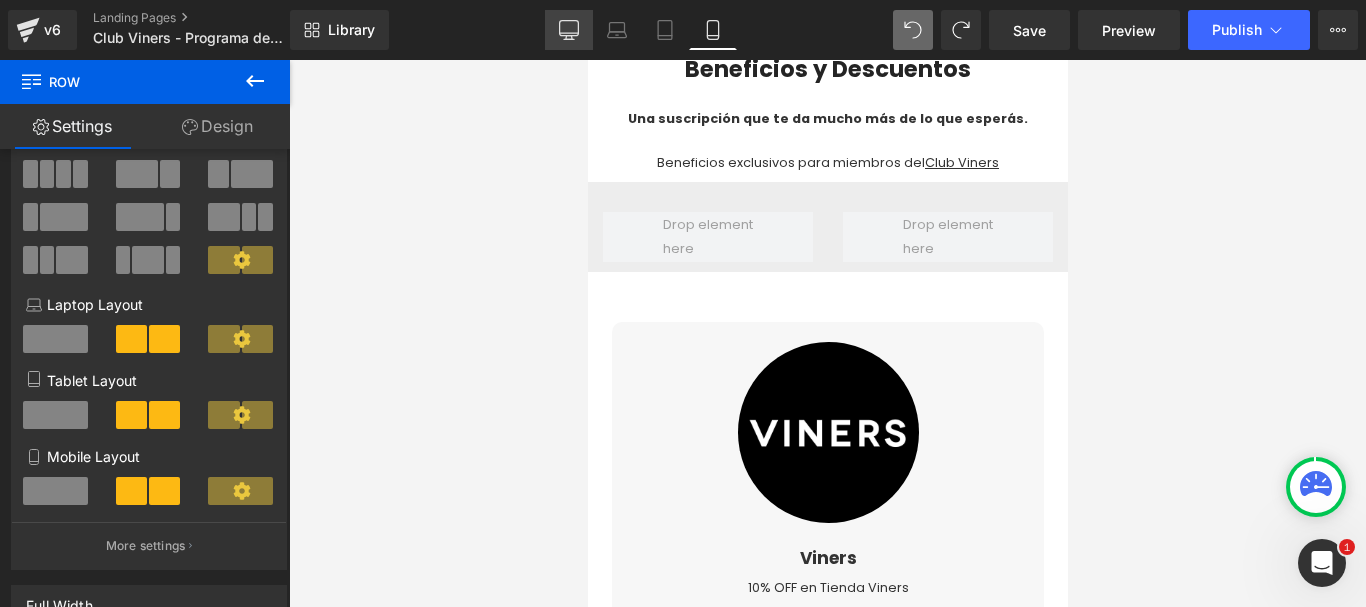 click 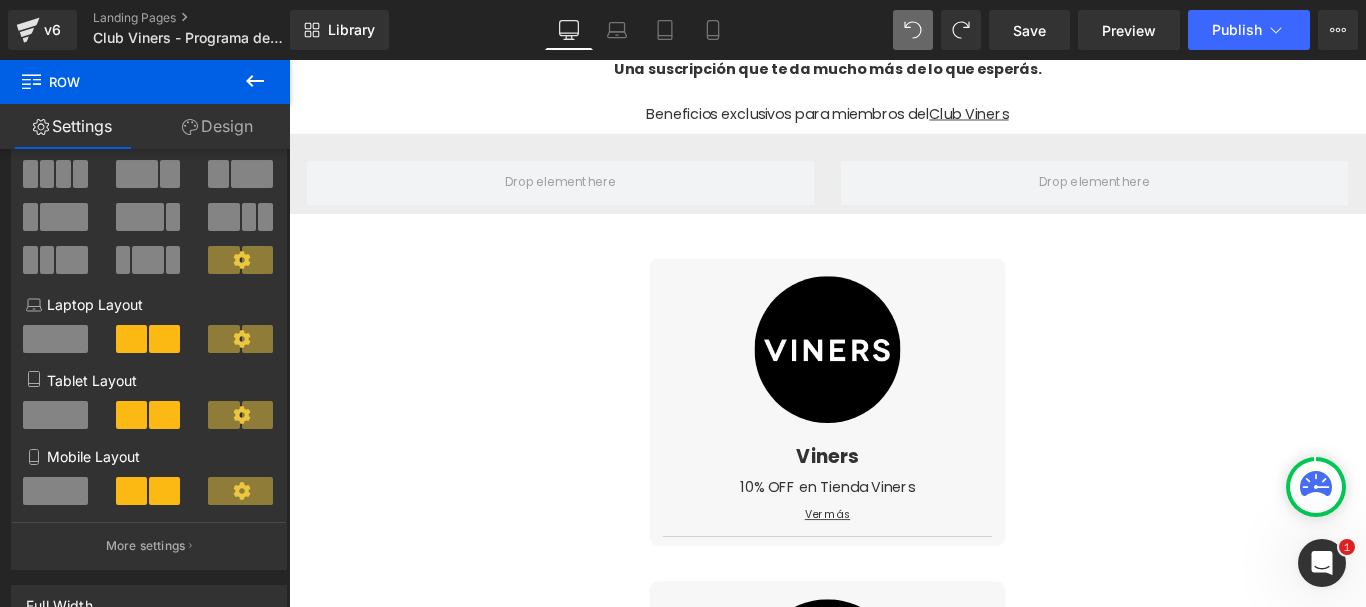 scroll, scrollTop: 445, scrollLeft: 0, axis: vertical 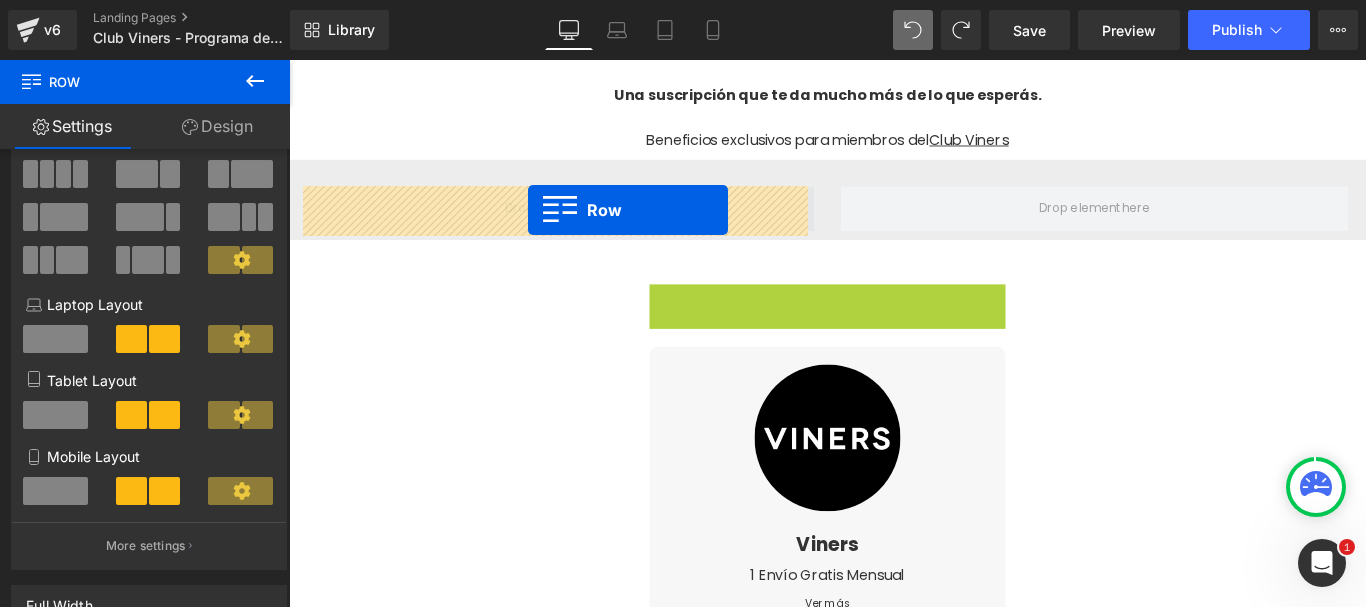 drag, startPoint x: 704, startPoint y: 327, endPoint x: 557, endPoint y: 228, distance: 177.22867 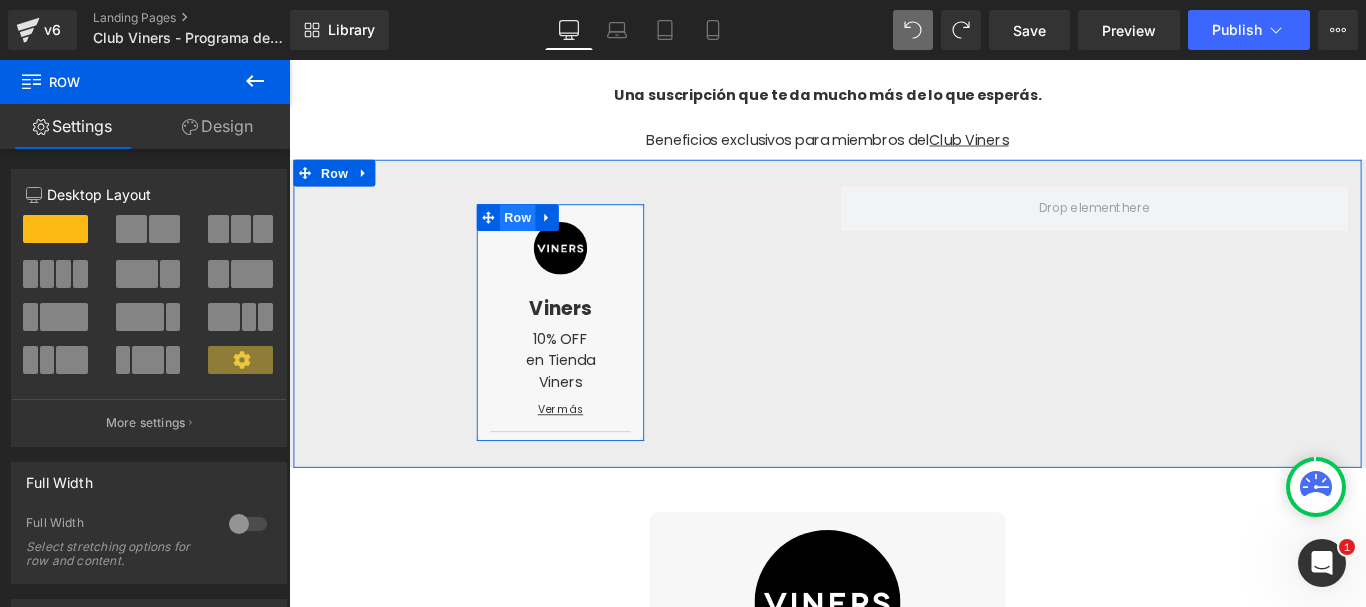 click on "Row" at bounding box center [546, 237] 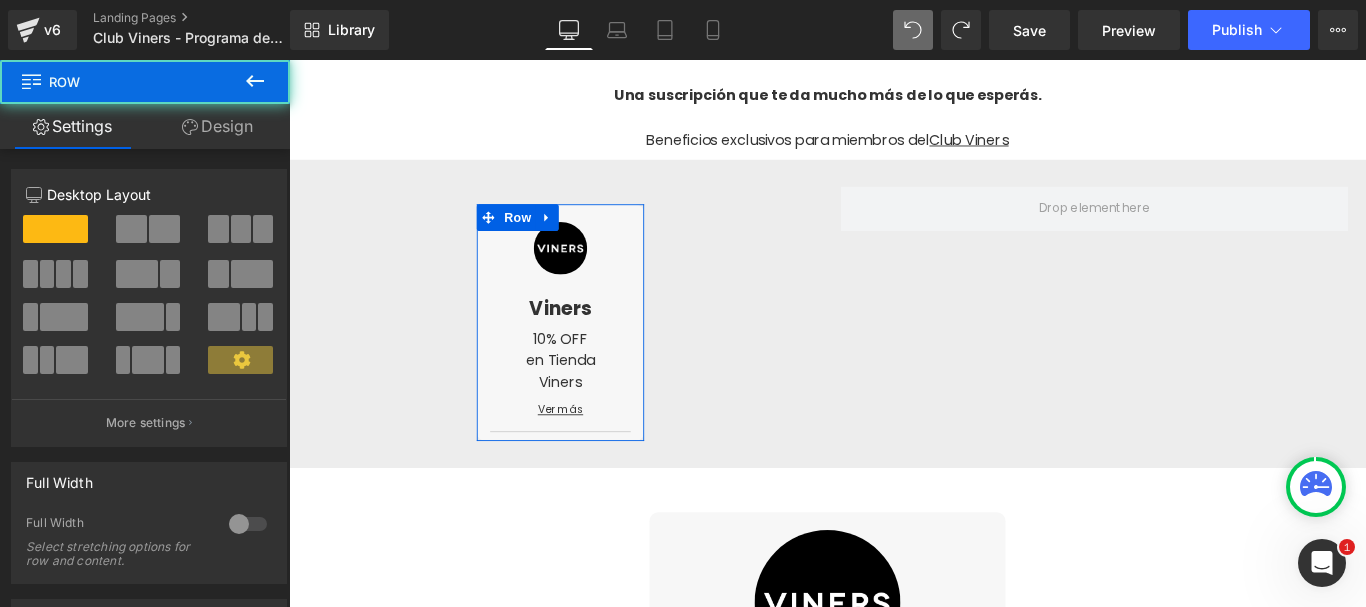 click on "Design" at bounding box center (217, 126) 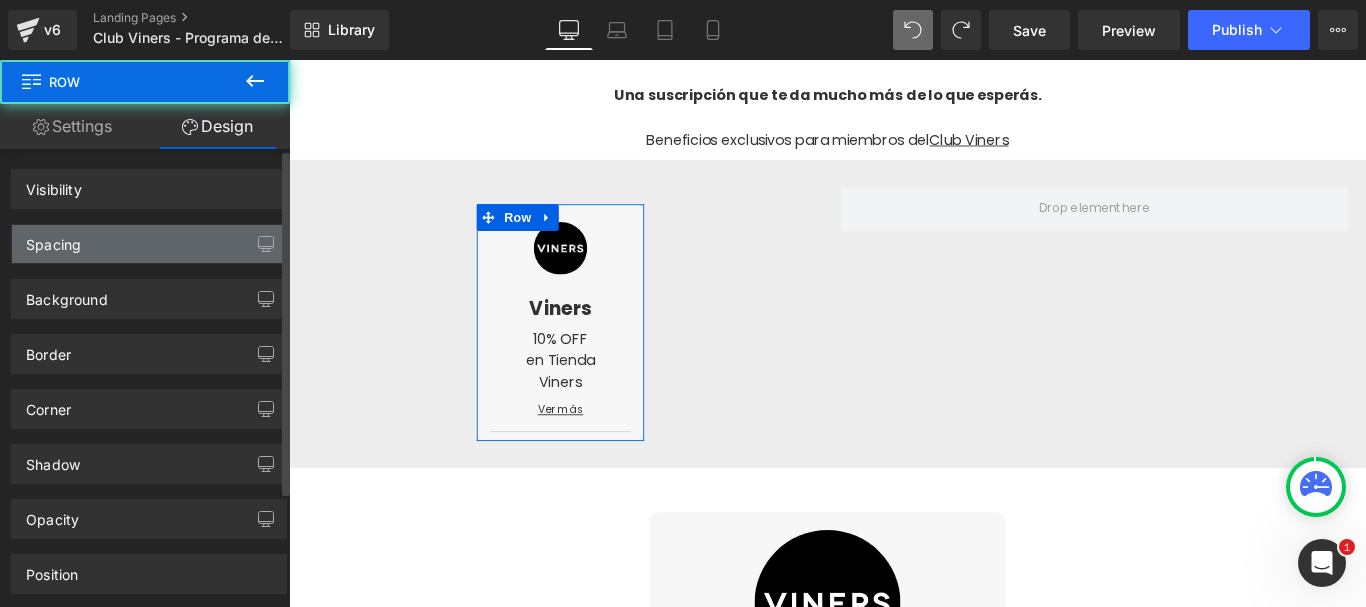 click on "Spacing" at bounding box center [149, 244] 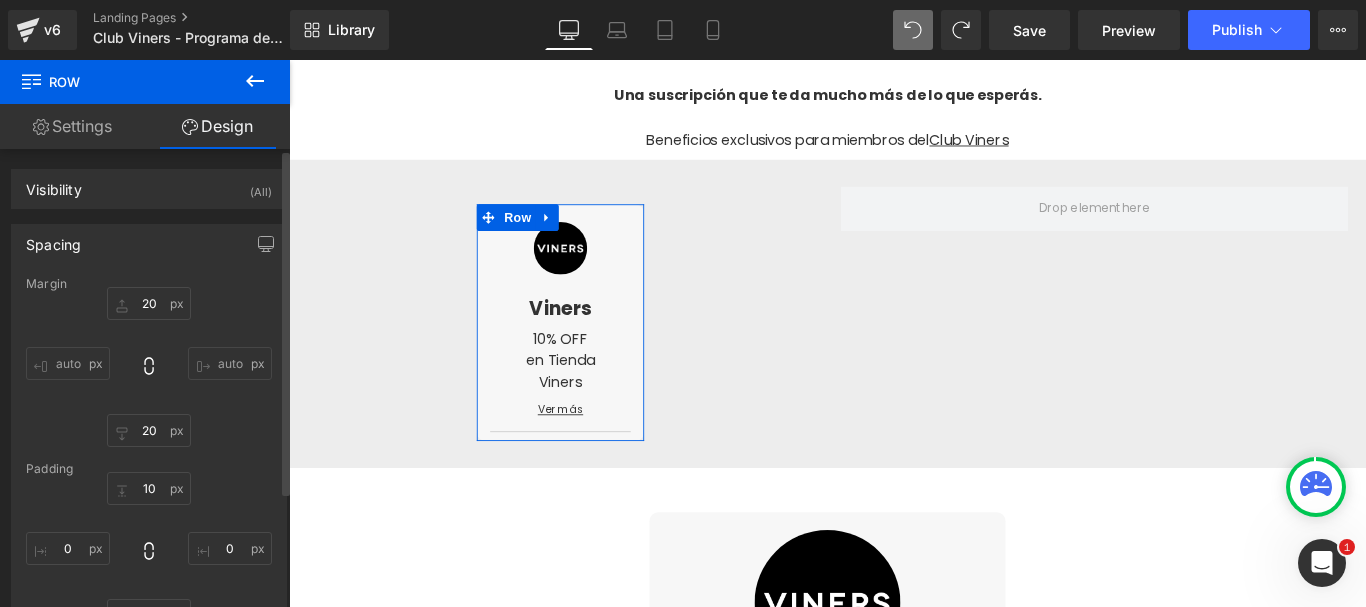 click on "auto" at bounding box center (68, 363) 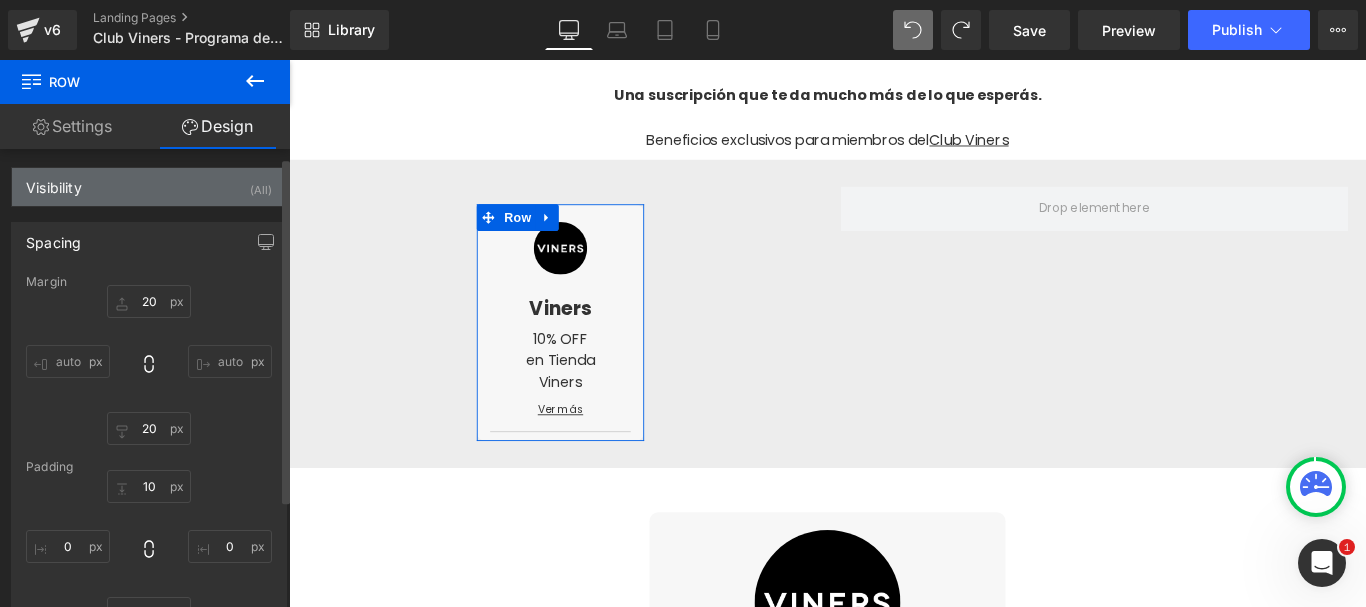 scroll, scrollTop: 0, scrollLeft: 0, axis: both 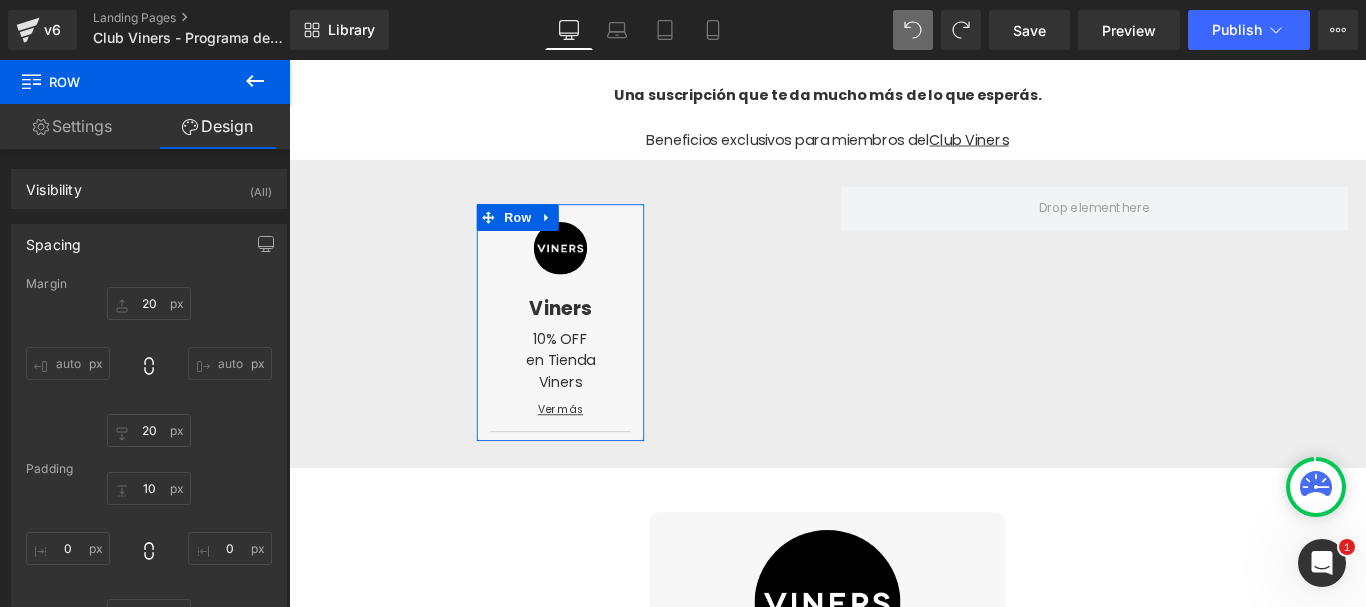 click on "Settings" at bounding box center (72, 126) 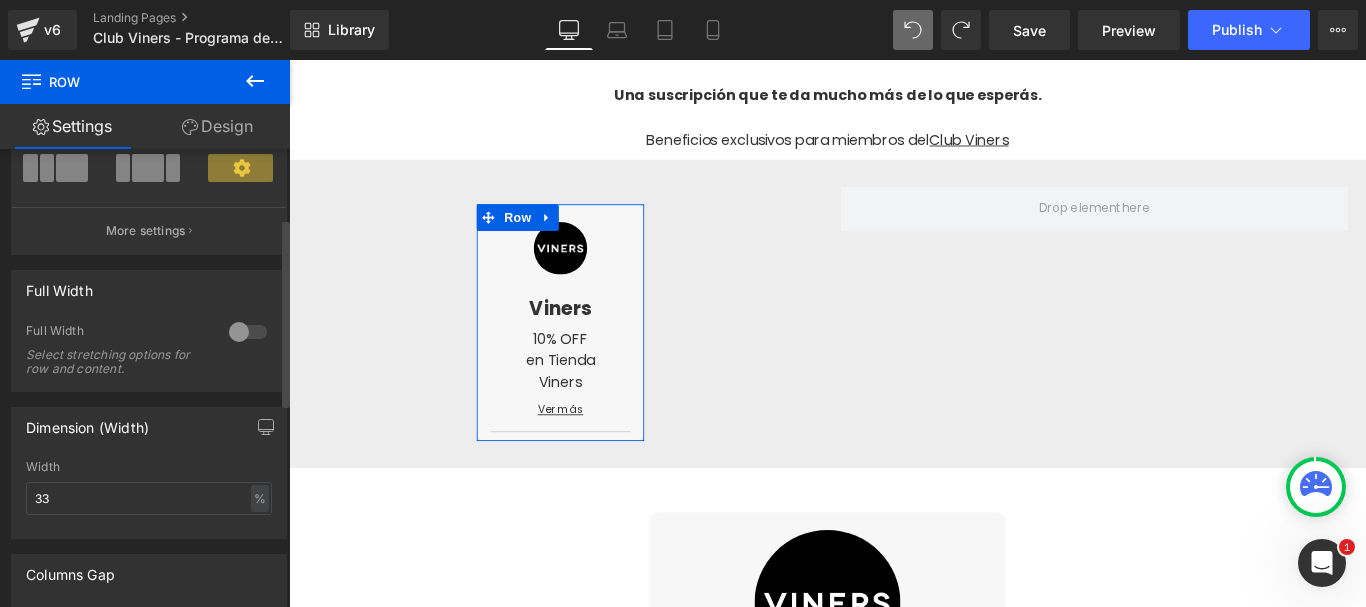scroll, scrollTop: 200, scrollLeft: 0, axis: vertical 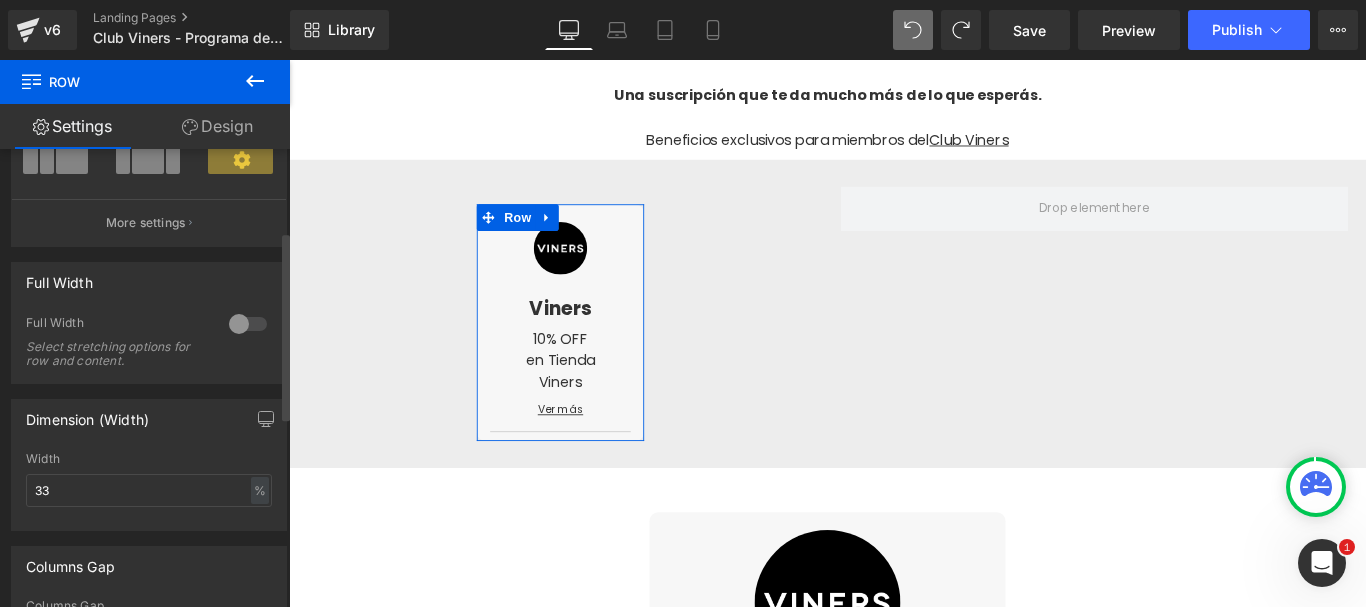 click at bounding box center [248, 324] 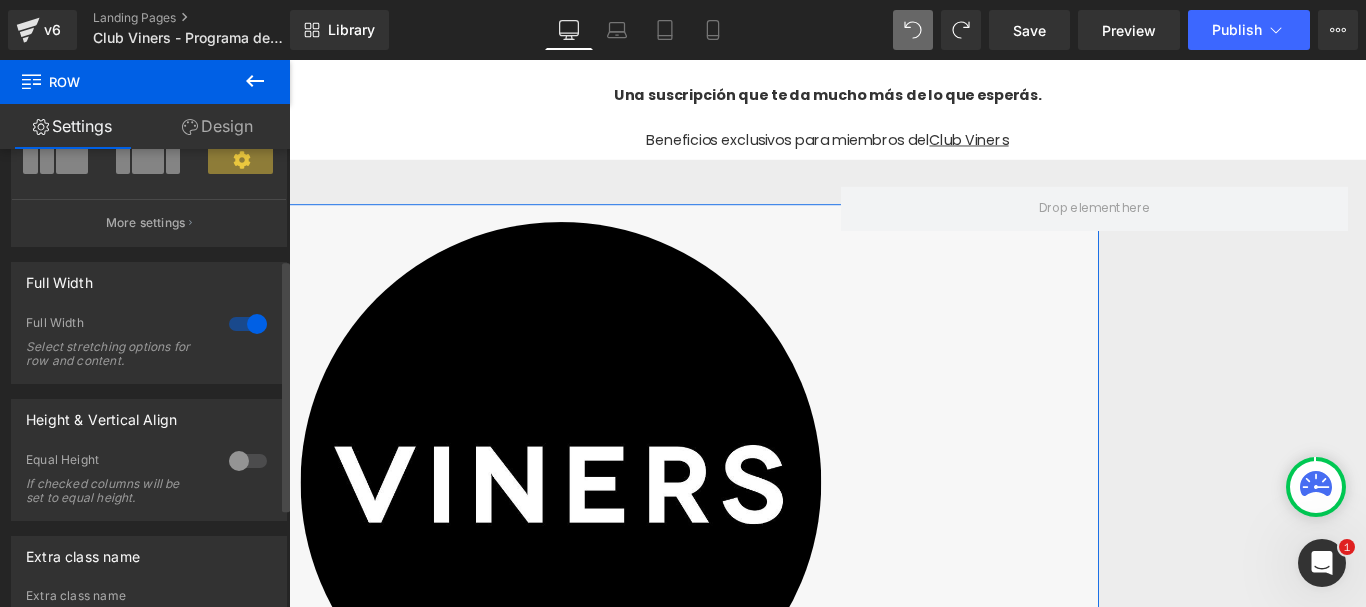 click at bounding box center (248, 324) 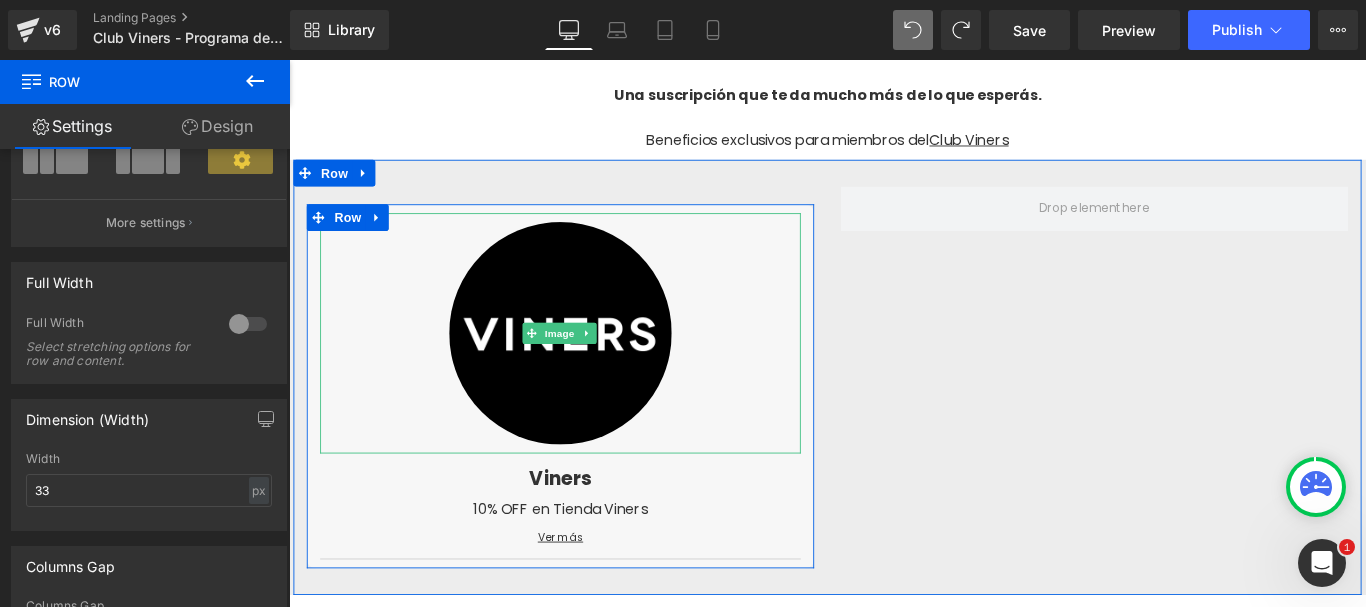 scroll, scrollTop: 545, scrollLeft: 0, axis: vertical 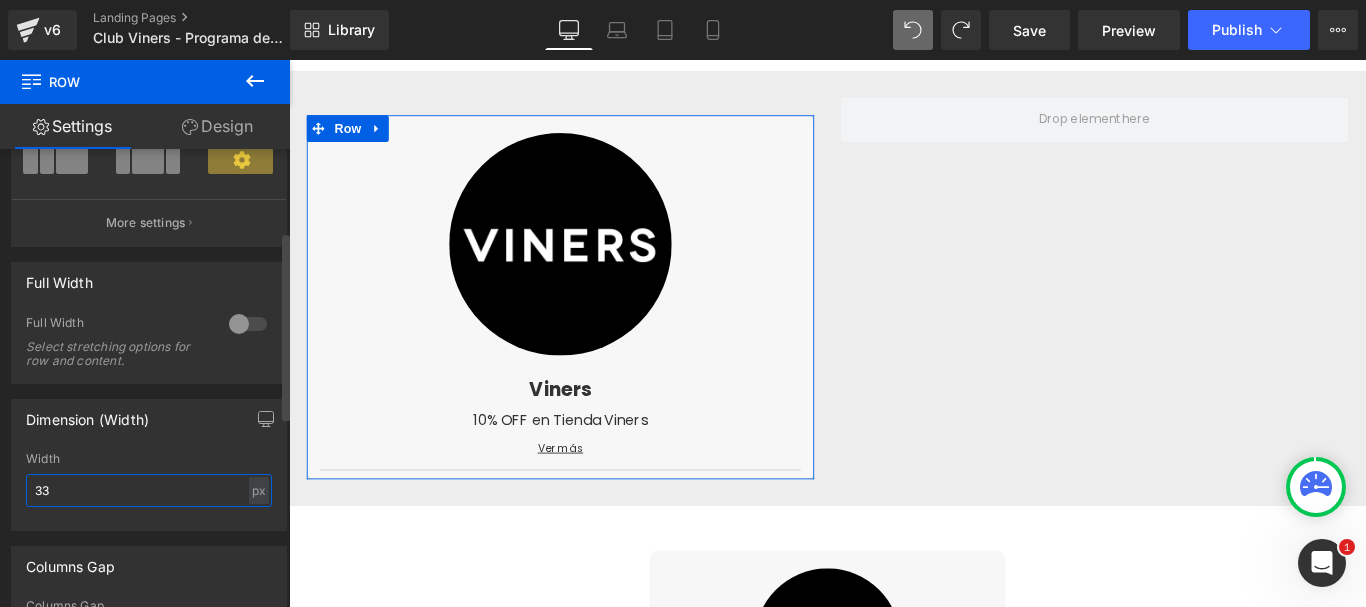 click on "33" at bounding box center [149, 490] 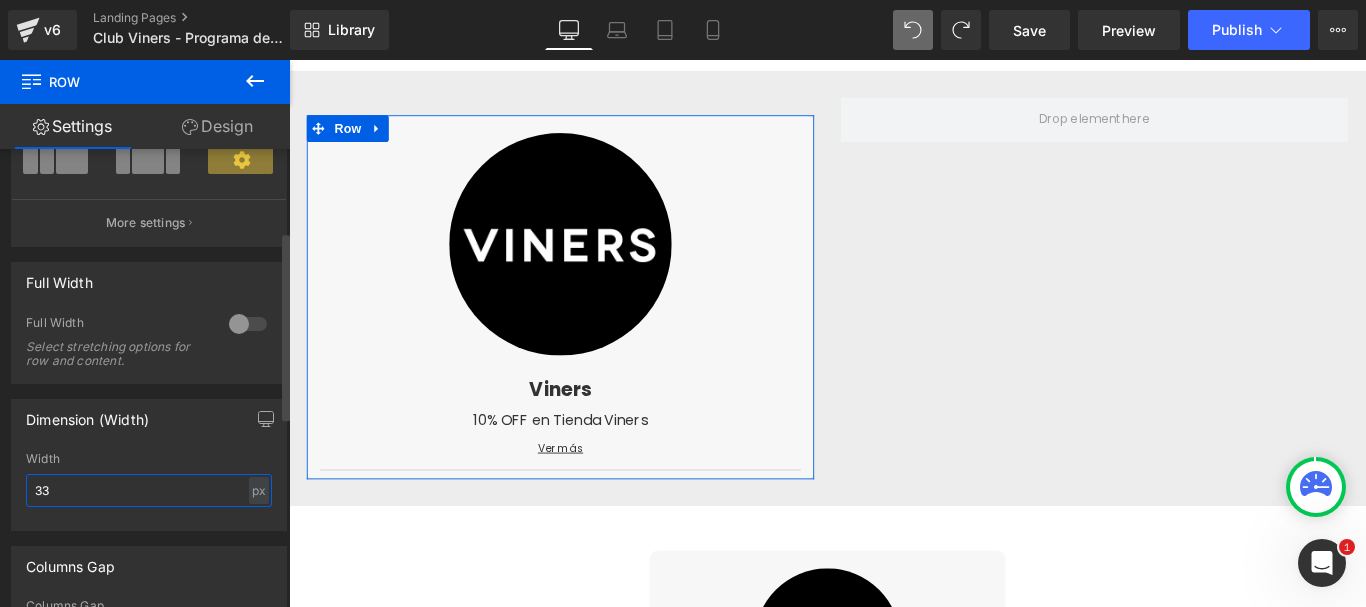 click on "33" at bounding box center [149, 490] 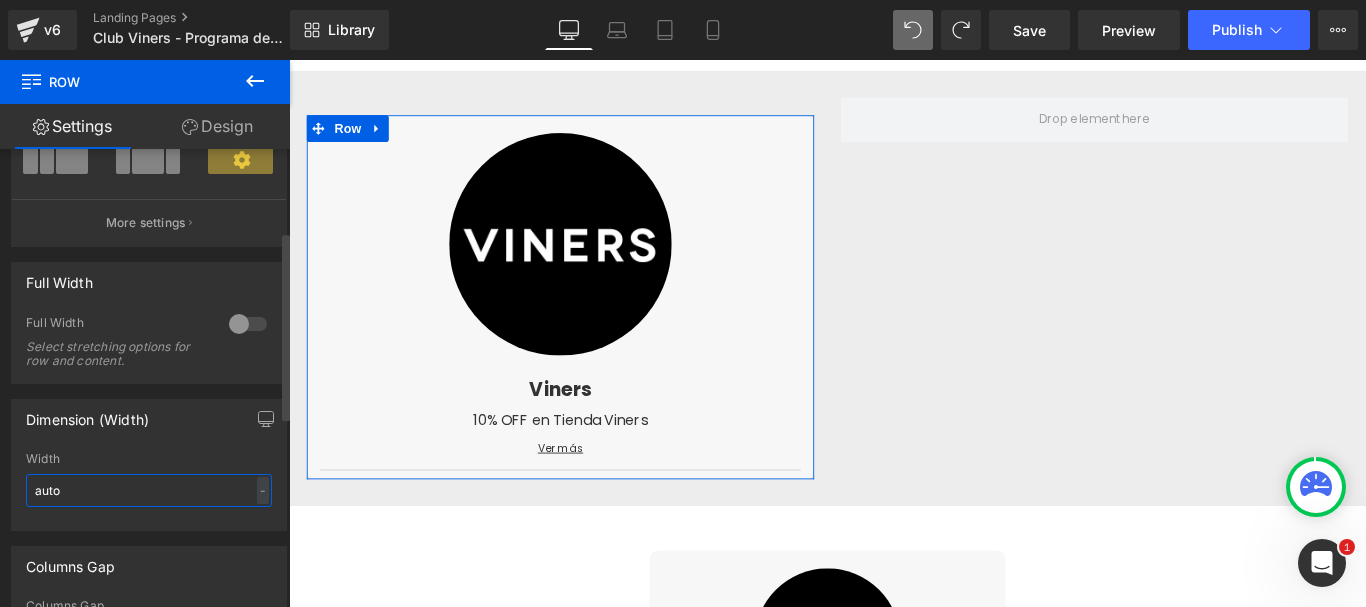 type on "auto" 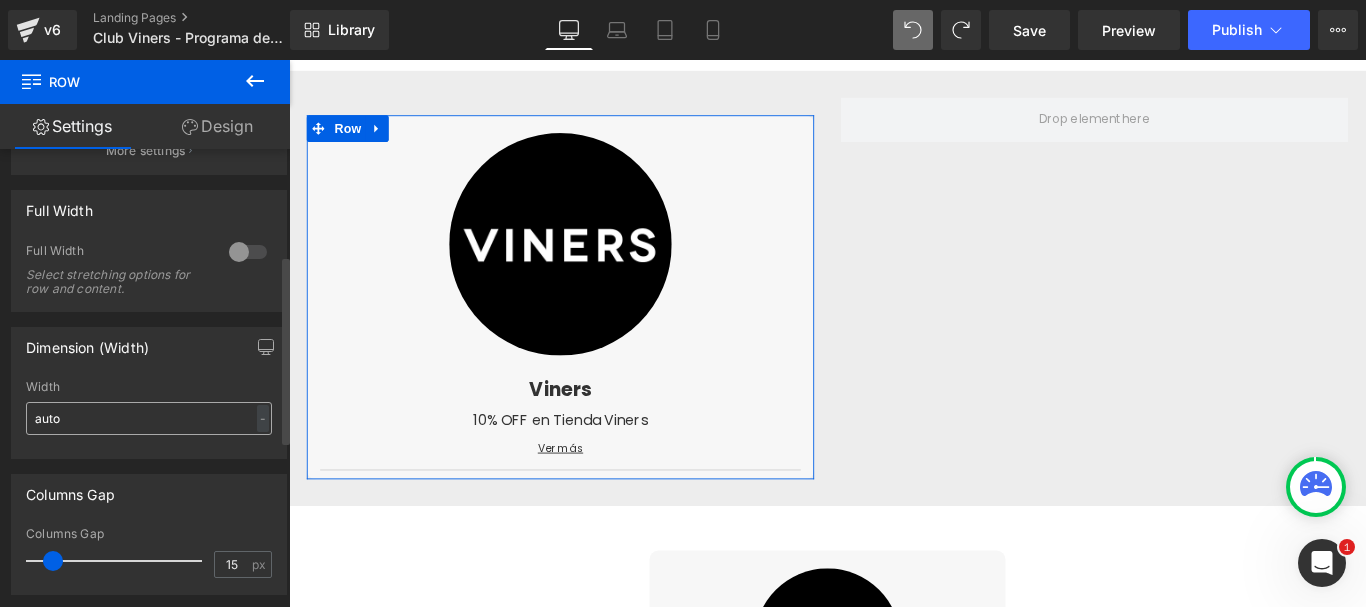 scroll, scrollTop: 258, scrollLeft: 0, axis: vertical 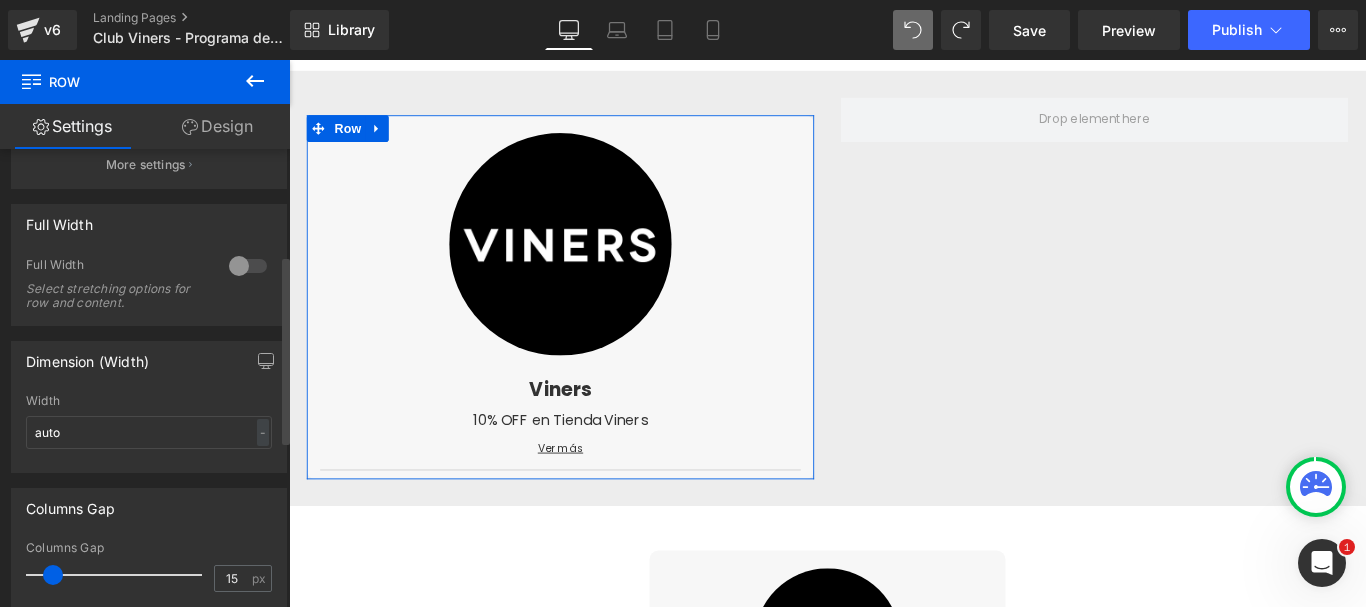 click on "Columns Gap 15px Columns Gap 15 px" at bounding box center [149, 541] 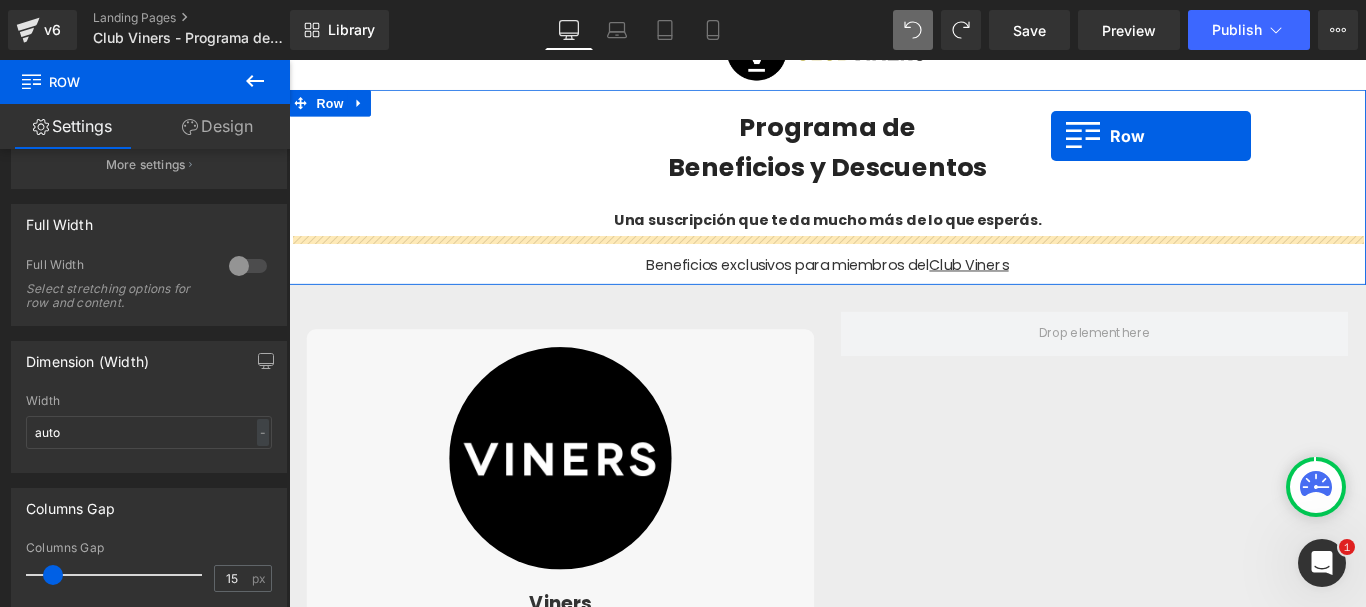 scroll, scrollTop: 285, scrollLeft: 0, axis: vertical 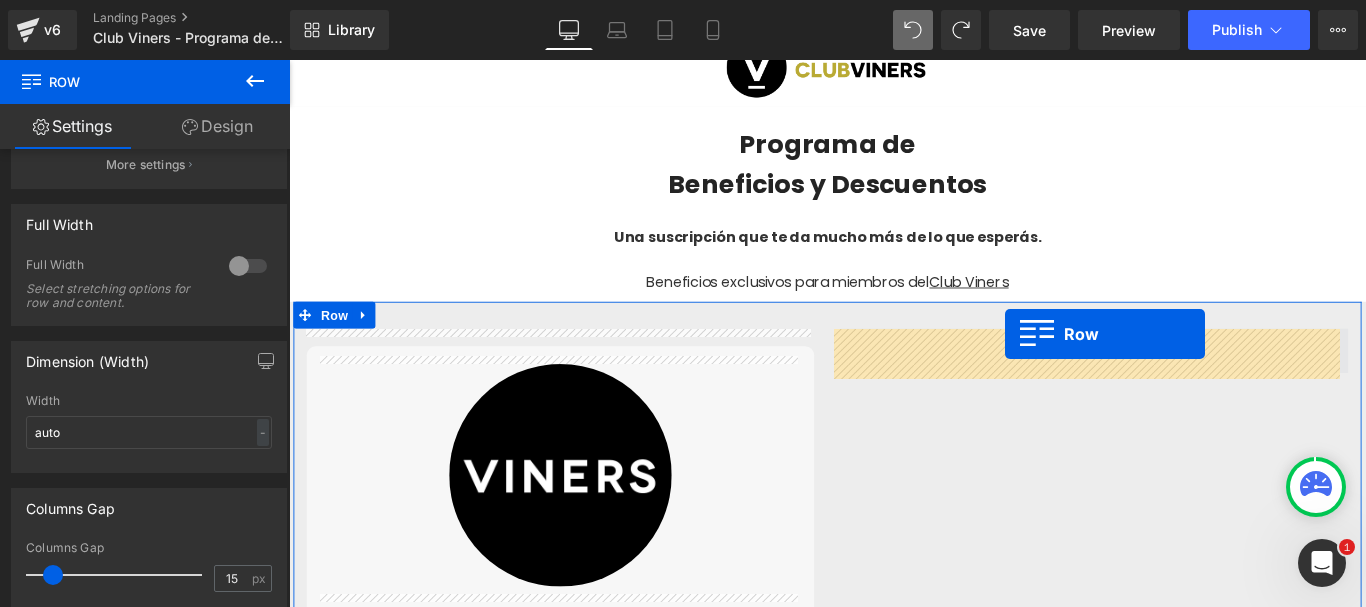 drag, startPoint x: 702, startPoint y: 426, endPoint x: 1093, endPoint y: 368, distance: 395.27838 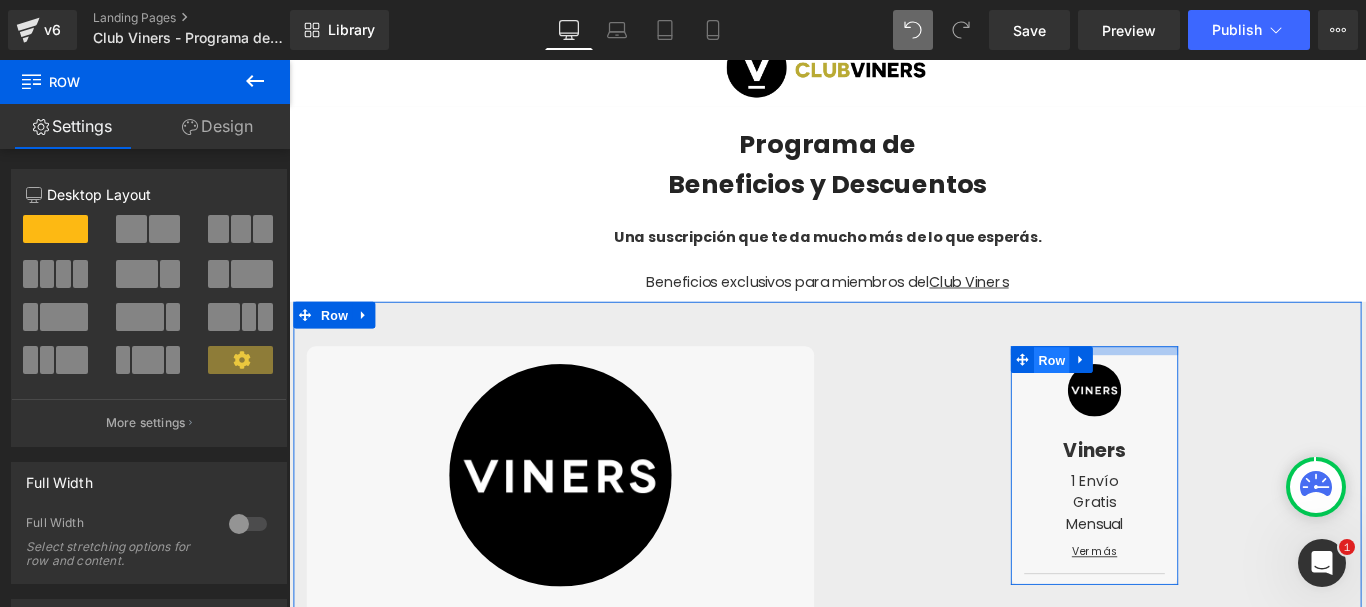 click on "Row" at bounding box center [1146, 398] 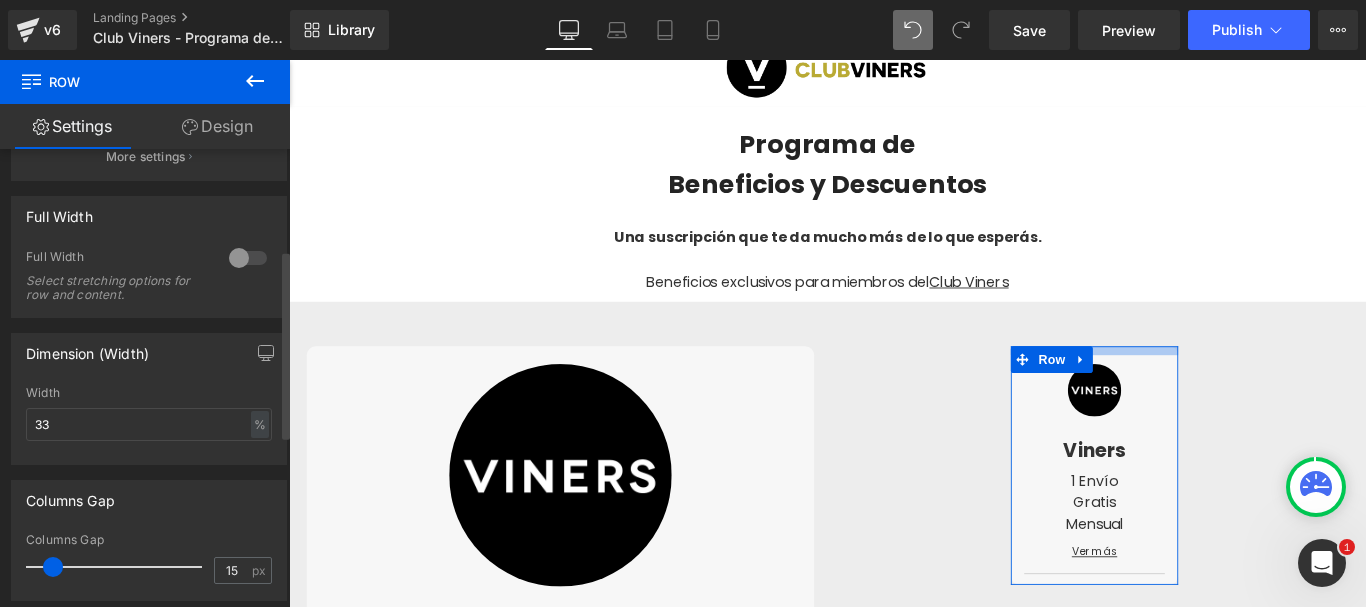 scroll, scrollTop: 300, scrollLeft: 0, axis: vertical 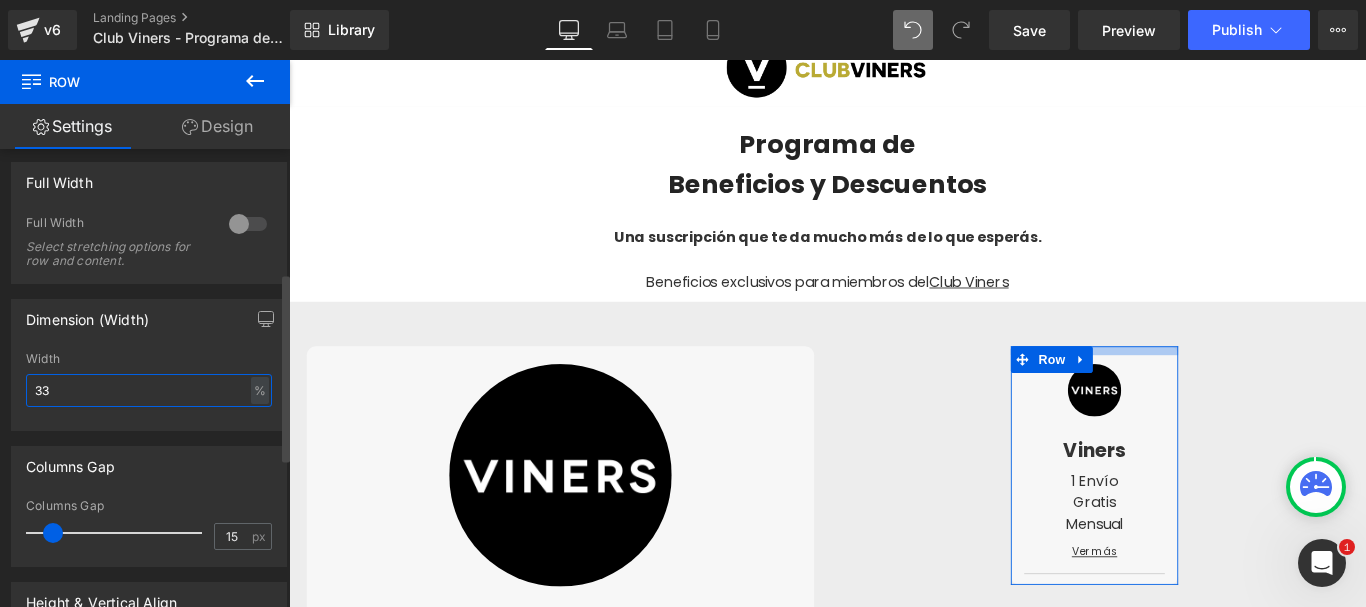 click on "33" at bounding box center (149, 390) 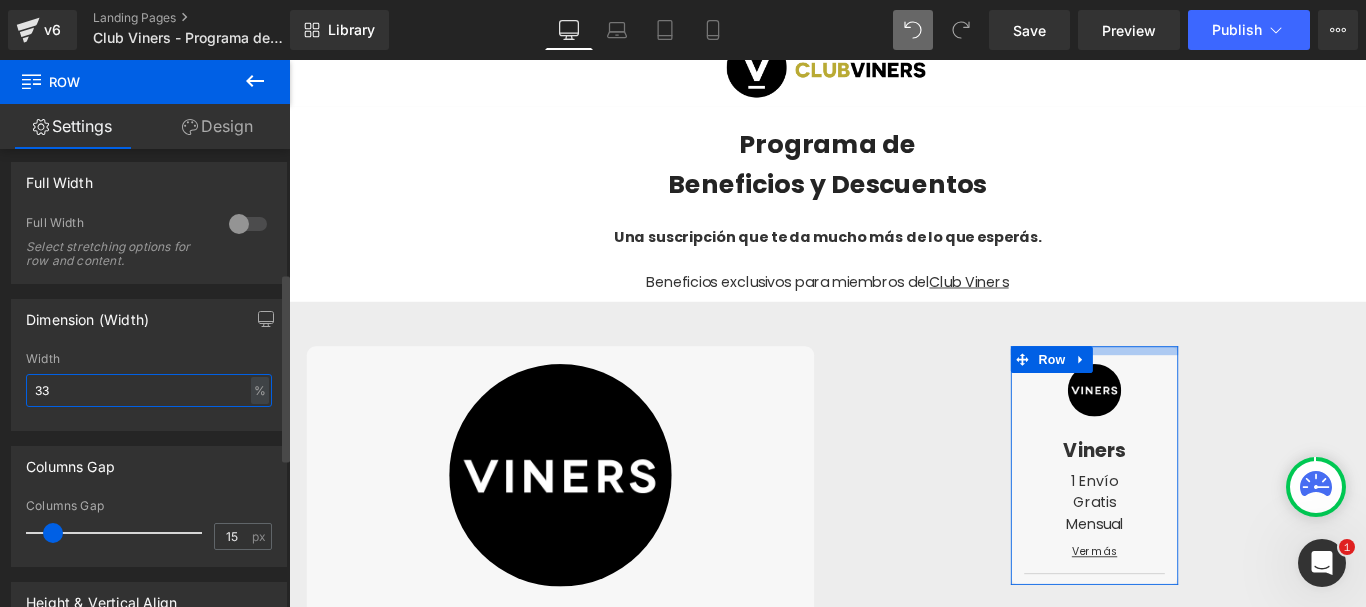 click on "33" at bounding box center [149, 390] 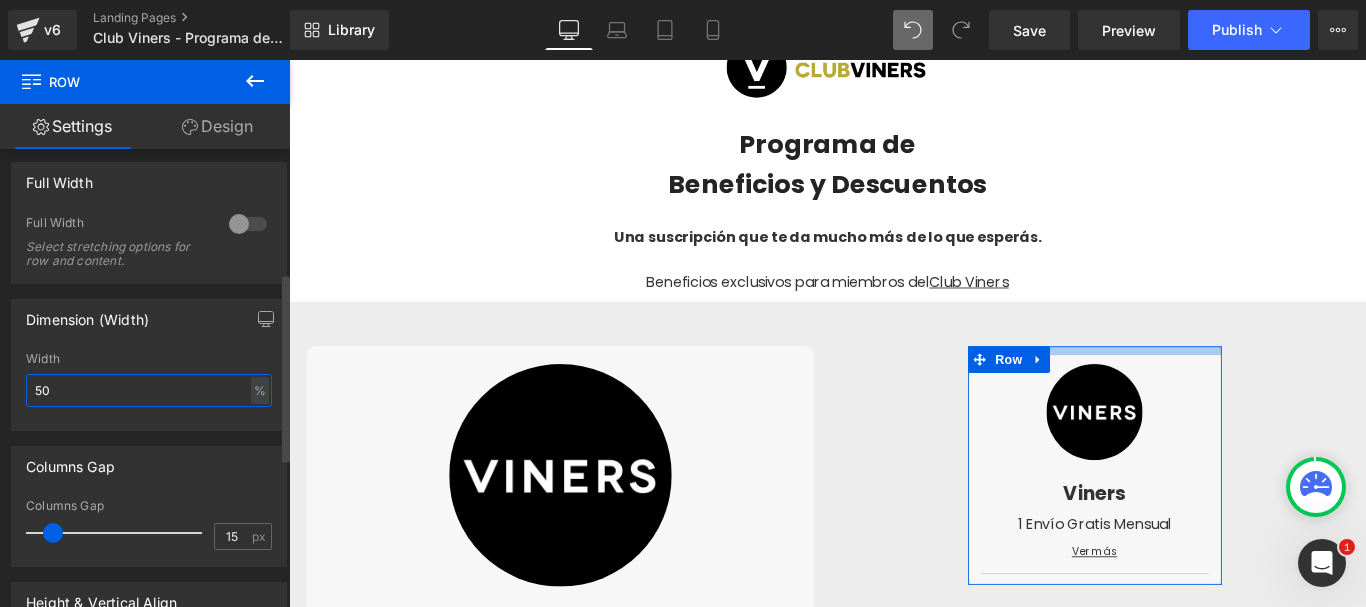 type on "5" 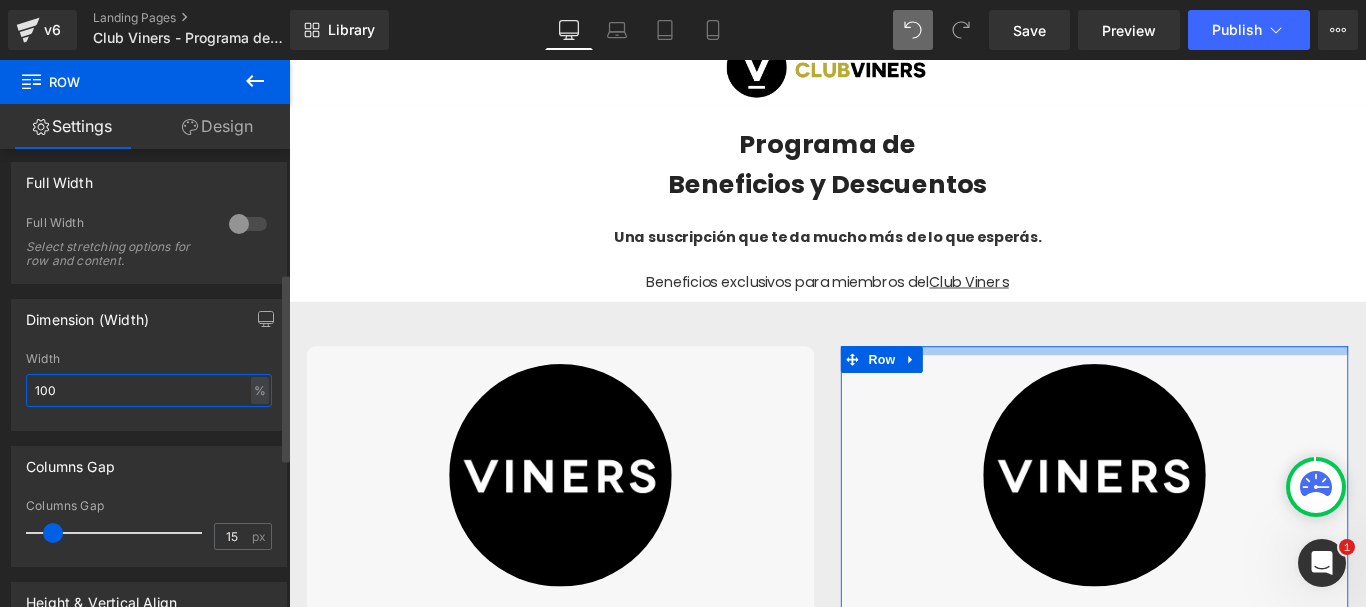 type on "100" 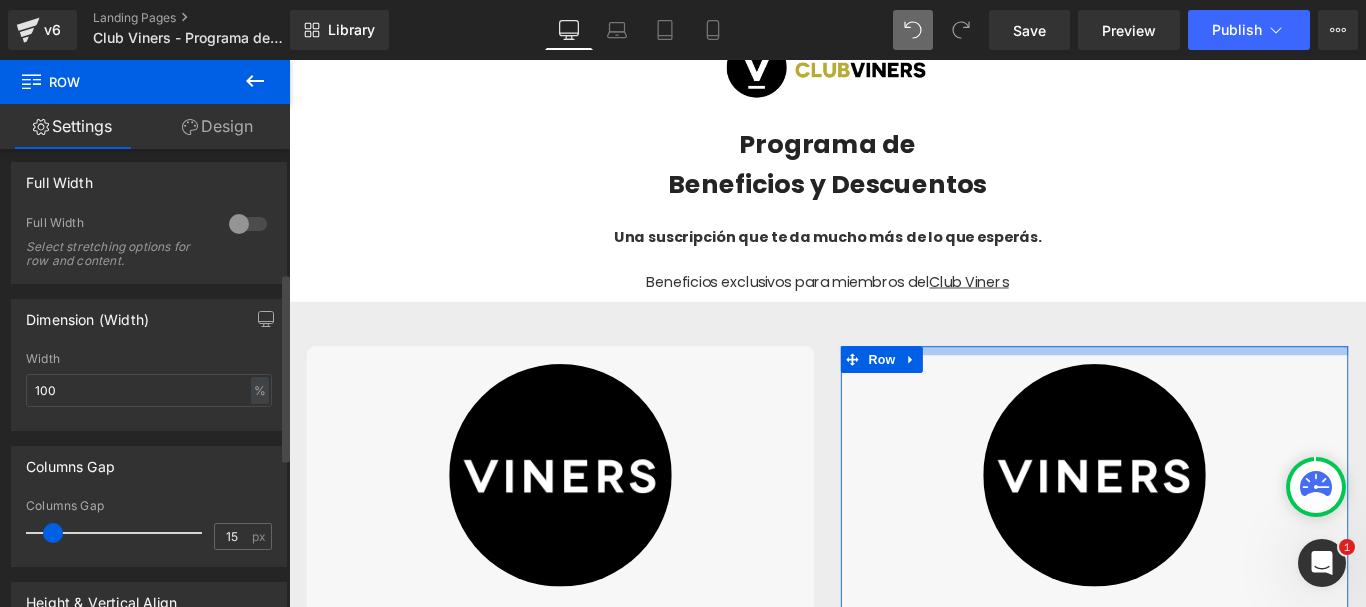drag, startPoint x: 172, startPoint y: 438, endPoint x: 196, endPoint y: 450, distance: 26.832815 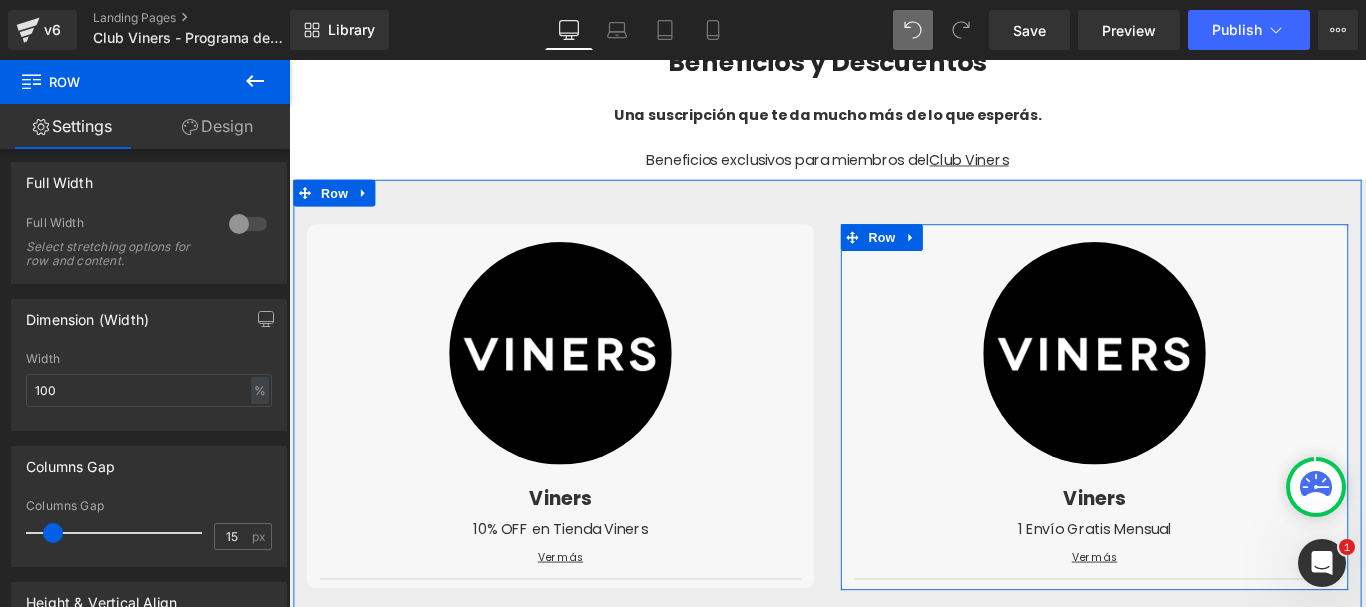 scroll, scrollTop: 485, scrollLeft: 0, axis: vertical 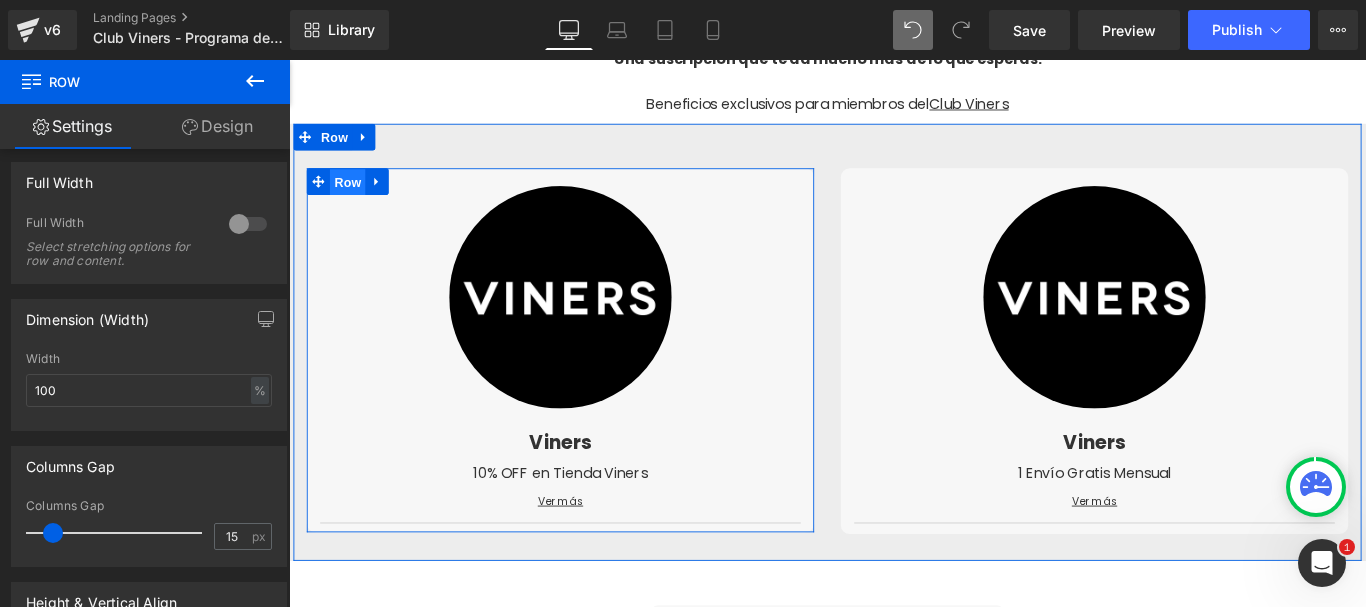 click on "Row" at bounding box center (355, 198) 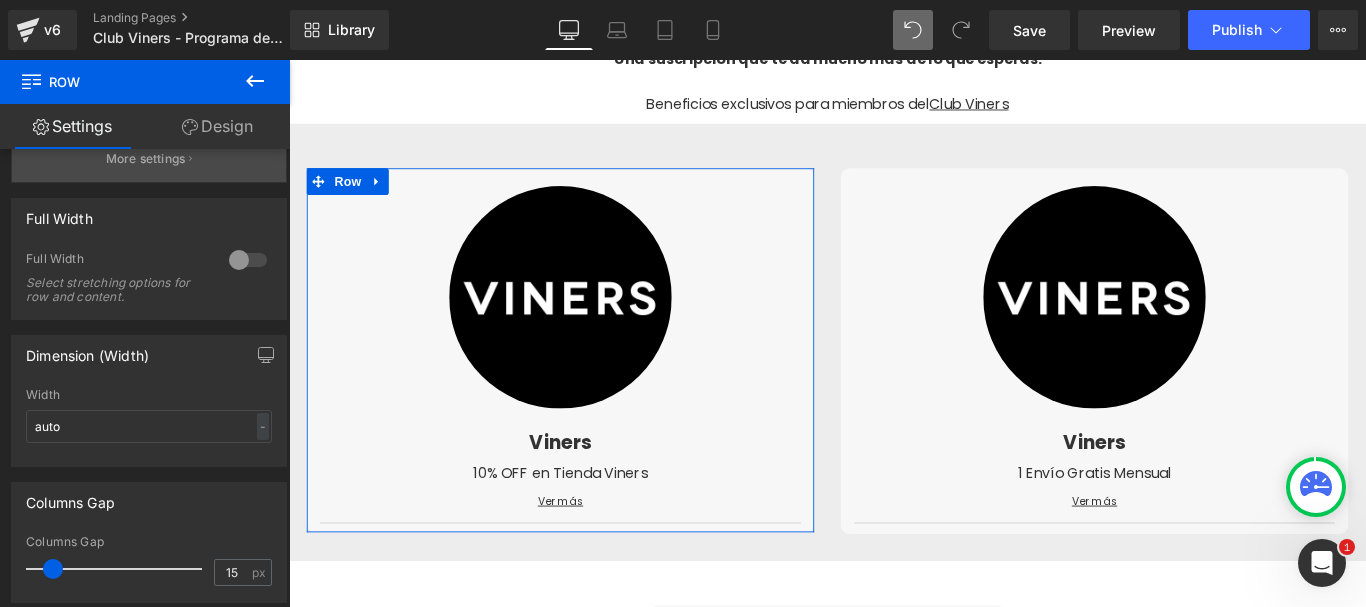 scroll, scrollTop: 300, scrollLeft: 0, axis: vertical 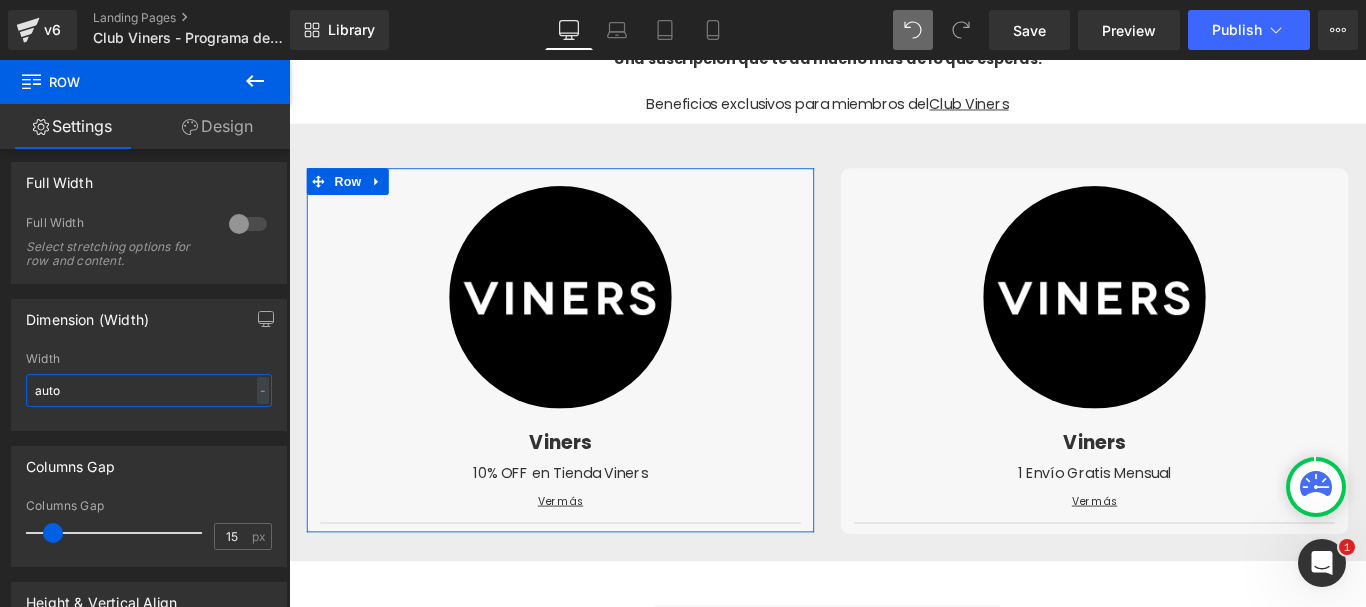 click on "auto" at bounding box center [149, 390] 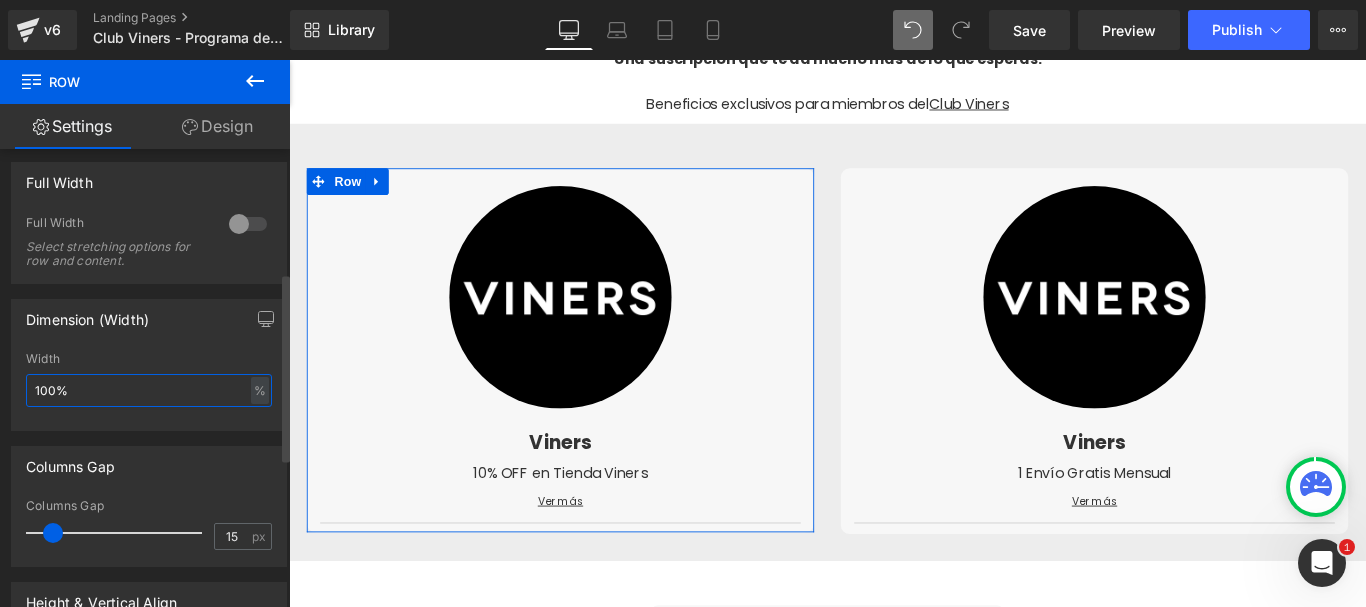 type on "100" 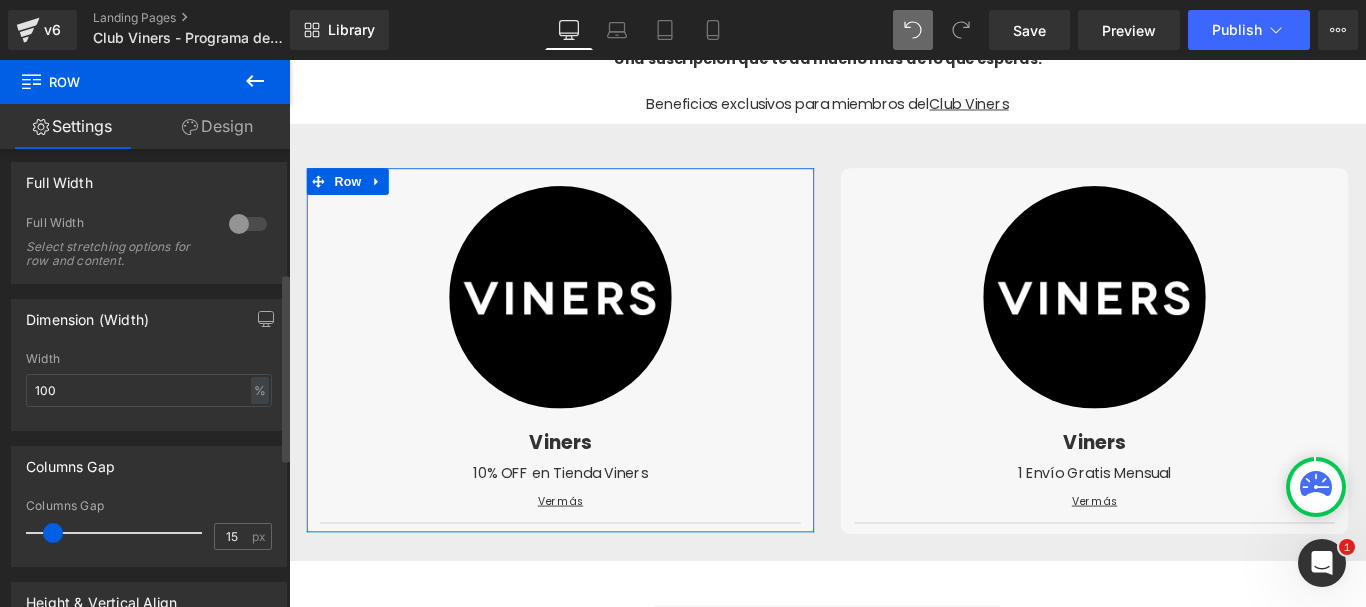 click on "Columns Gap 15px Columns Gap 15 px" at bounding box center (149, 499) 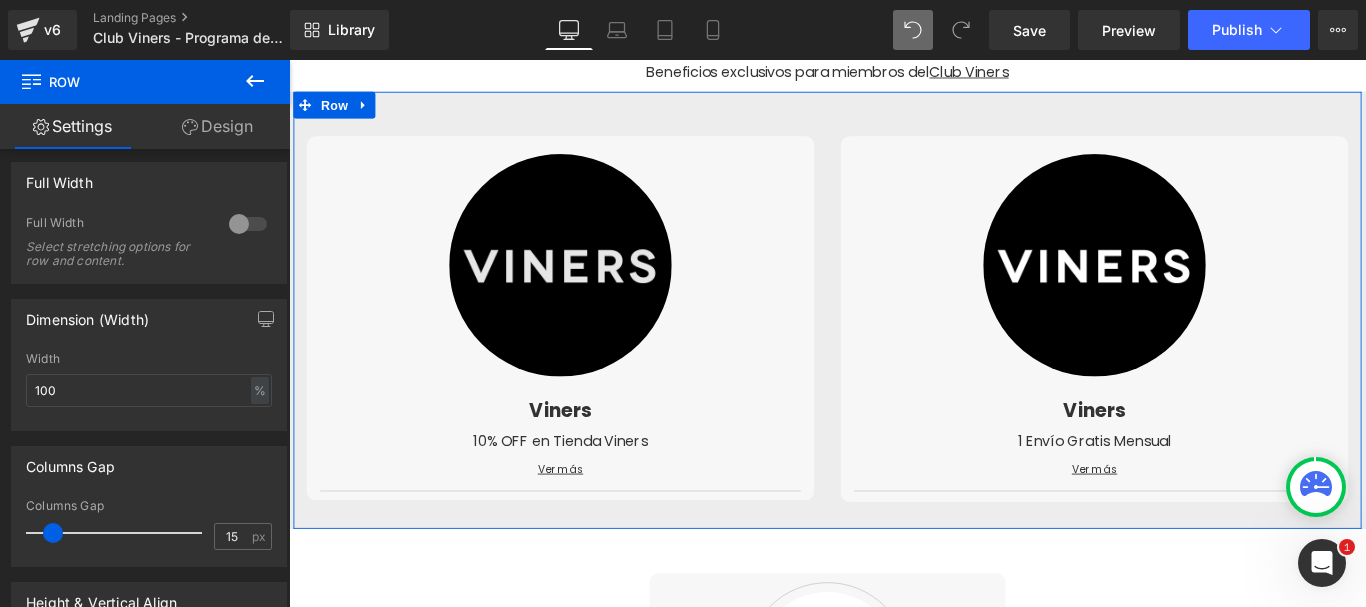scroll, scrollTop: 485, scrollLeft: 0, axis: vertical 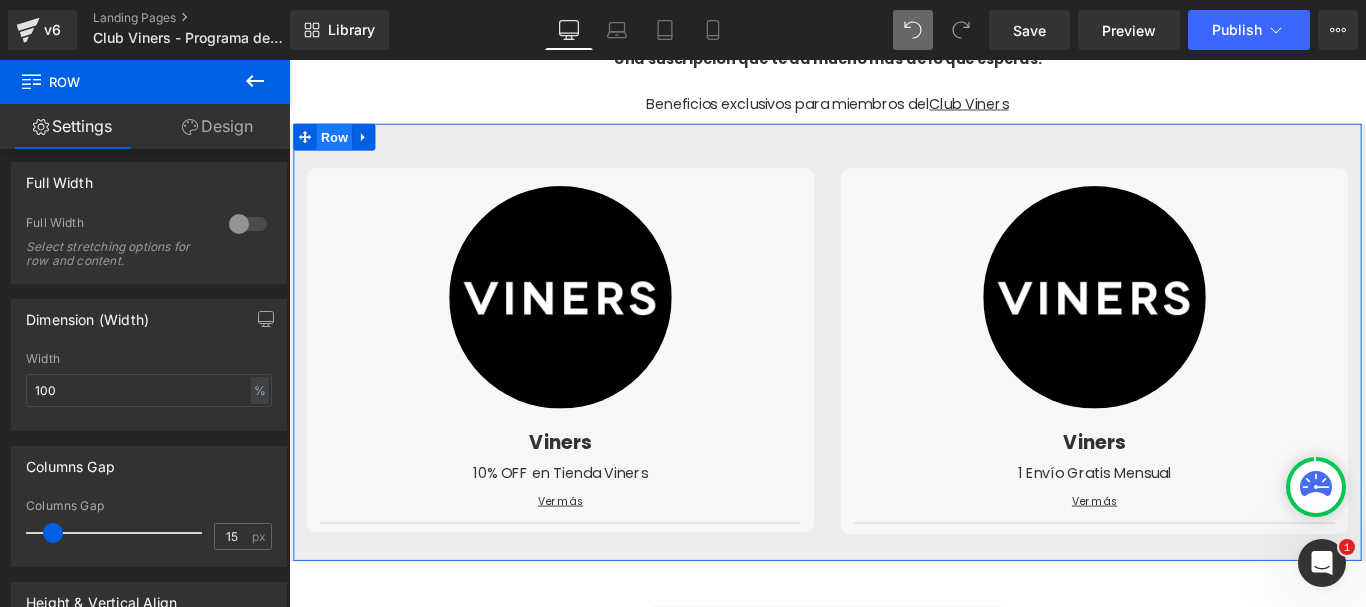 click on "Row" at bounding box center (340, 147) 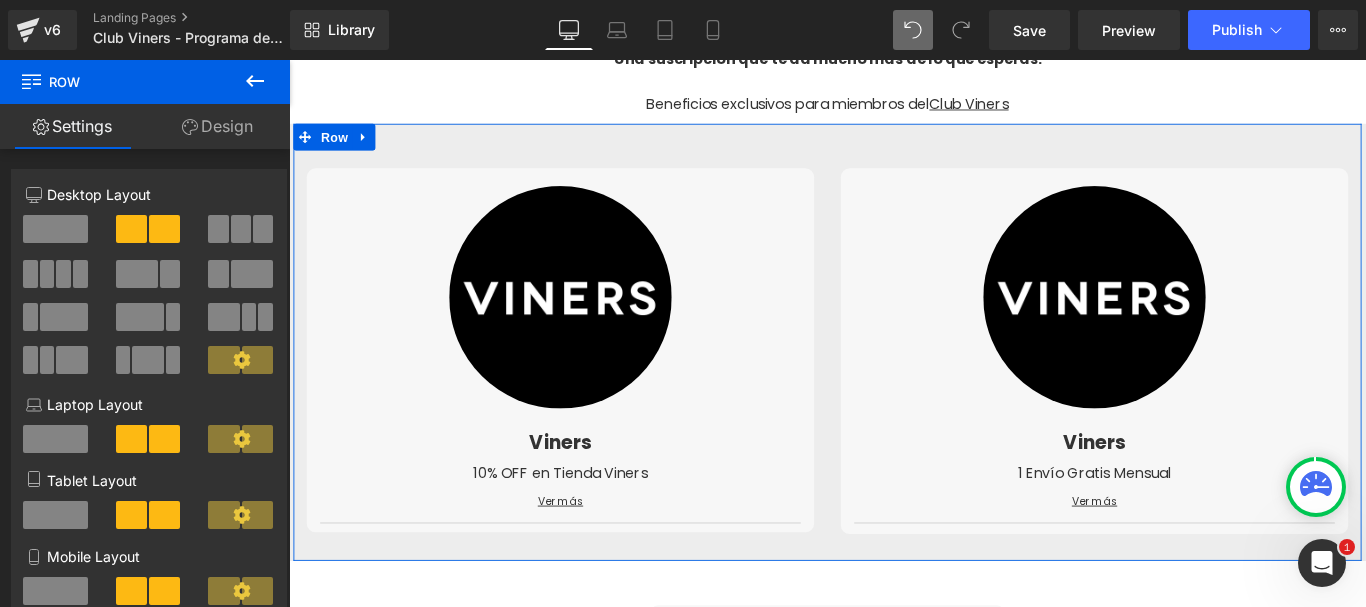 click on "Design" at bounding box center [217, 126] 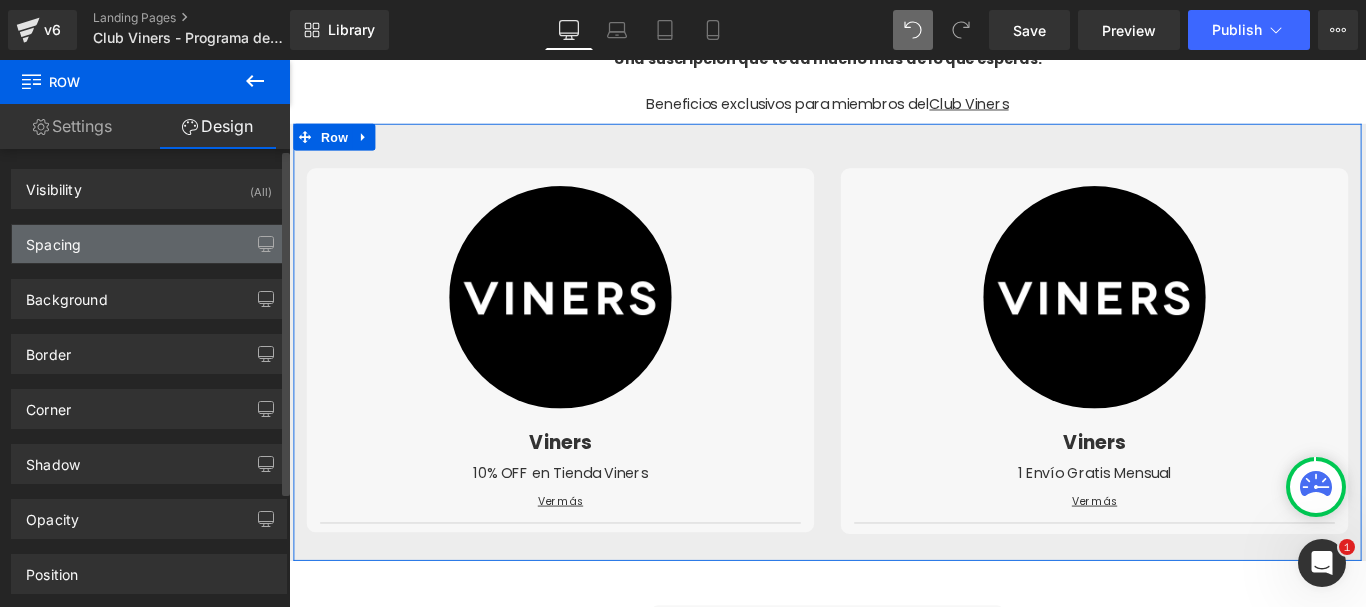 click on "Spacing" at bounding box center (149, 244) 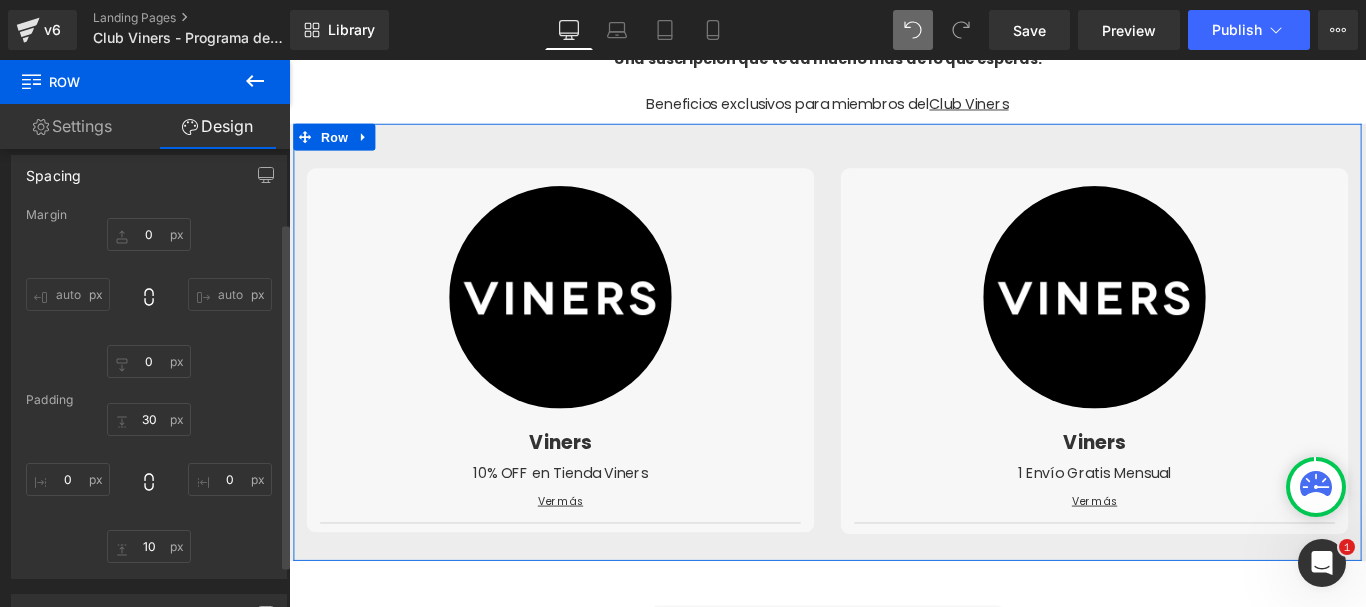 scroll, scrollTop: 100, scrollLeft: 0, axis: vertical 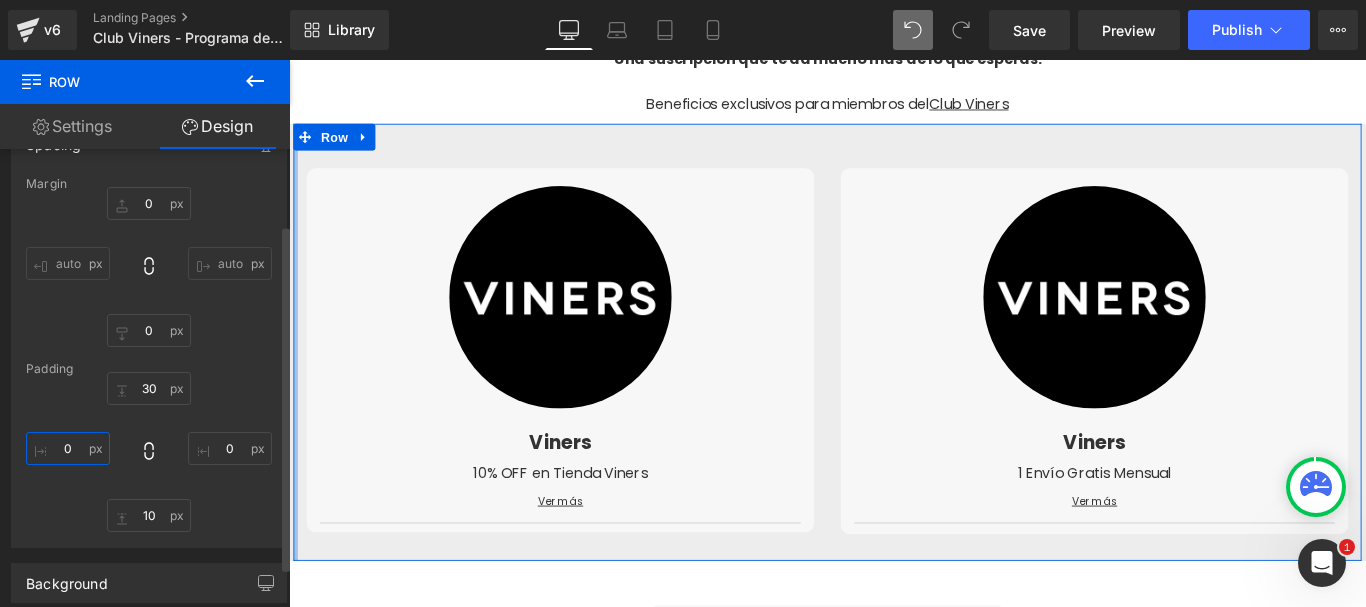 click at bounding box center (68, 448) 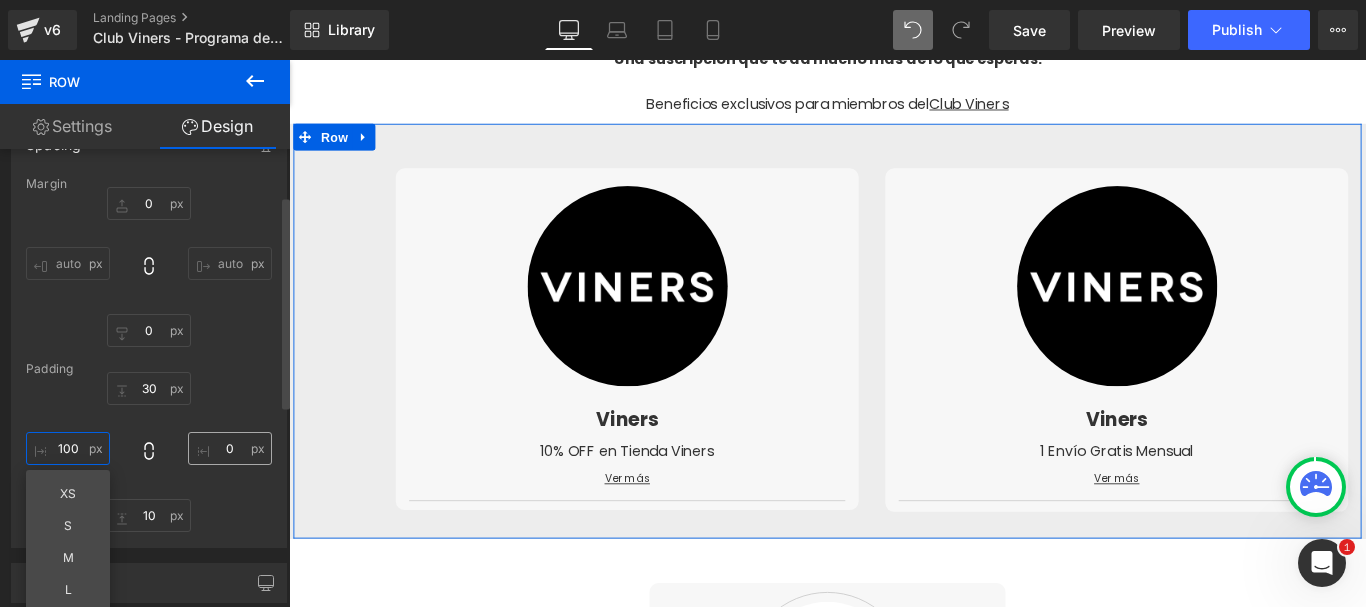 type on "100" 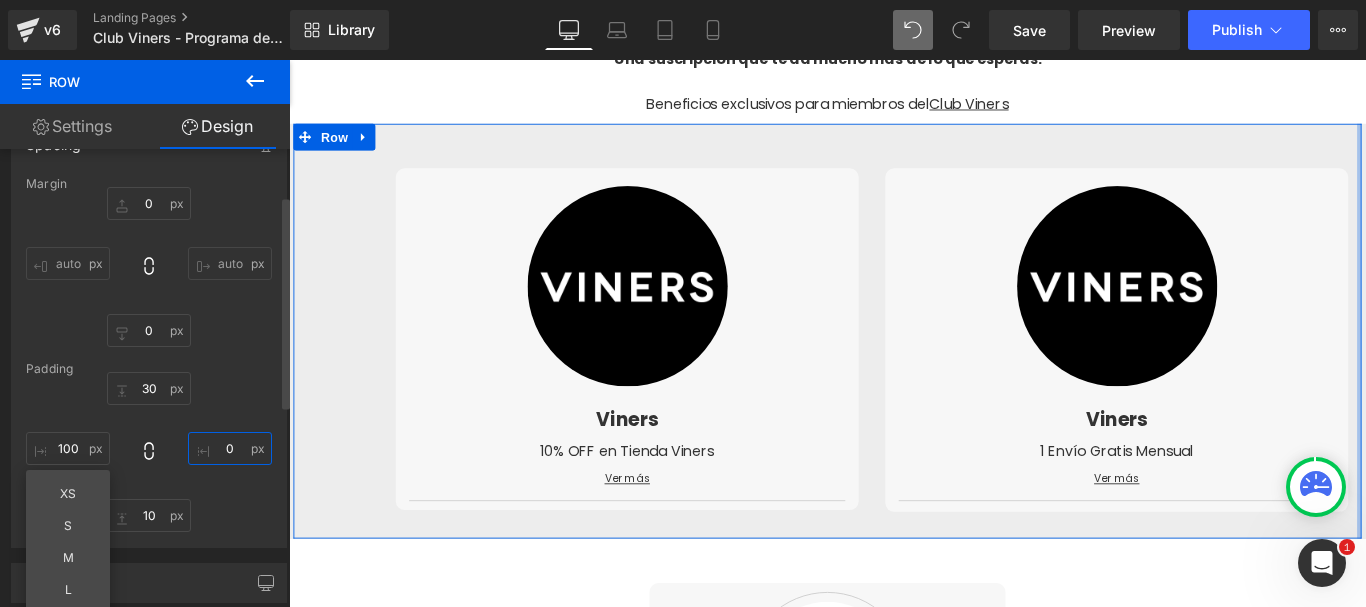 click at bounding box center (230, 448) 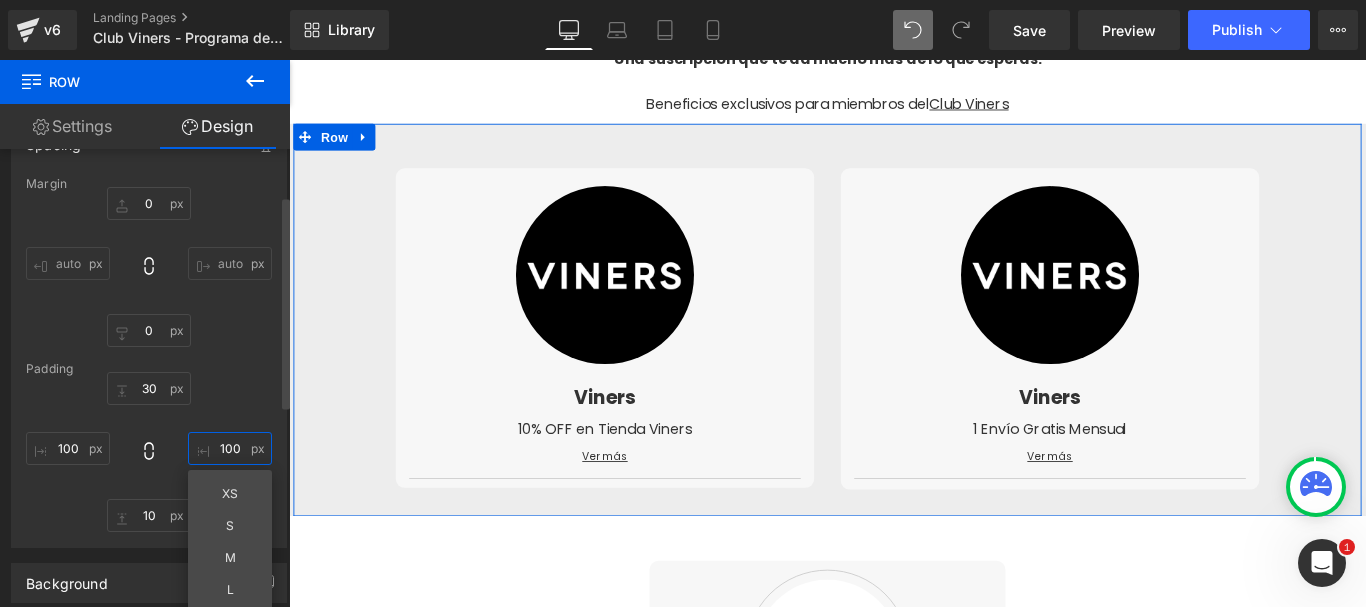 click on "100" at bounding box center [230, 448] 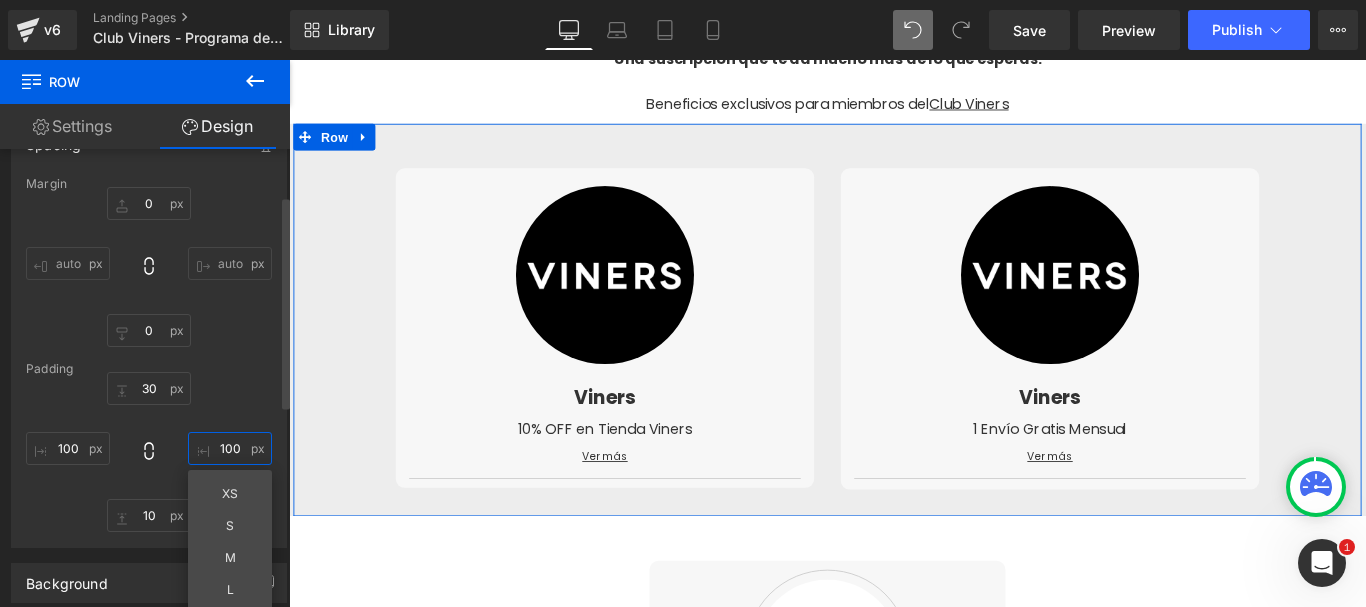 click on "100" at bounding box center (230, 448) 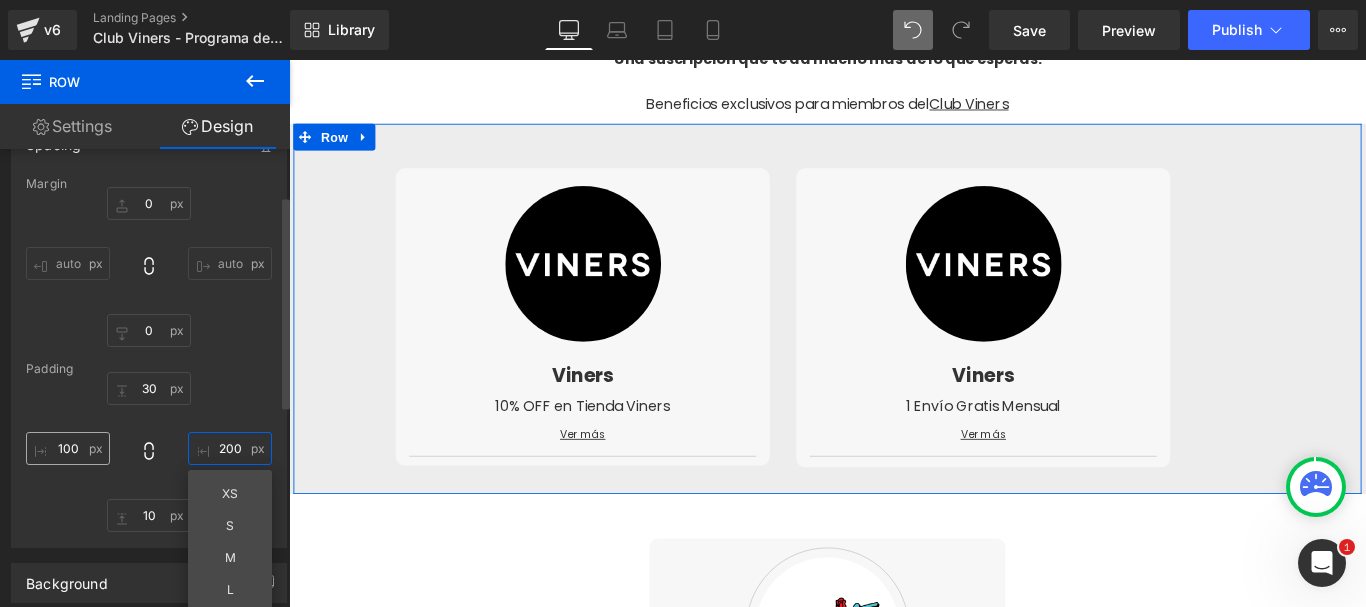 type on "200" 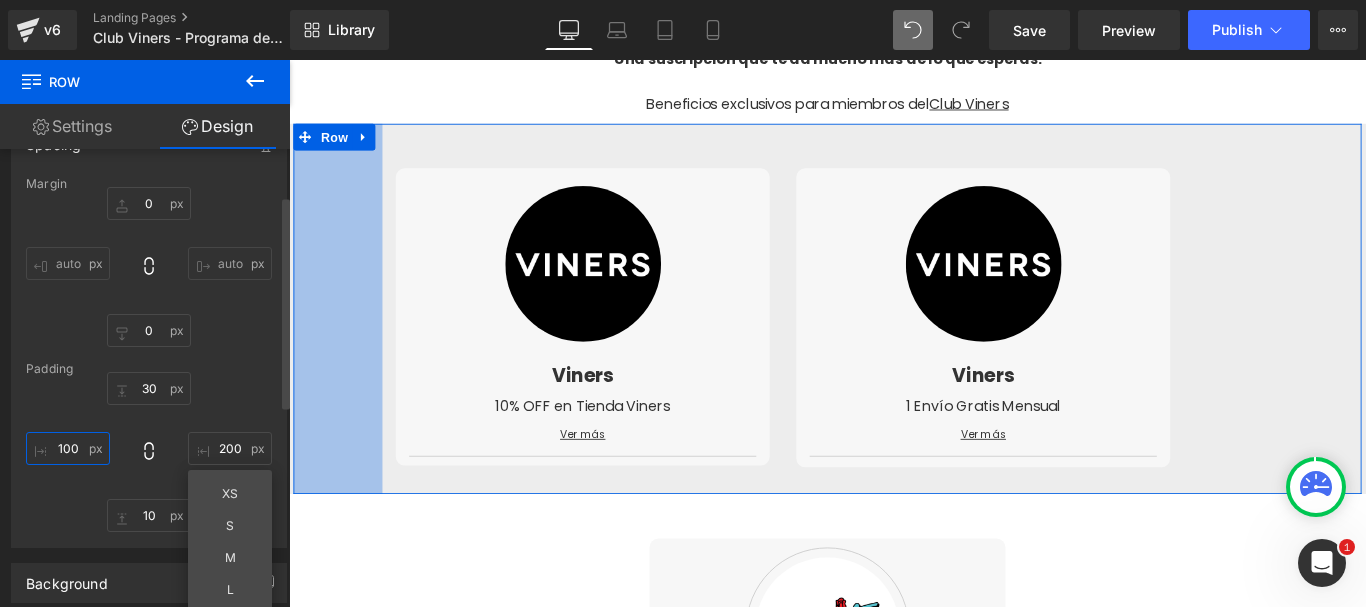 click on "100" at bounding box center (68, 448) 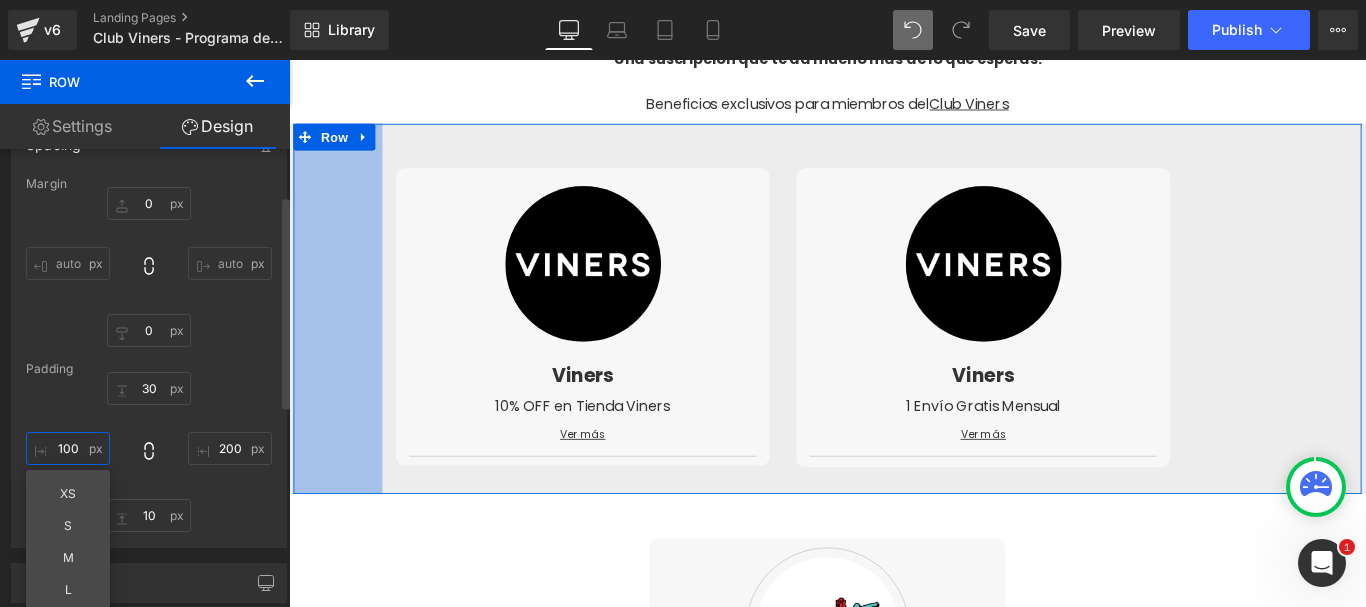 click on "100" at bounding box center (68, 448) 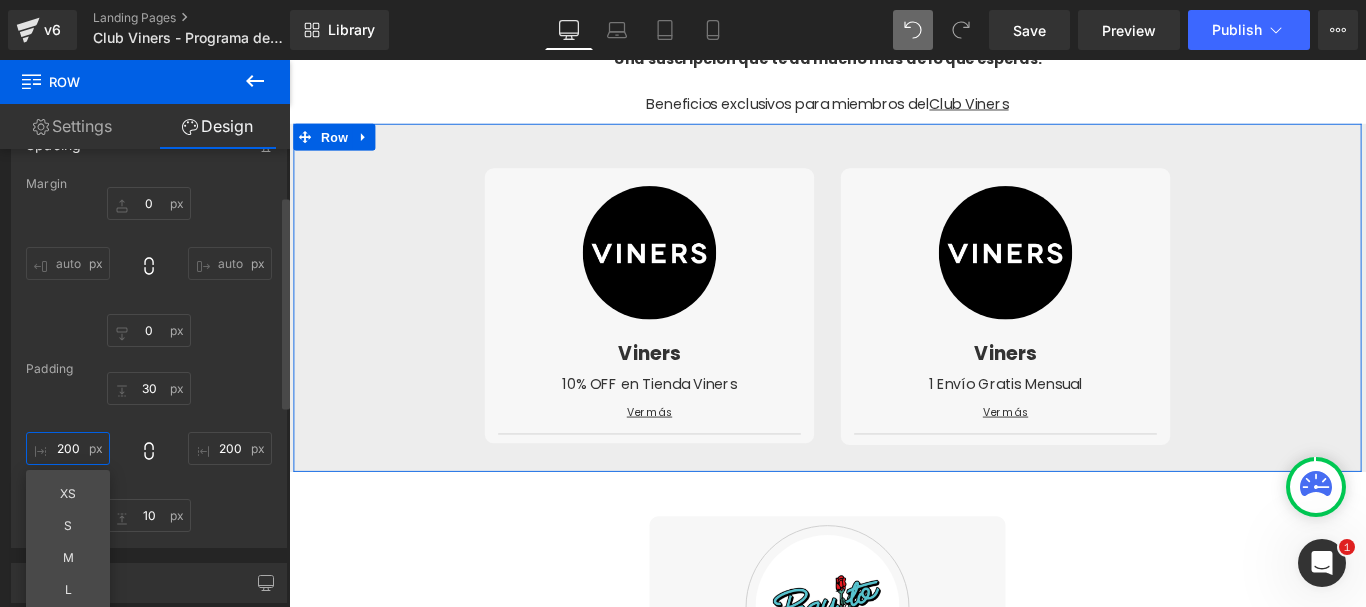 type on "200" 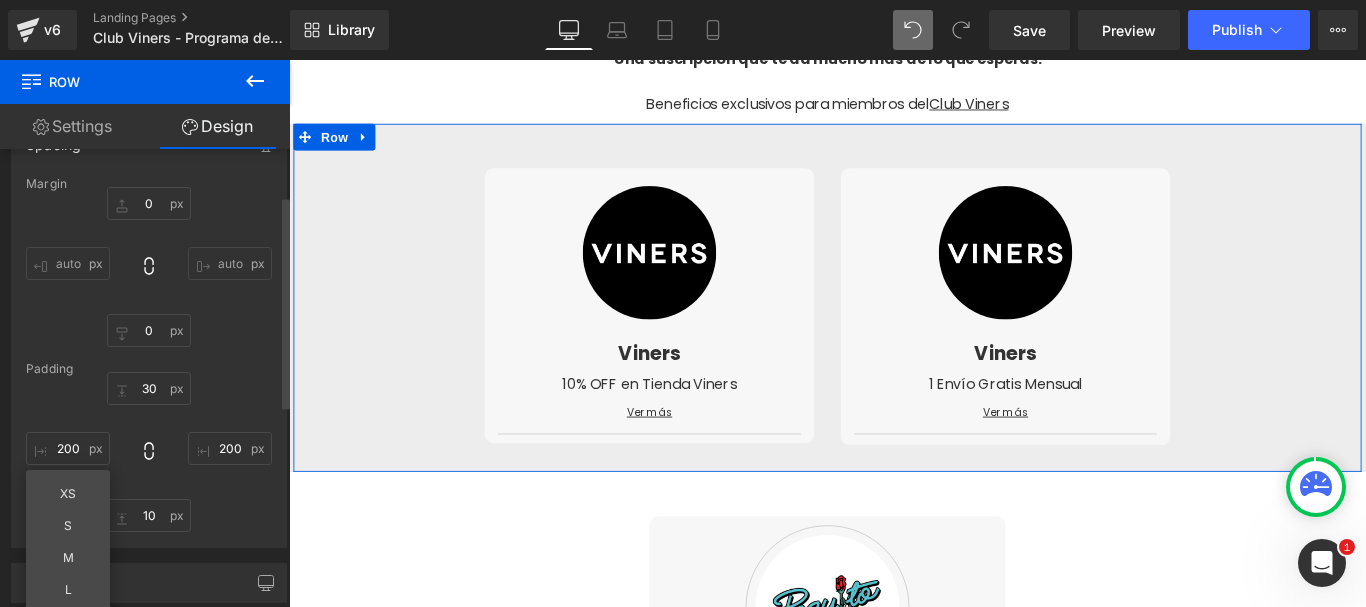 click on "200
200 XS S M L XL Edit Value" at bounding box center (149, 452) 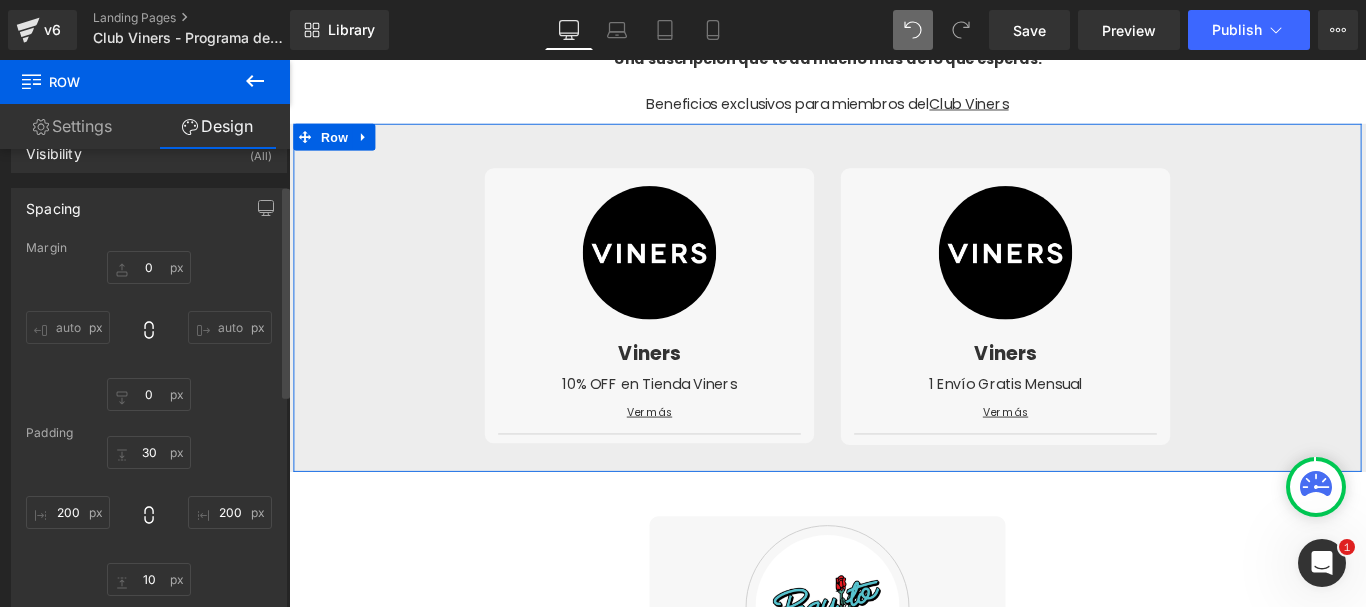 scroll, scrollTop: 0, scrollLeft: 0, axis: both 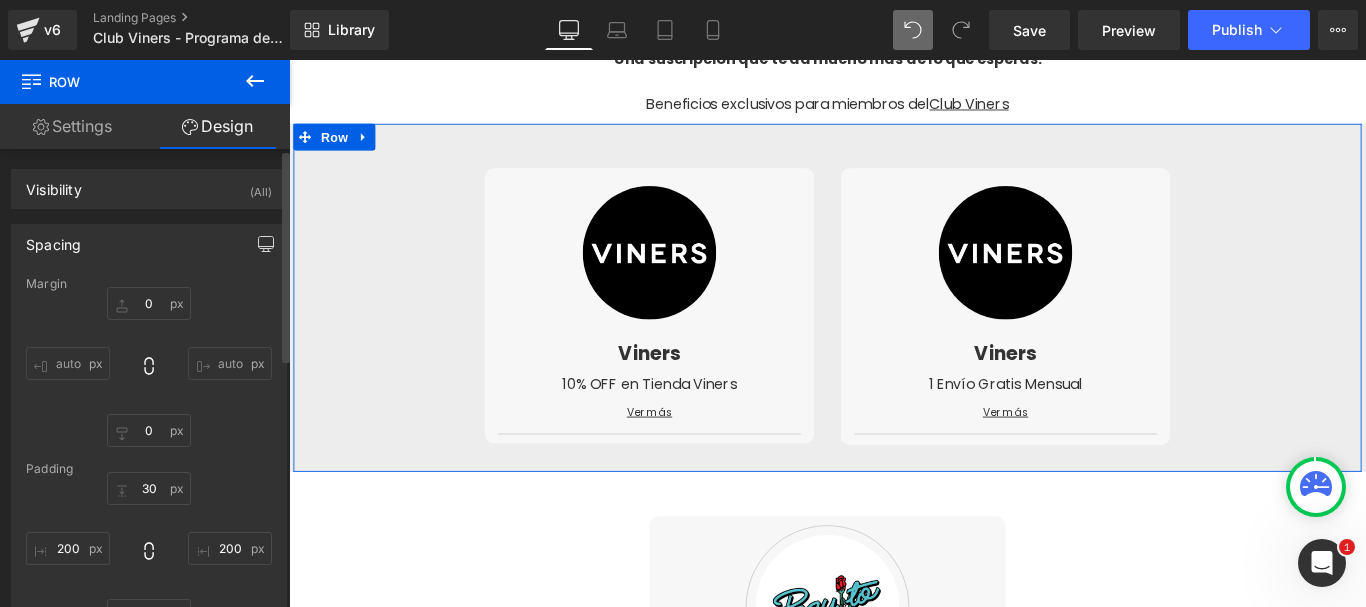 click 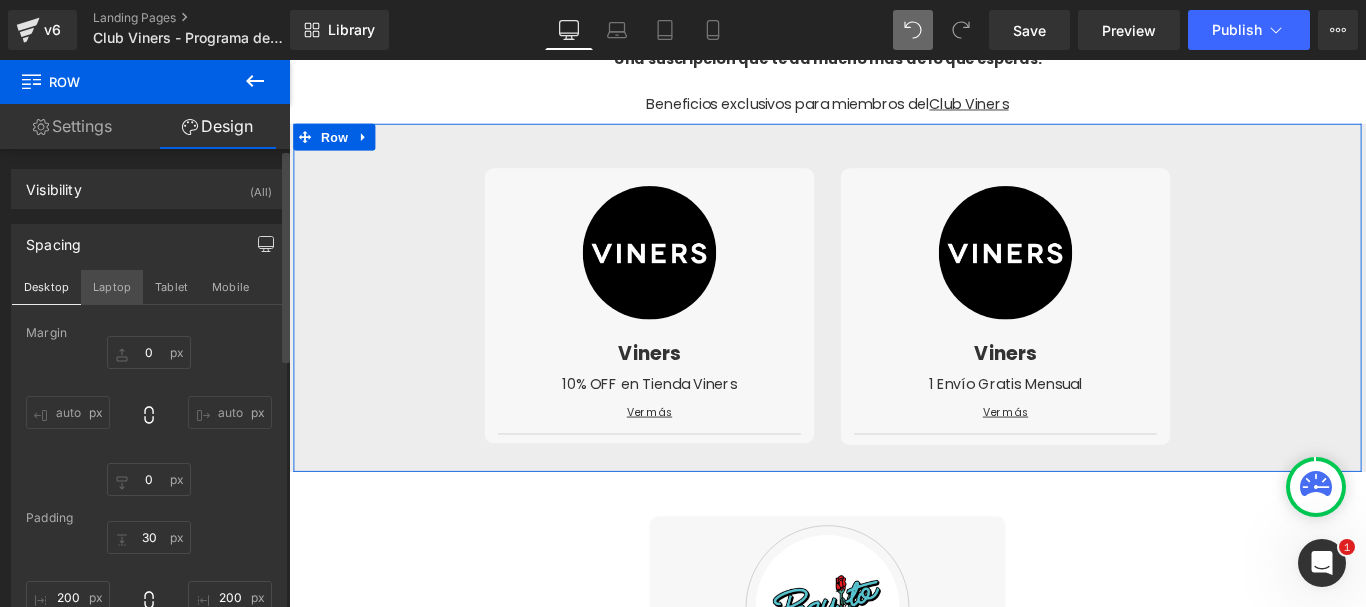 click on "Laptop" at bounding box center [112, 287] 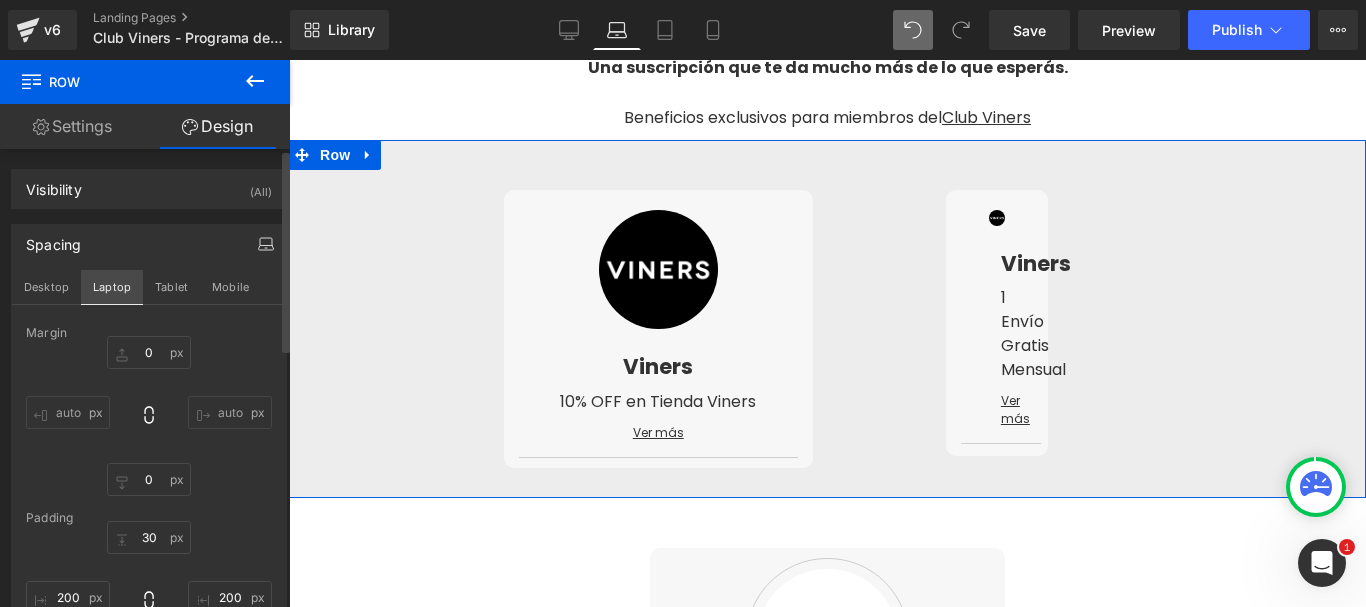 scroll, scrollTop: 515, scrollLeft: 0, axis: vertical 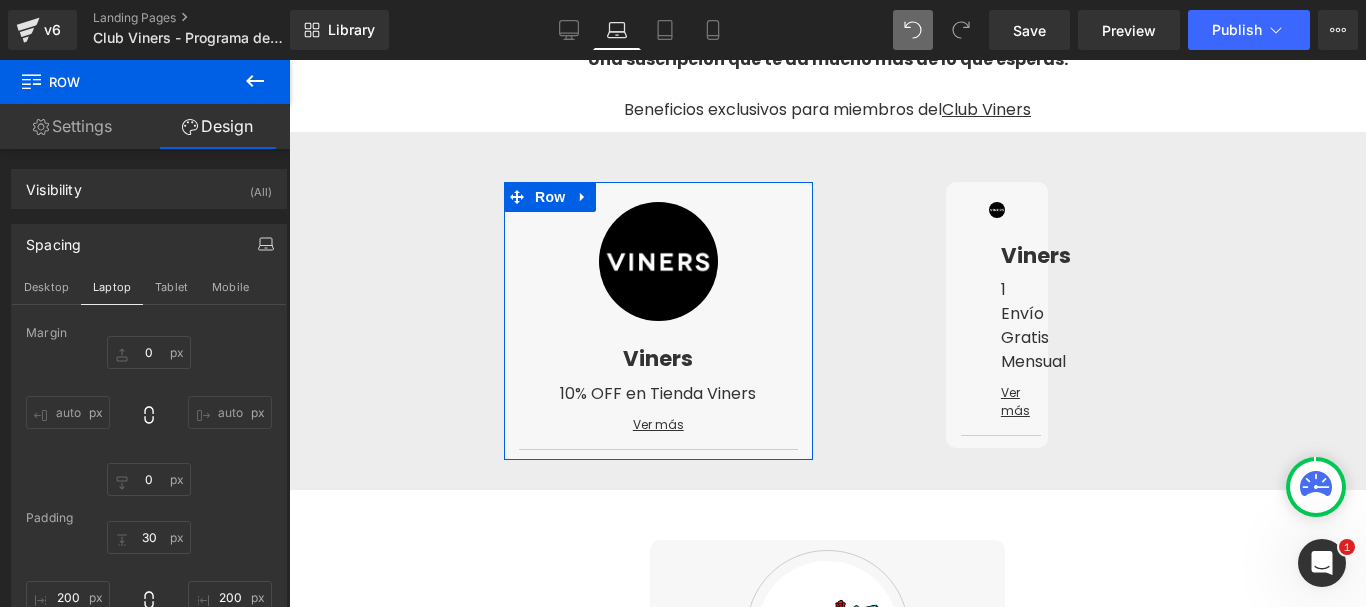drag, startPoint x: 832, startPoint y: 385, endPoint x: 580, endPoint y: 315, distance: 261.5416 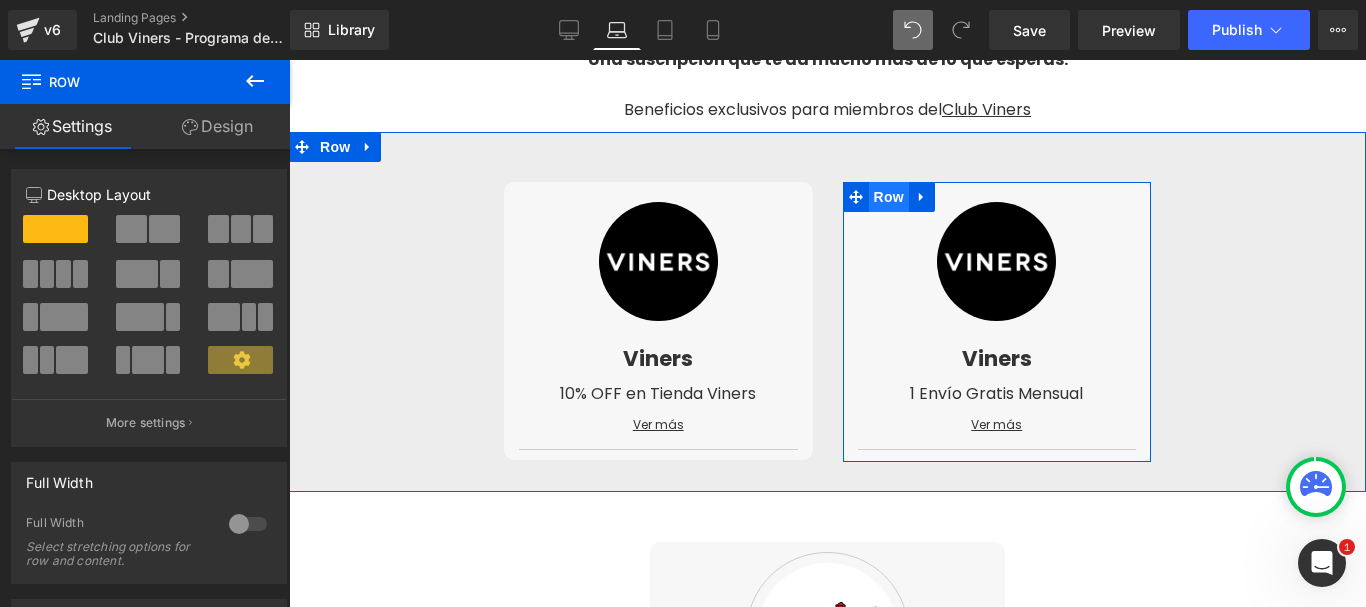 click on "Row" at bounding box center (889, 197) 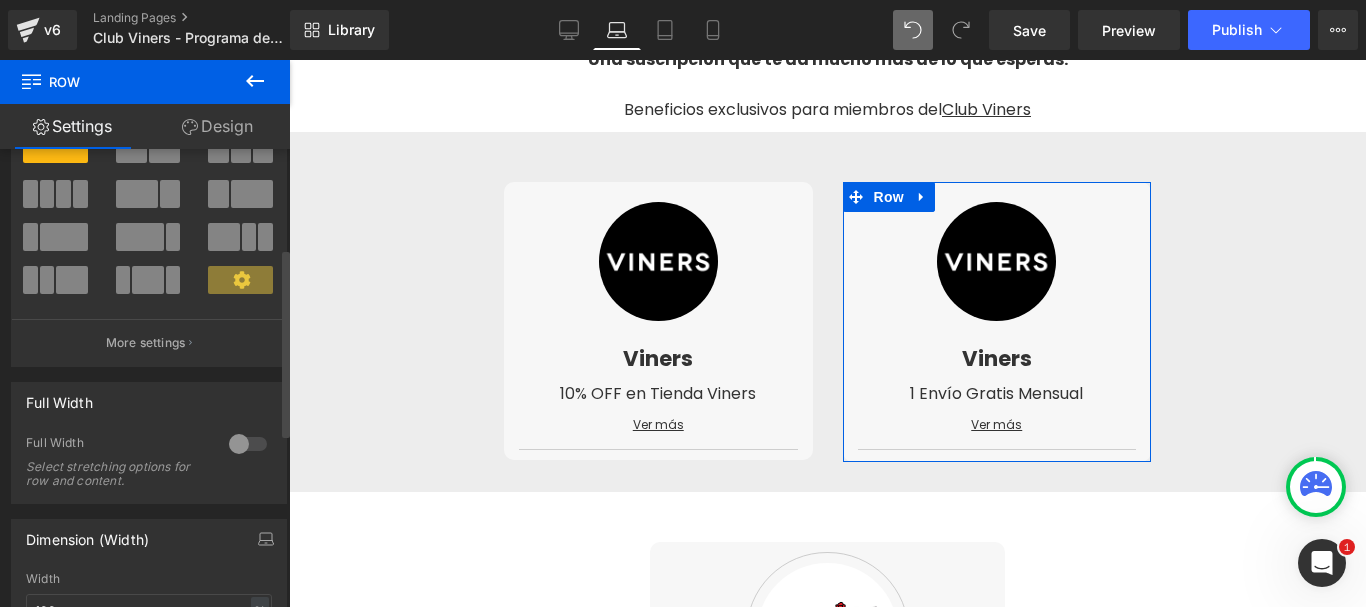 scroll, scrollTop: 300, scrollLeft: 0, axis: vertical 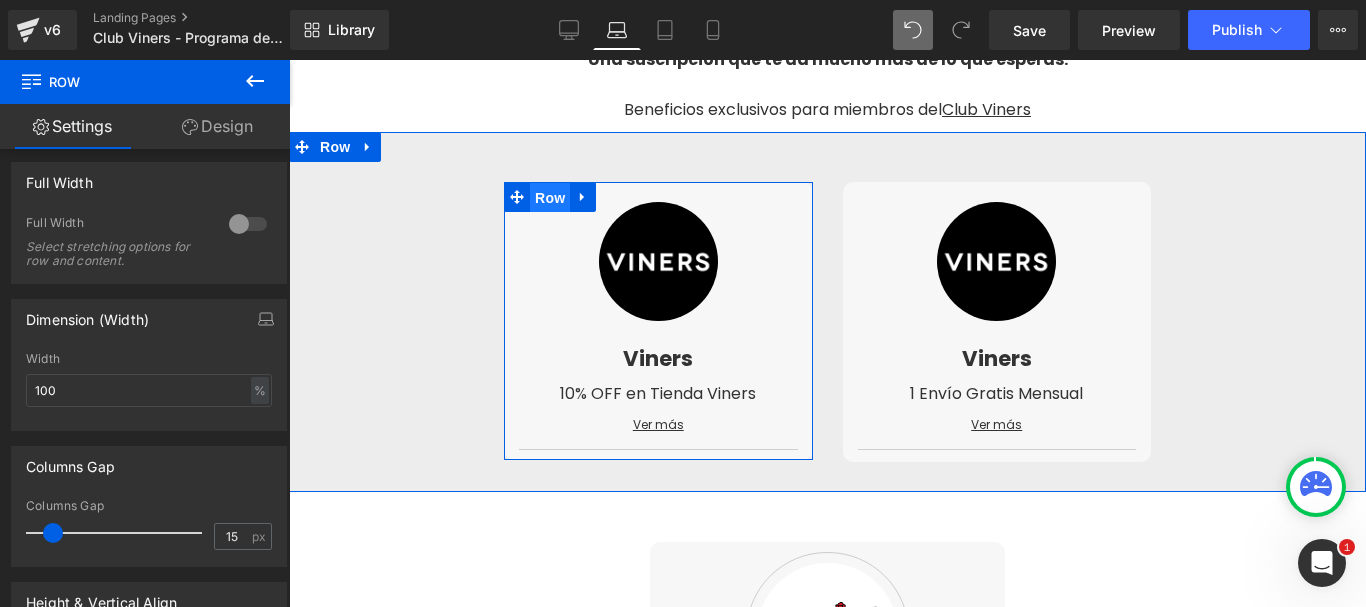 click on "Row" at bounding box center [550, 198] 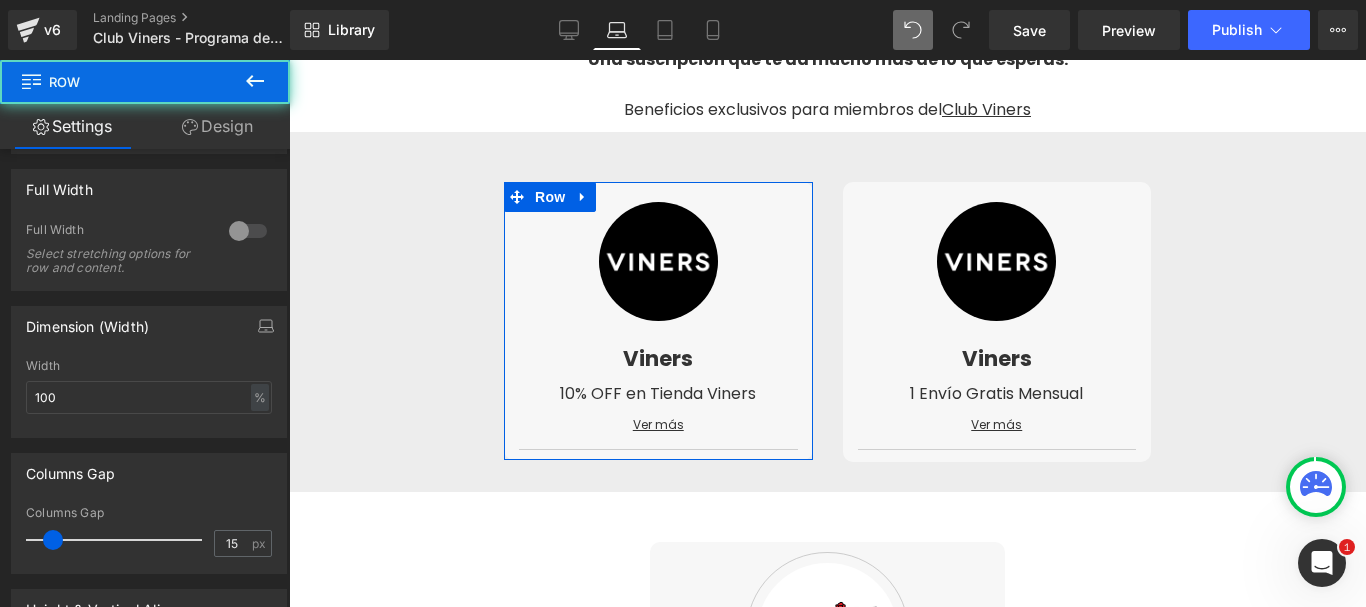 scroll, scrollTop: 300, scrollLeft: 0, axis: vertical 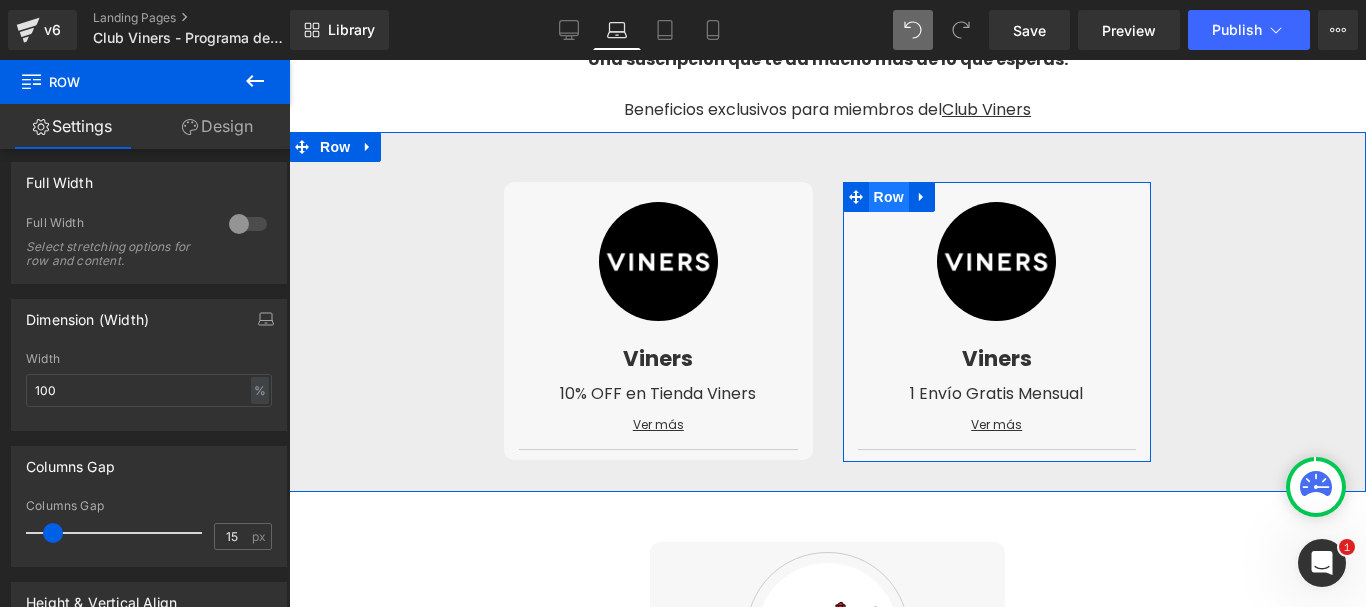 click on "Row" at bounding box center (889, 197) 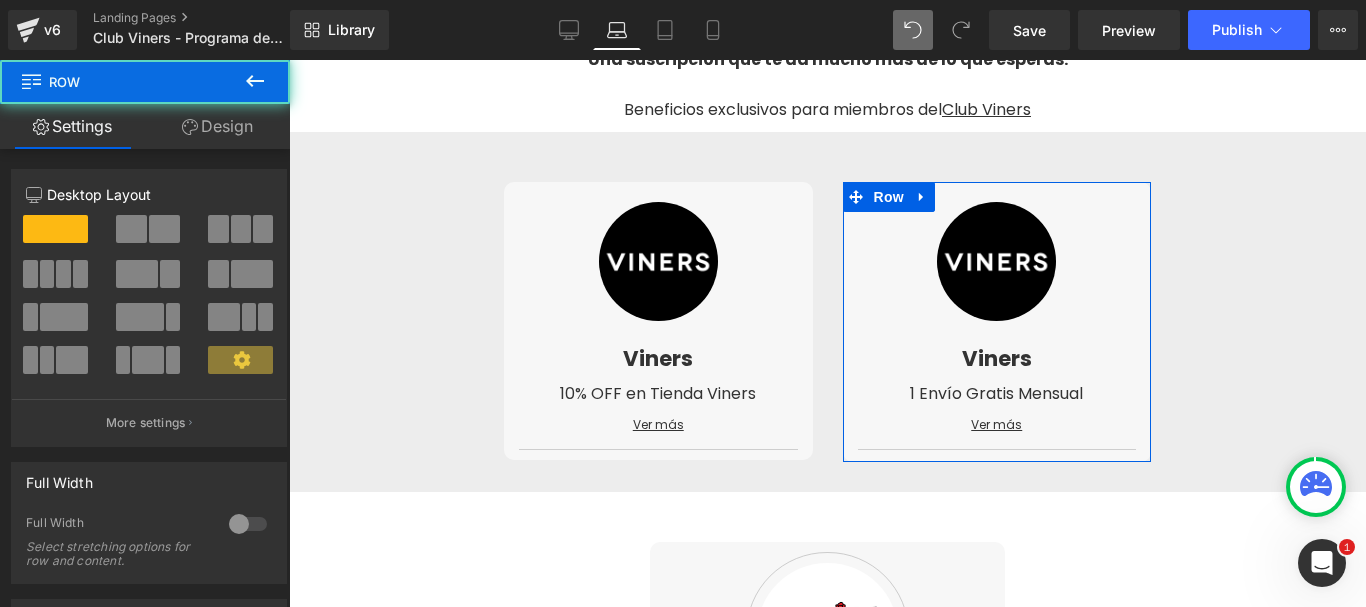 click on "Design" at bounding box center (217, 126) 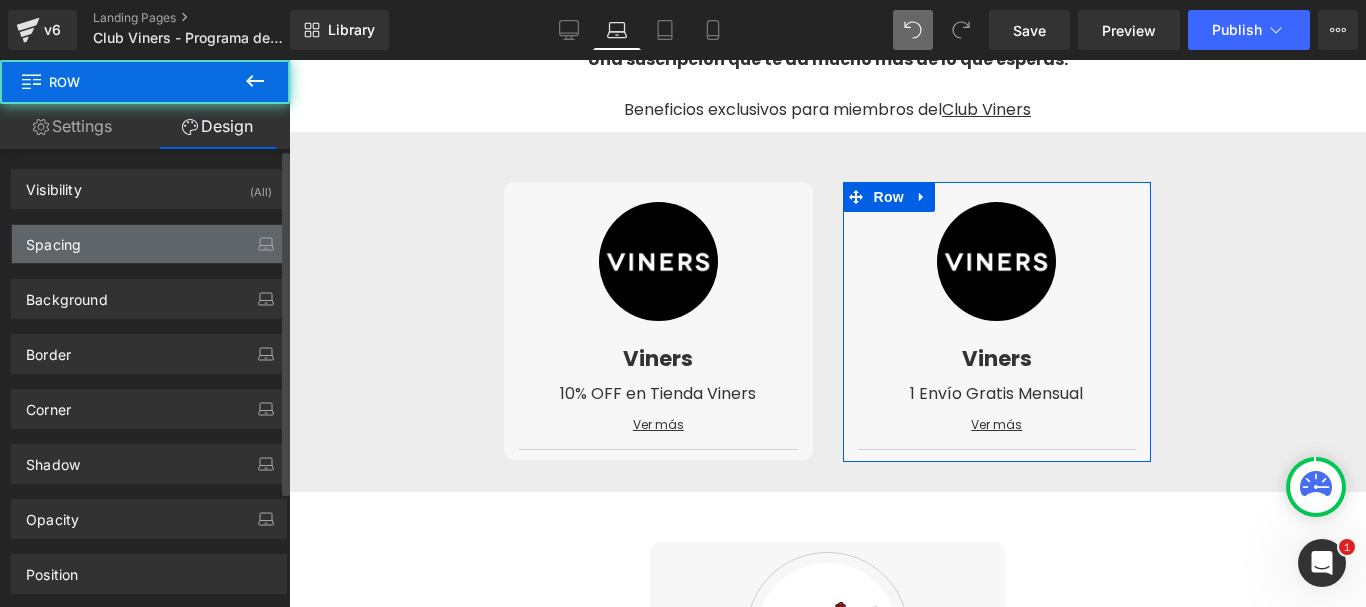 click on "Spacing" at bounding box center (149, 244) 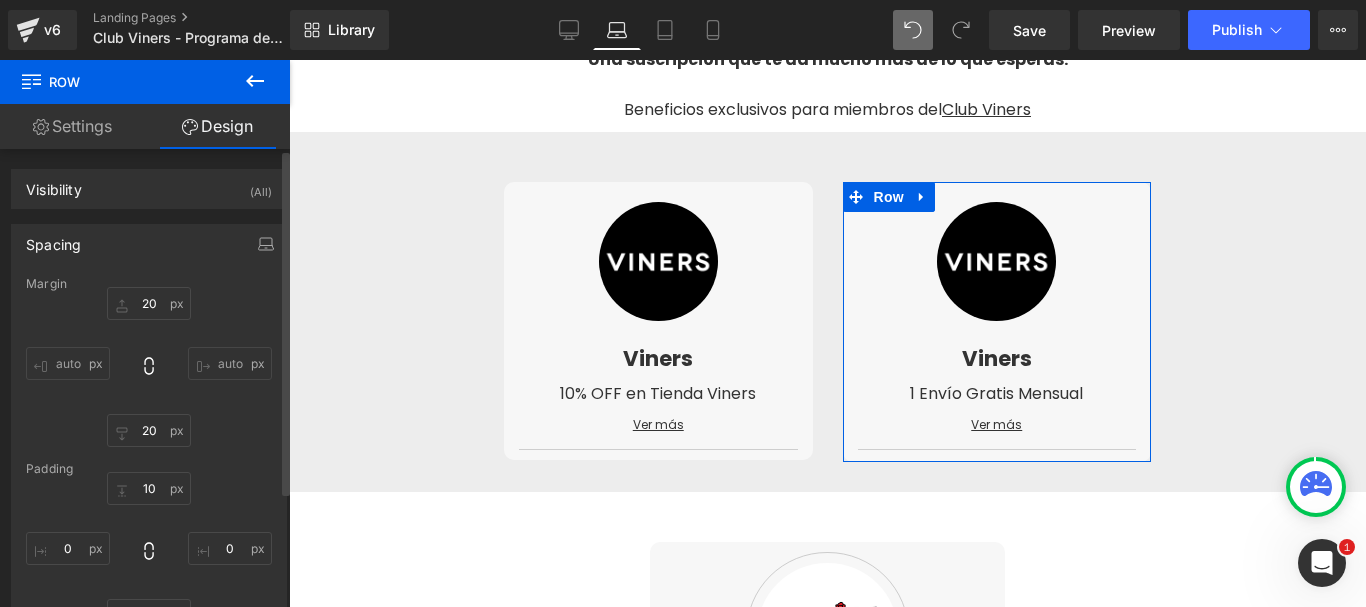 scroll, scrollTop: 100, scrollLeft: 0, axis: vertical 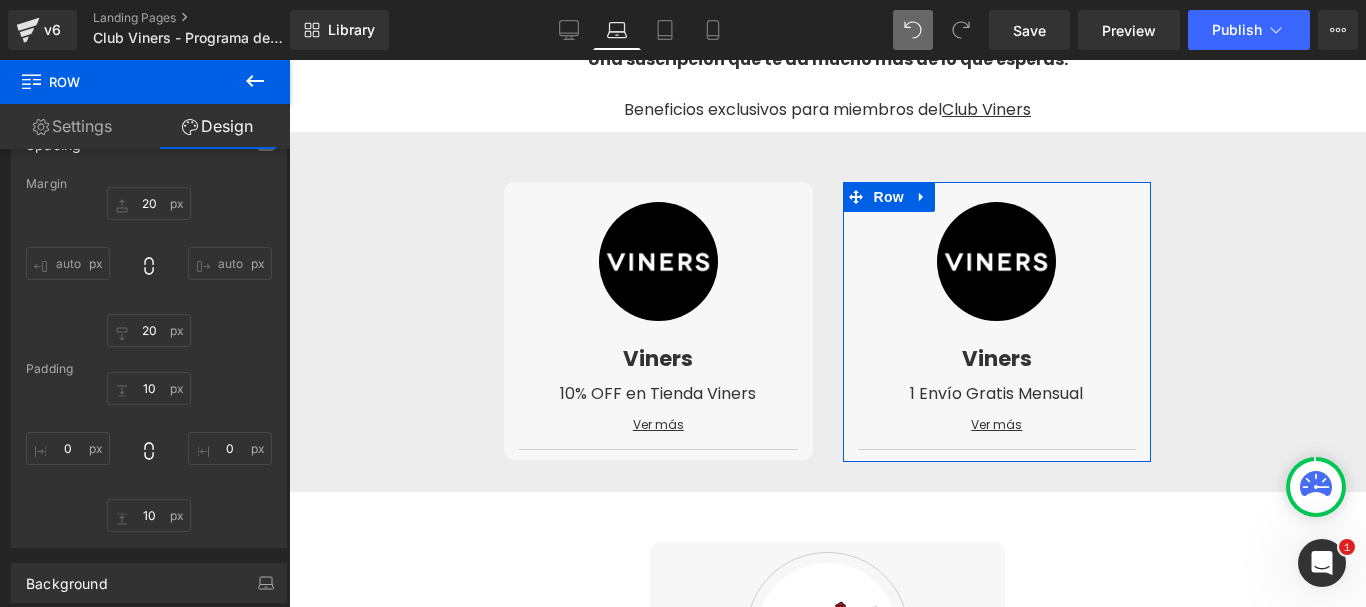 click on "Settings" at bounding box center [72, 126] 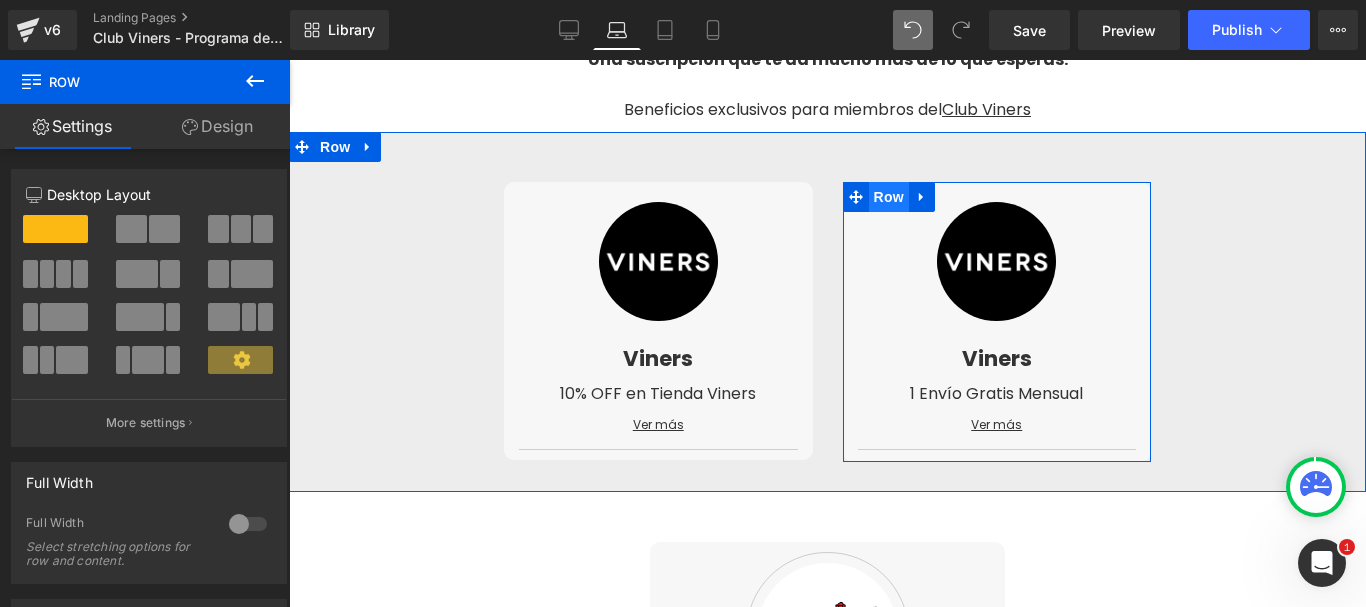 click on "Row" at bounding box center [889, 197] 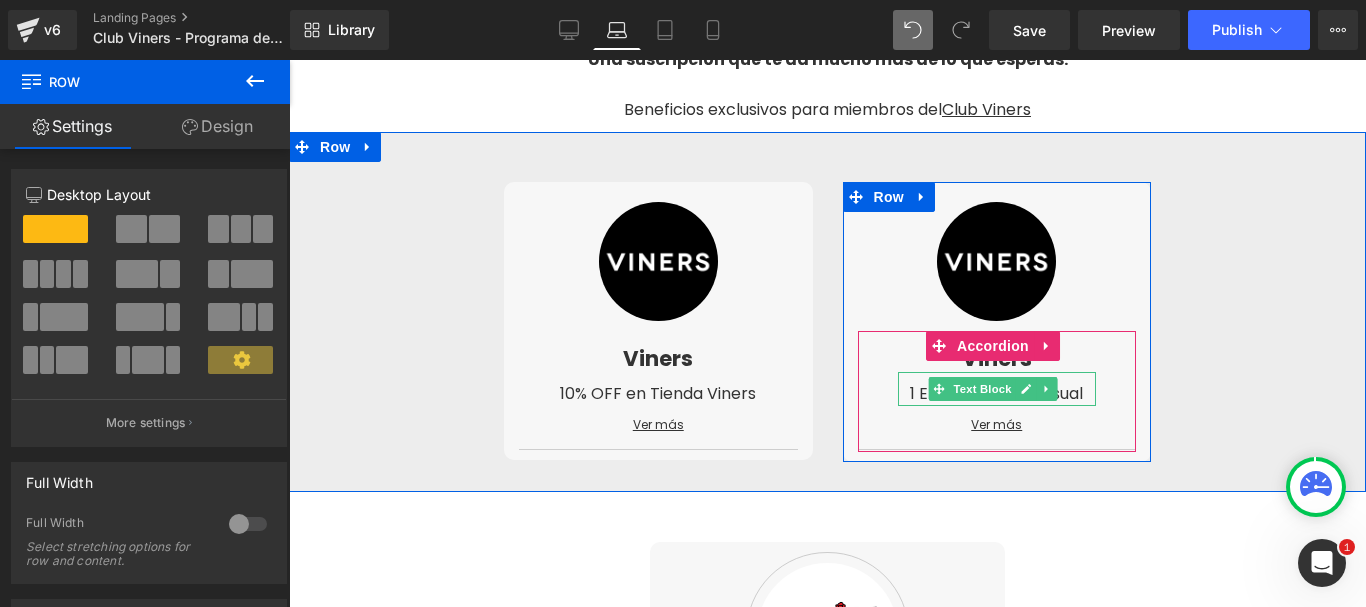 click on "1 Envío Gratis Mensual" at bounding box center [997, 394] 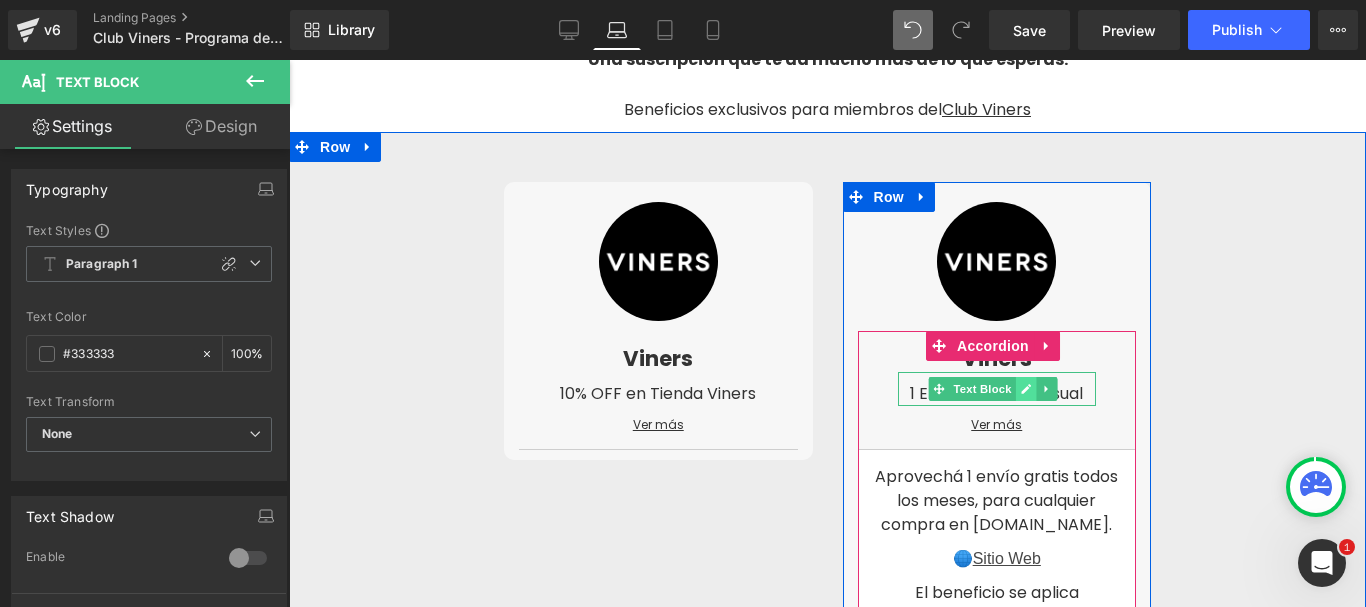 click 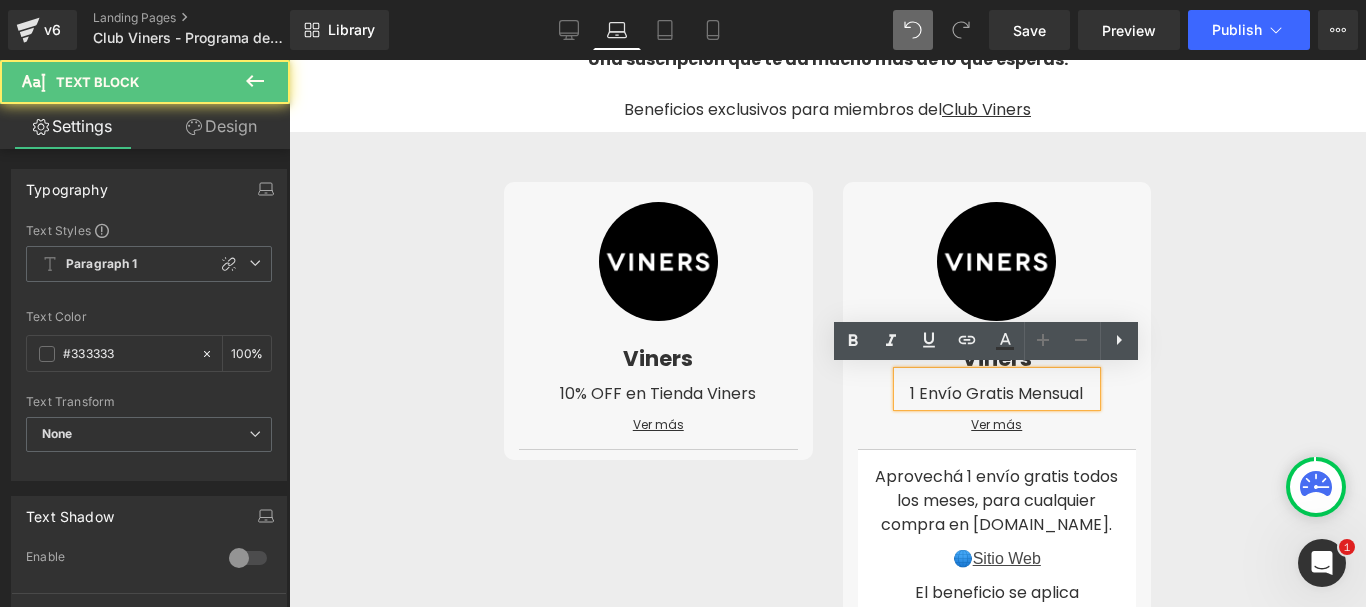 click on "1 Envío Gratis Mensual" at bounding box center [997, 394] 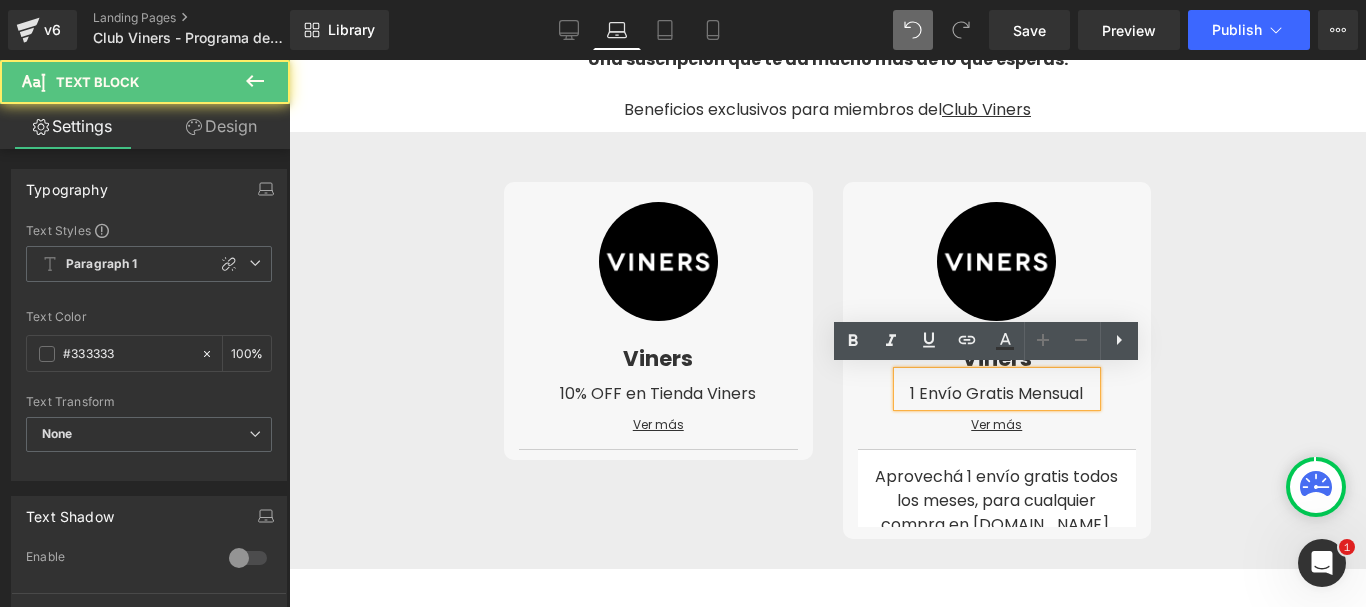 type 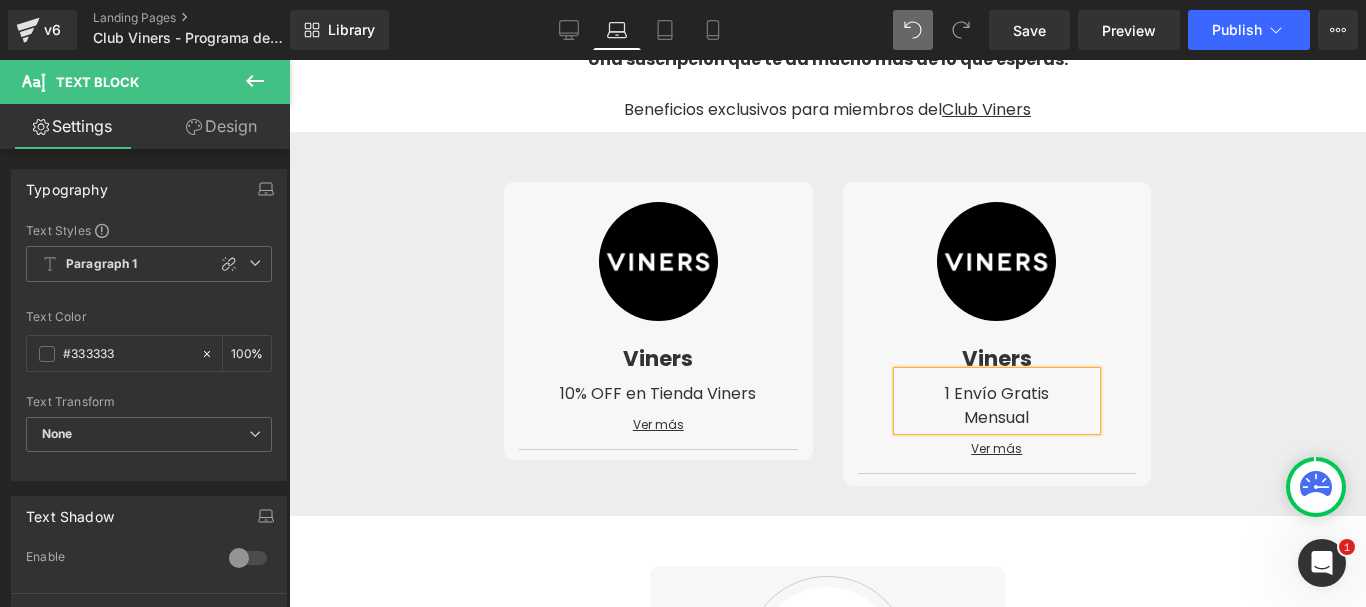 click on "Image
Viners
Heading
10% OFF en Tienda Viners
Text Block
Ver más
Text Block
Comprá cualquier producto en [DOMAIN_NAME] y obtené un 10% OFF adicional.
Text Block         🌐  Sitio Web Text Block         El beneficio se aplica automáticamente en el carrito. Text Block
Accordion         Row         Image
Viners
Heading         1 Envío Gratis  Mensual Text Block
Ver más
Text Block" at bounding box center [827, 324] 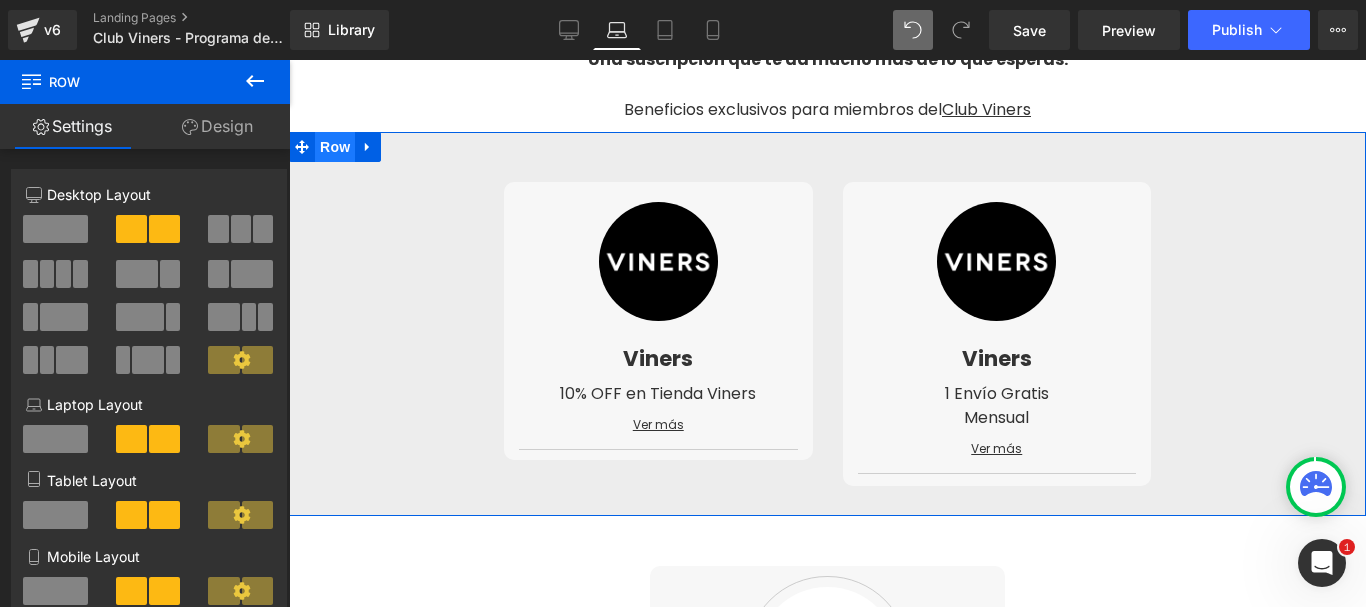 click on "Row" at bounding box center (335, 147) 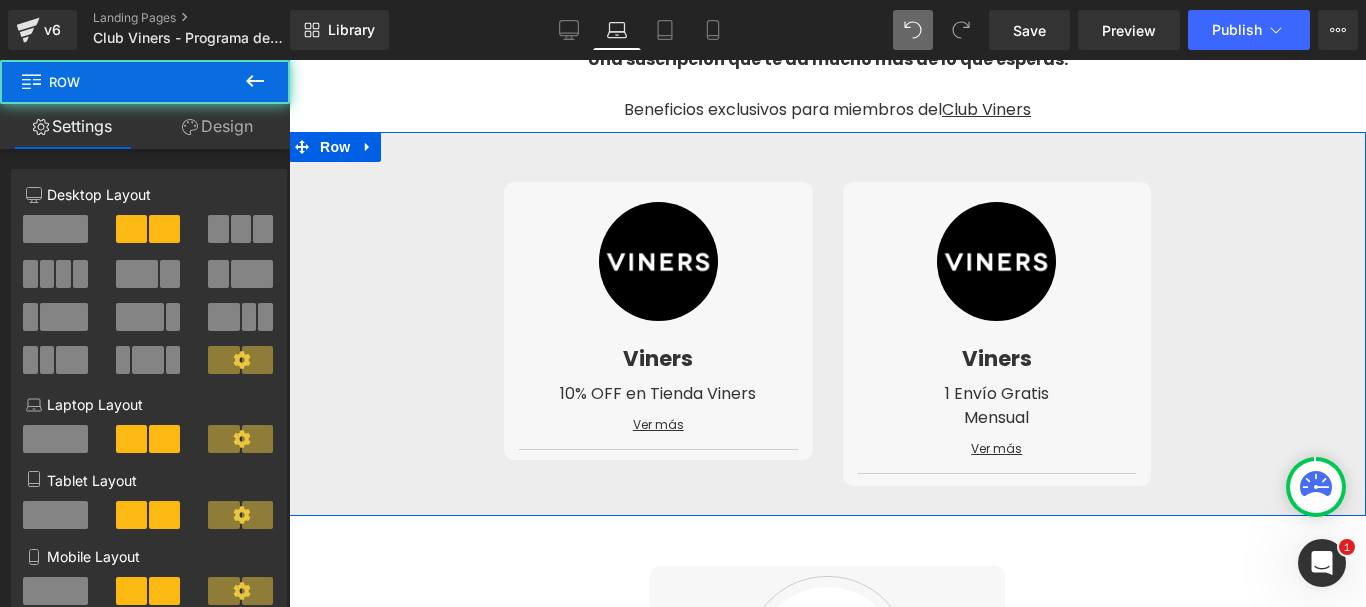 click on "Design" at bounding box center [217, 126] 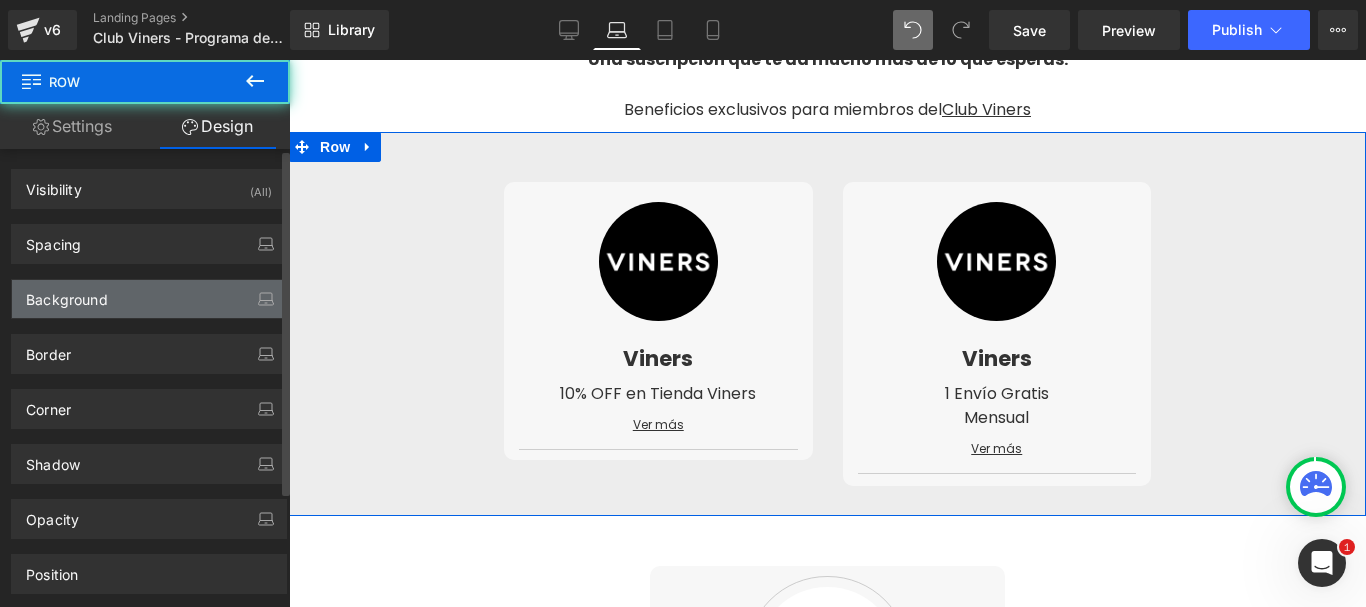 click on "Background" at bounding box center (67, 294) 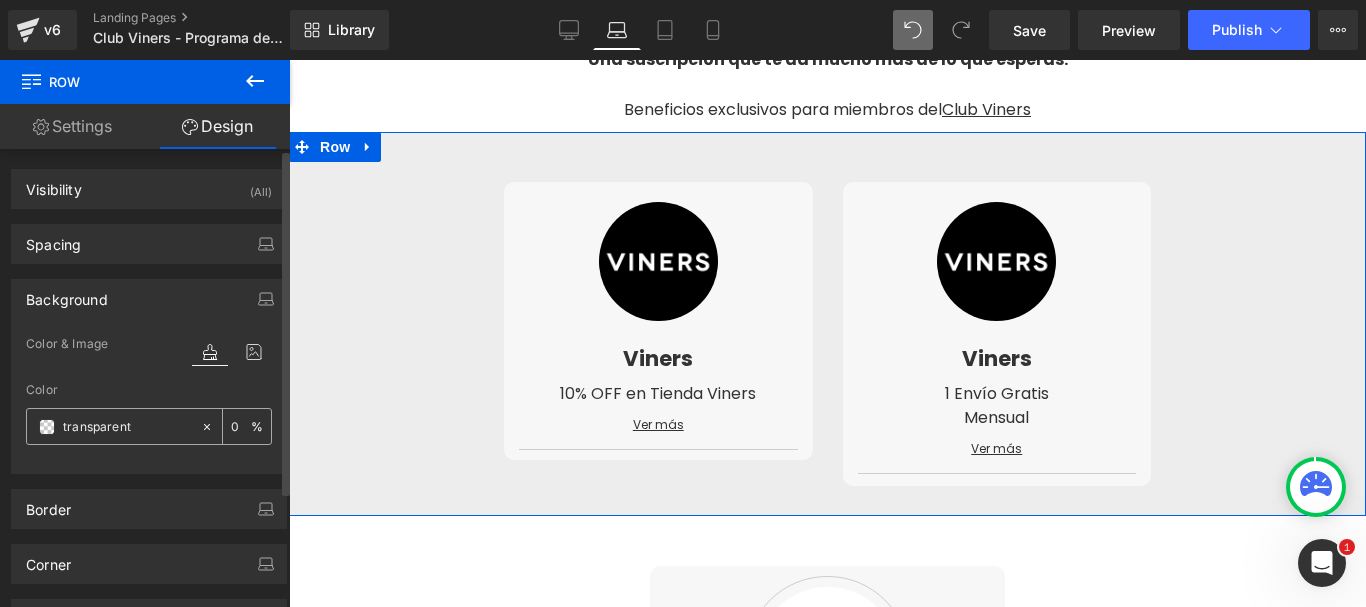 click at bounding box center [127, 427] 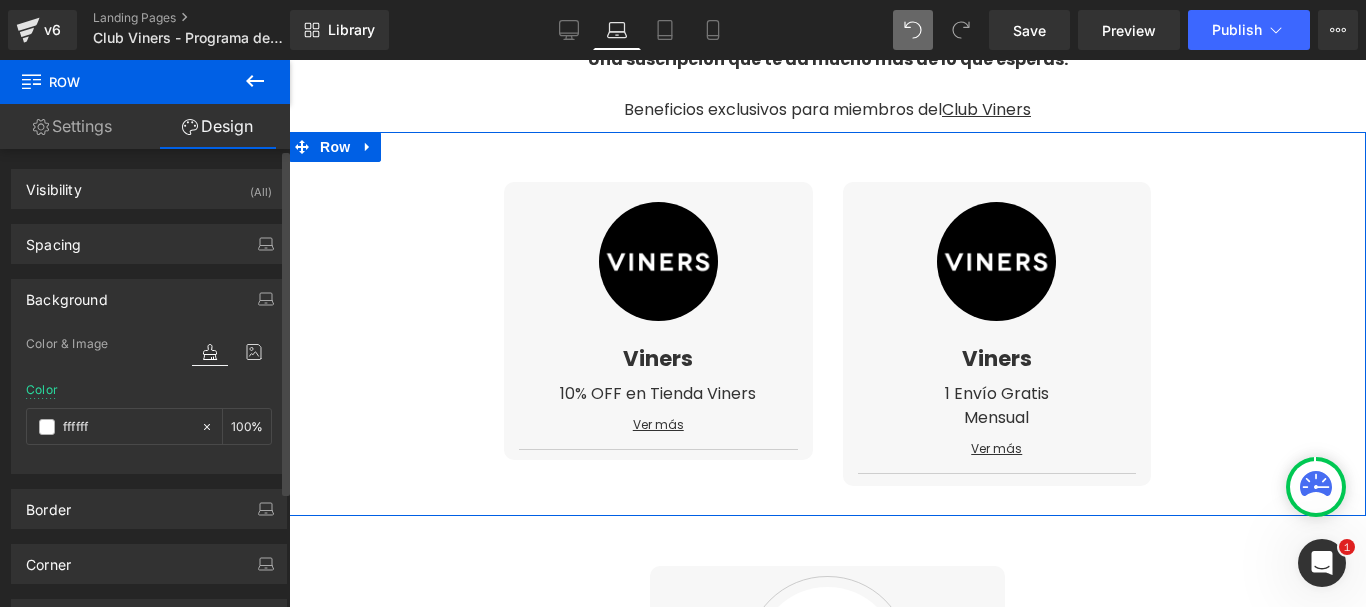 type on "ffffff" 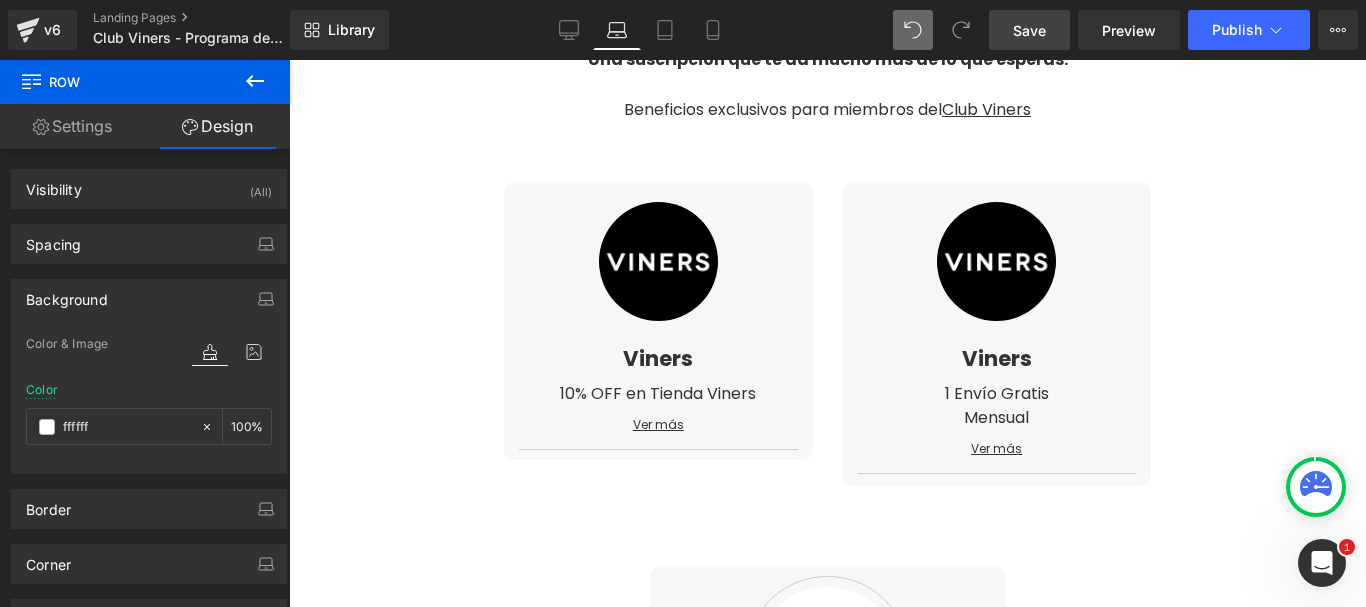 click on "Save" at bounding box center (1029, 30) 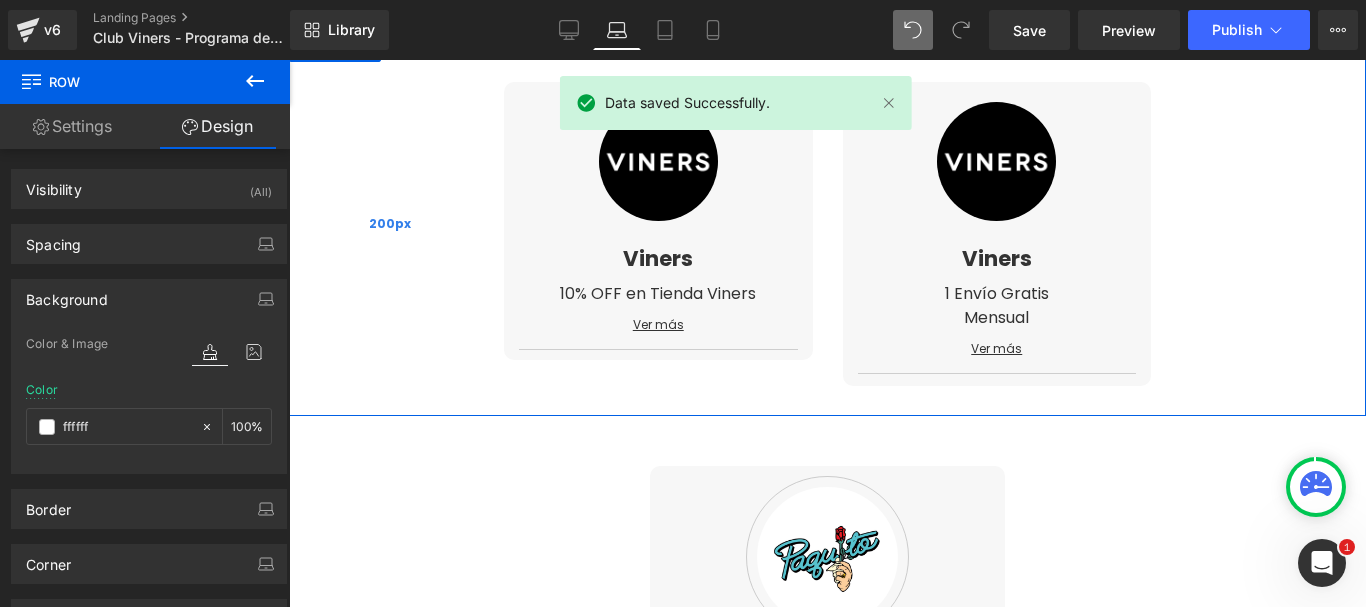 scroll, scrollTop: 515, scrollLeft: 0, axis: vertical 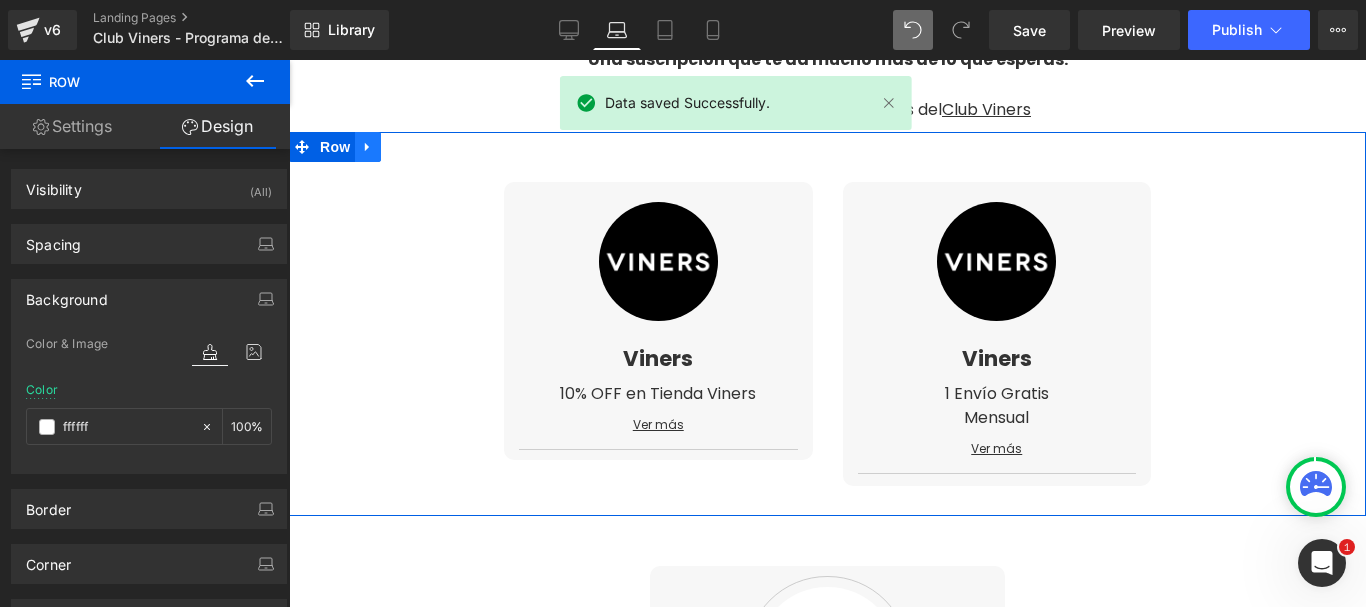click at bounding box center [368, 147] 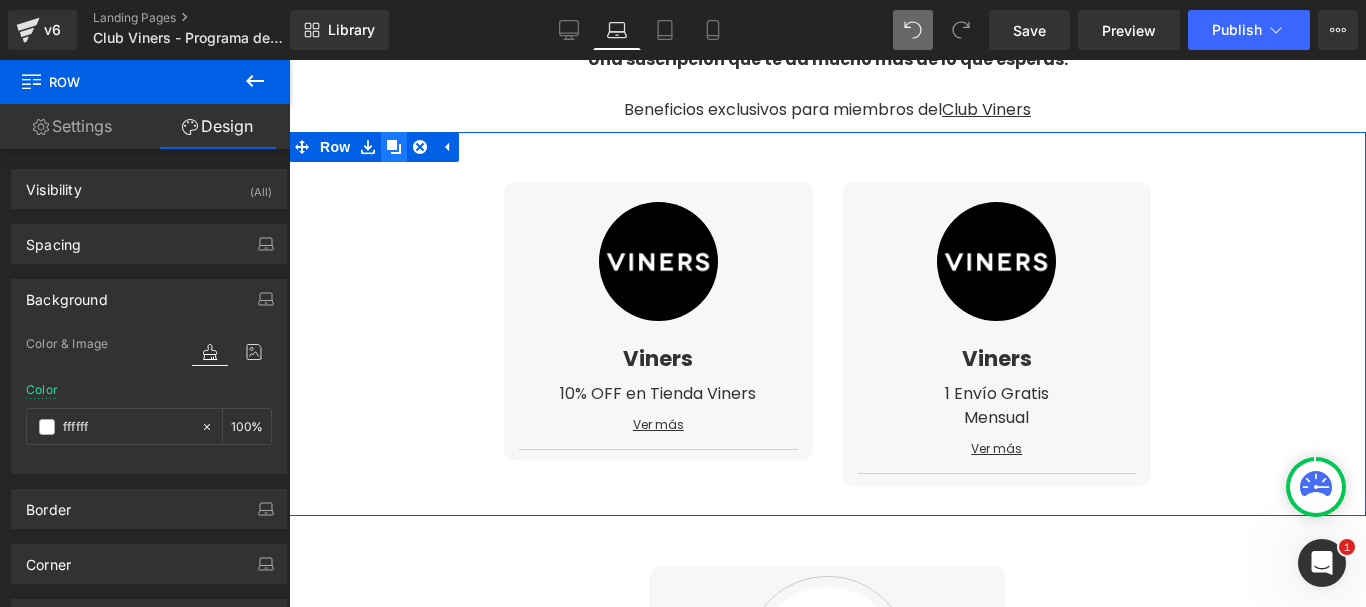 click at bounding box center [394, 147] 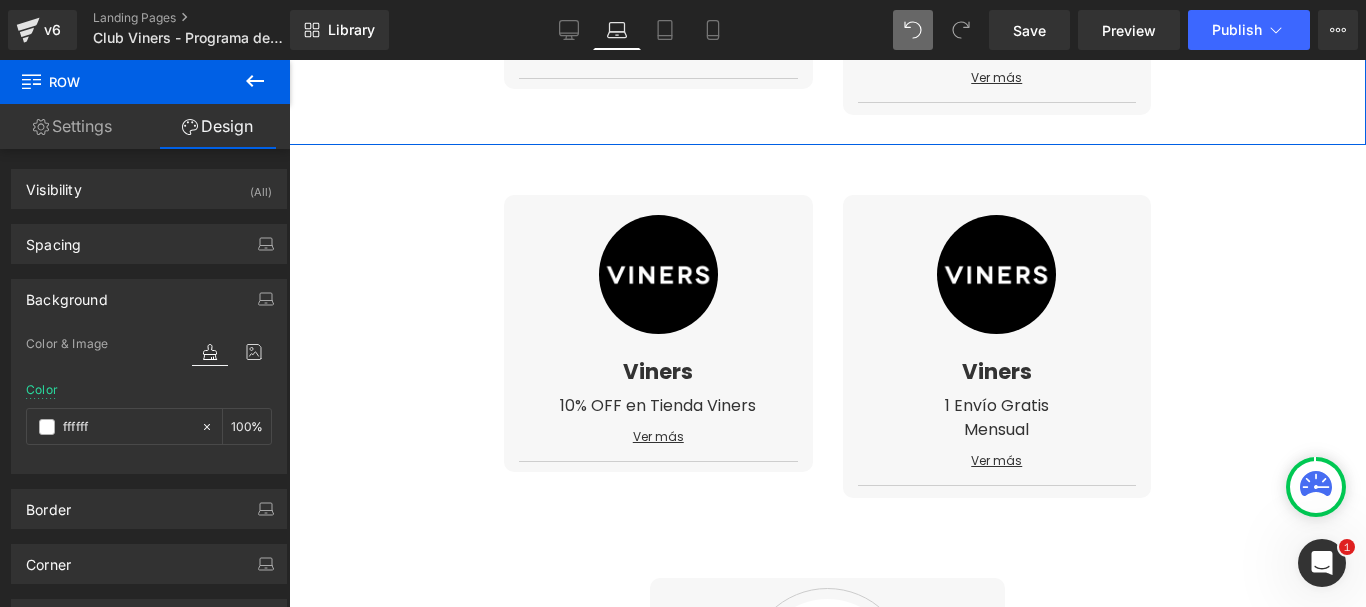 scroll, scrollTop: 887, scrollLeft: 0, axis: vertical 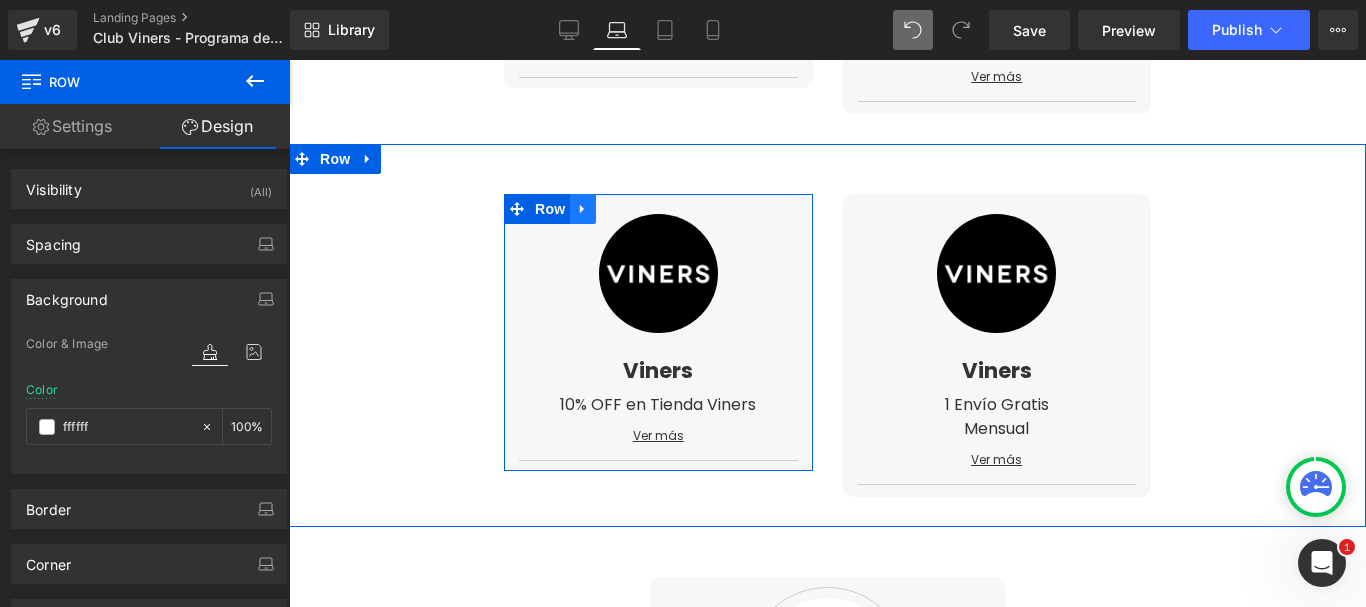 click 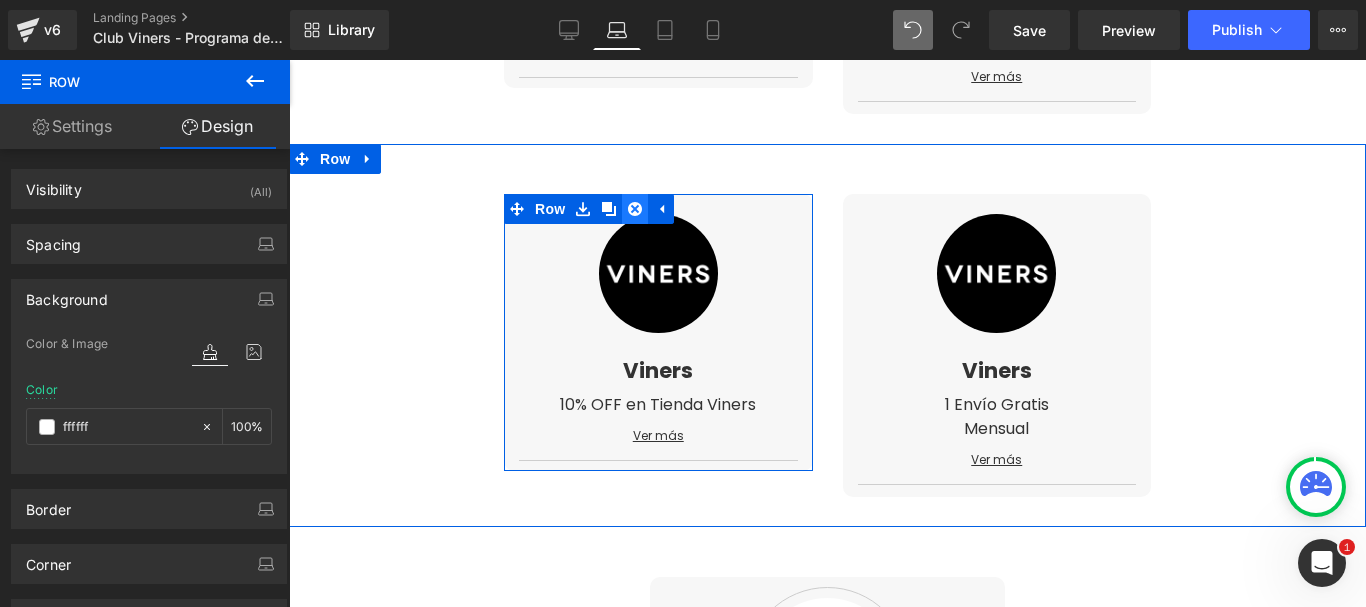 click 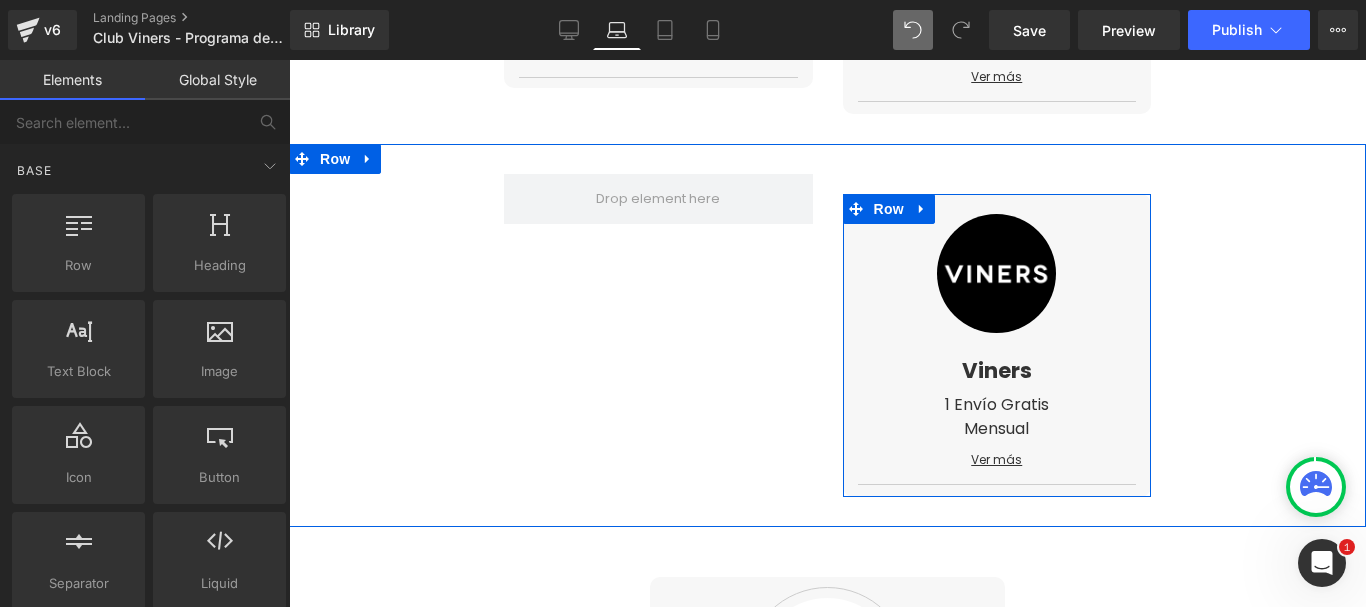 click 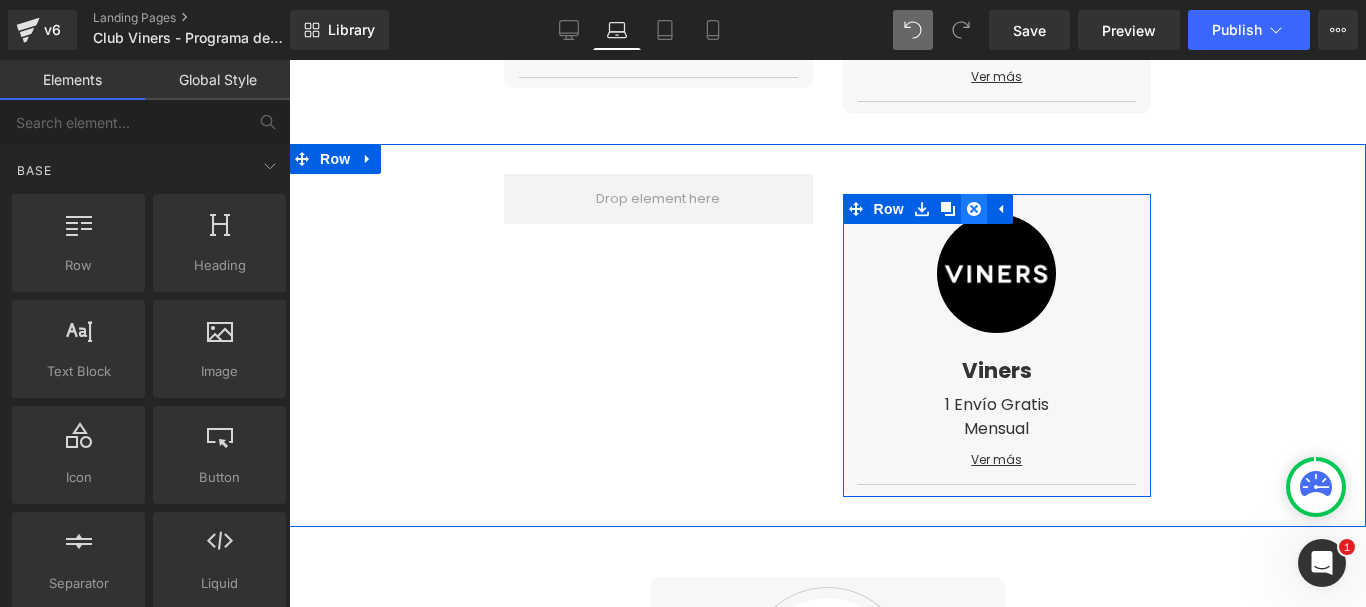 click 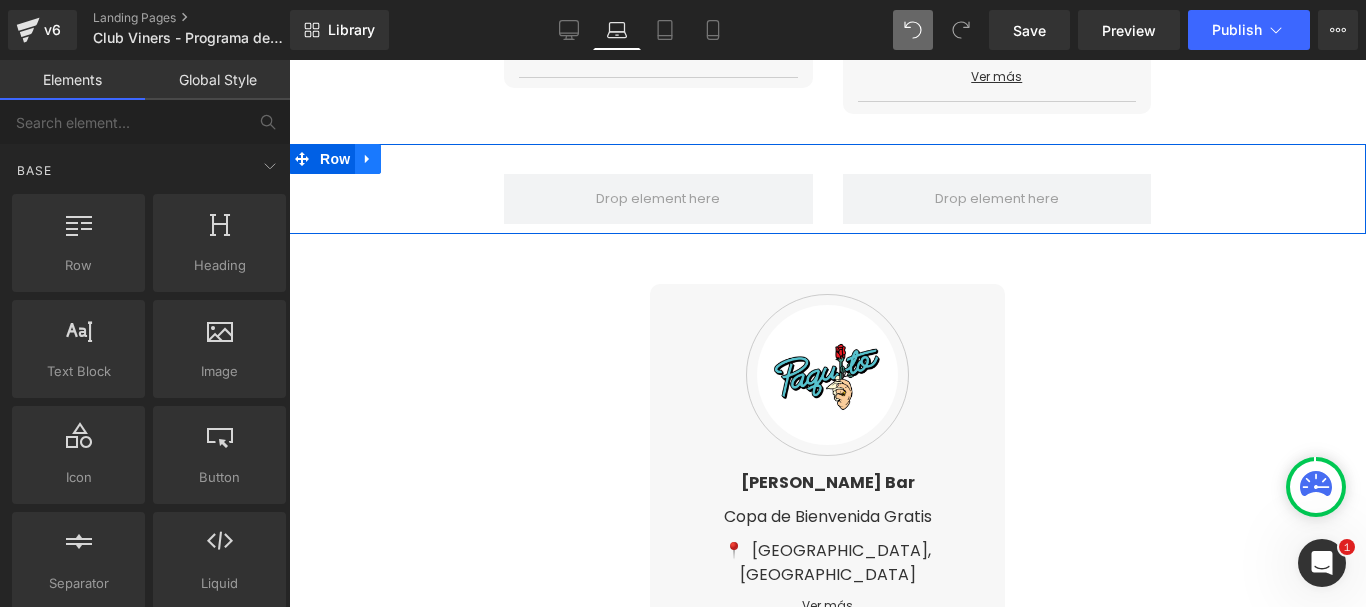 click at bounding box center [368, 159] 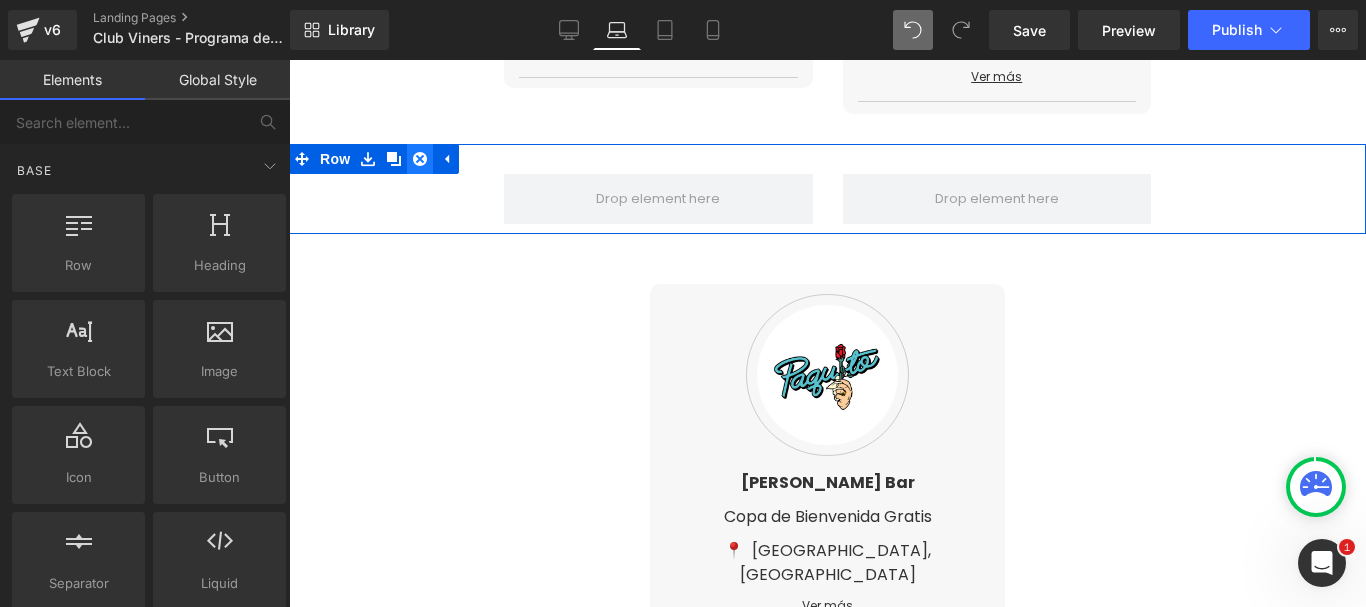 click at bounding box center (420, 159) 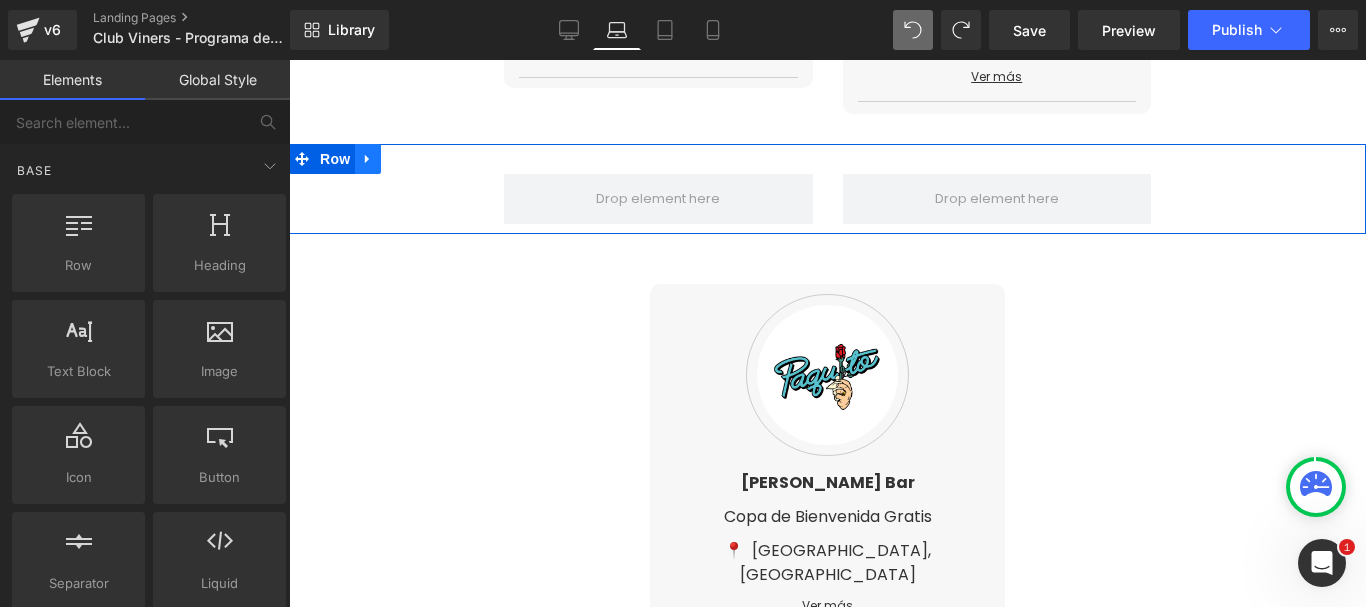 click 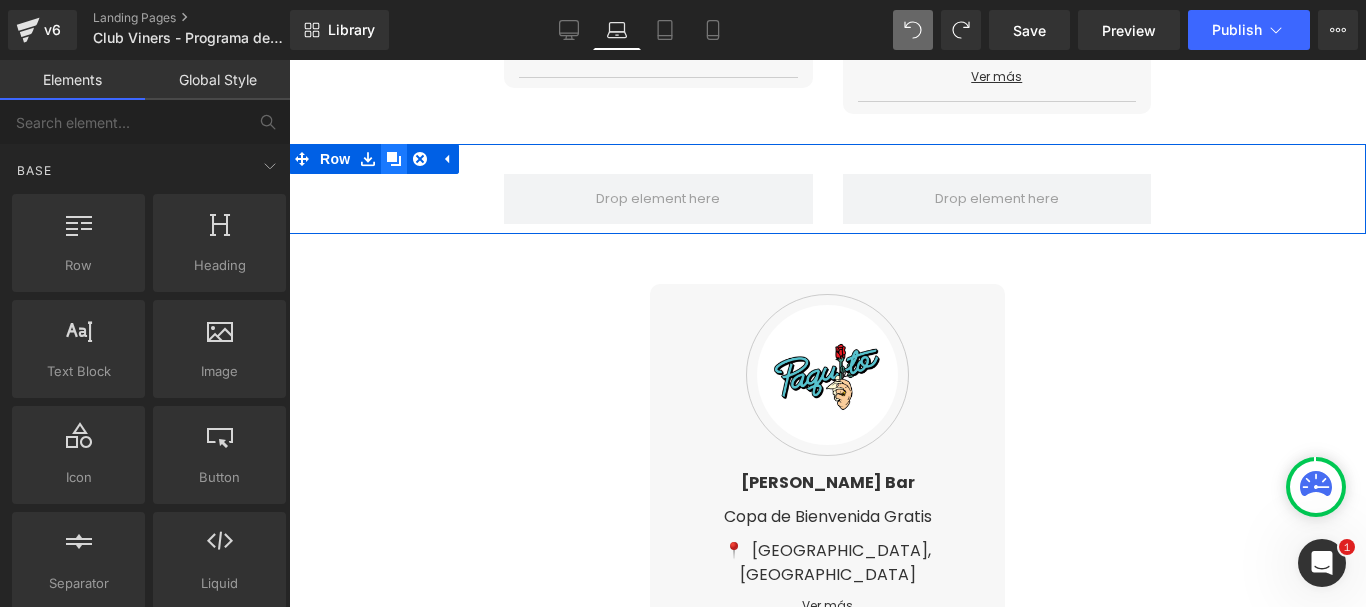 click 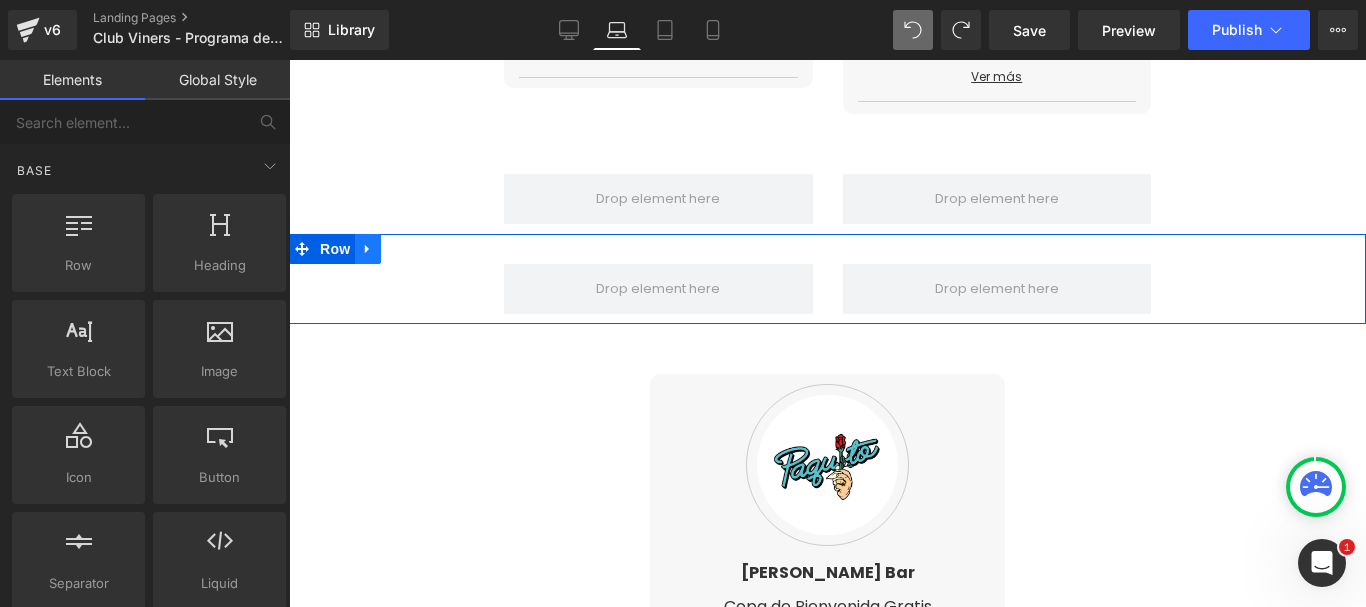 click 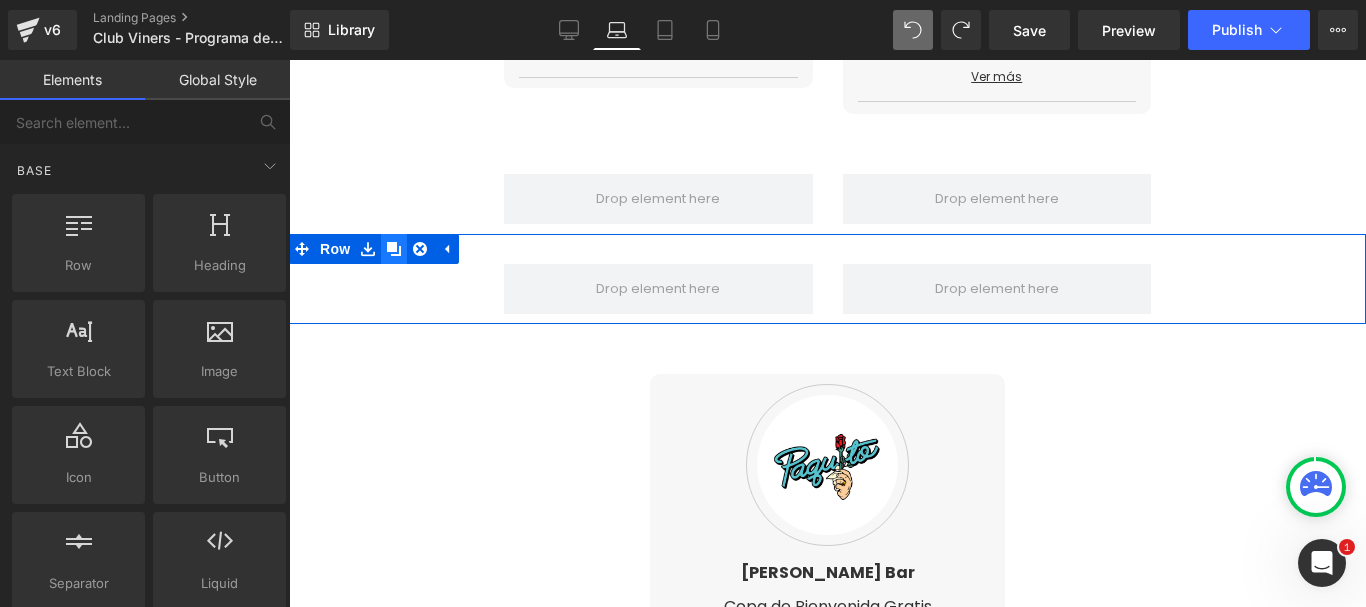 click 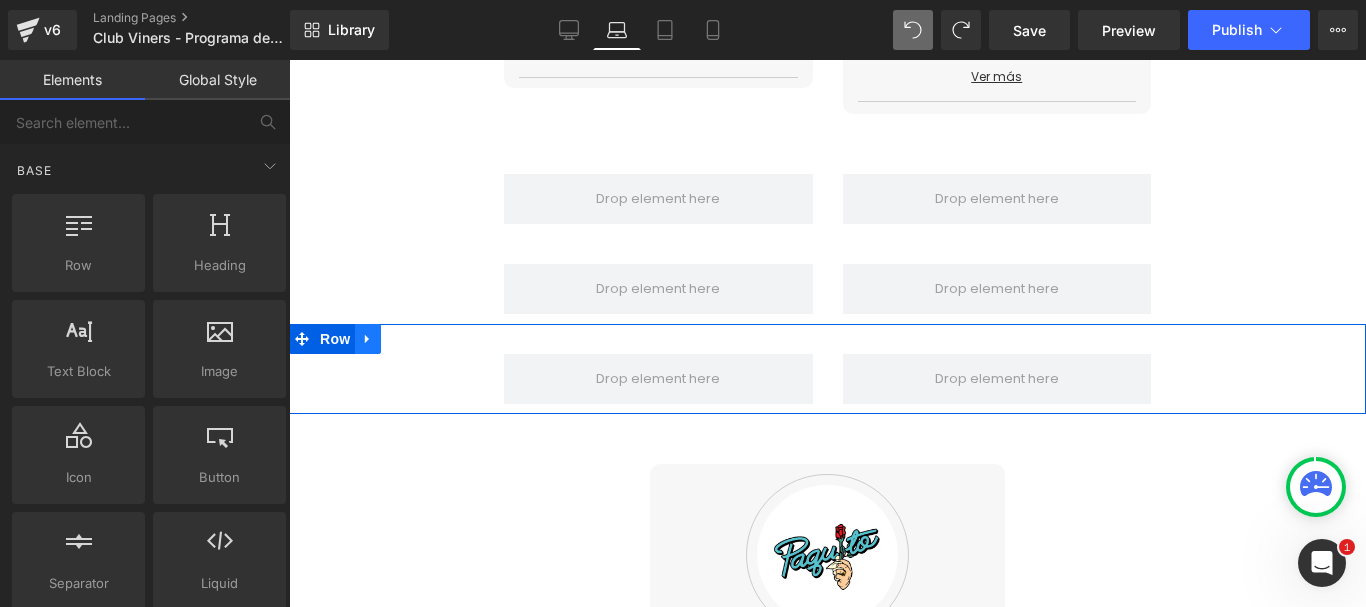 click 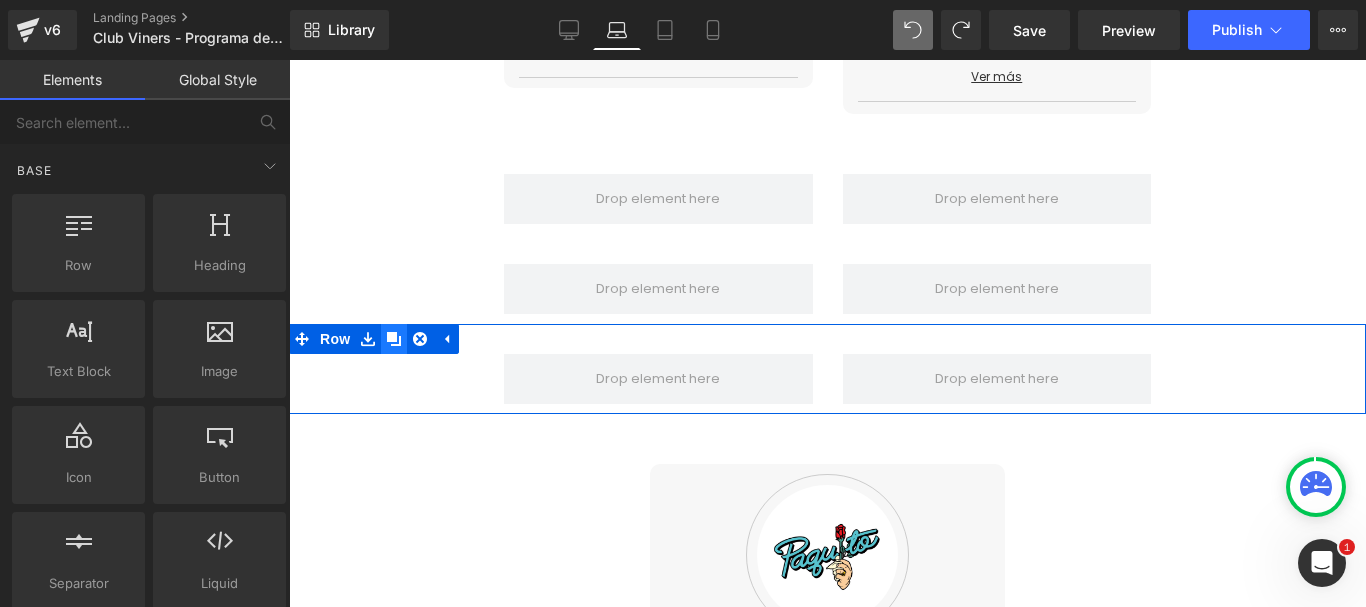 click at bounding box center (394, 339) 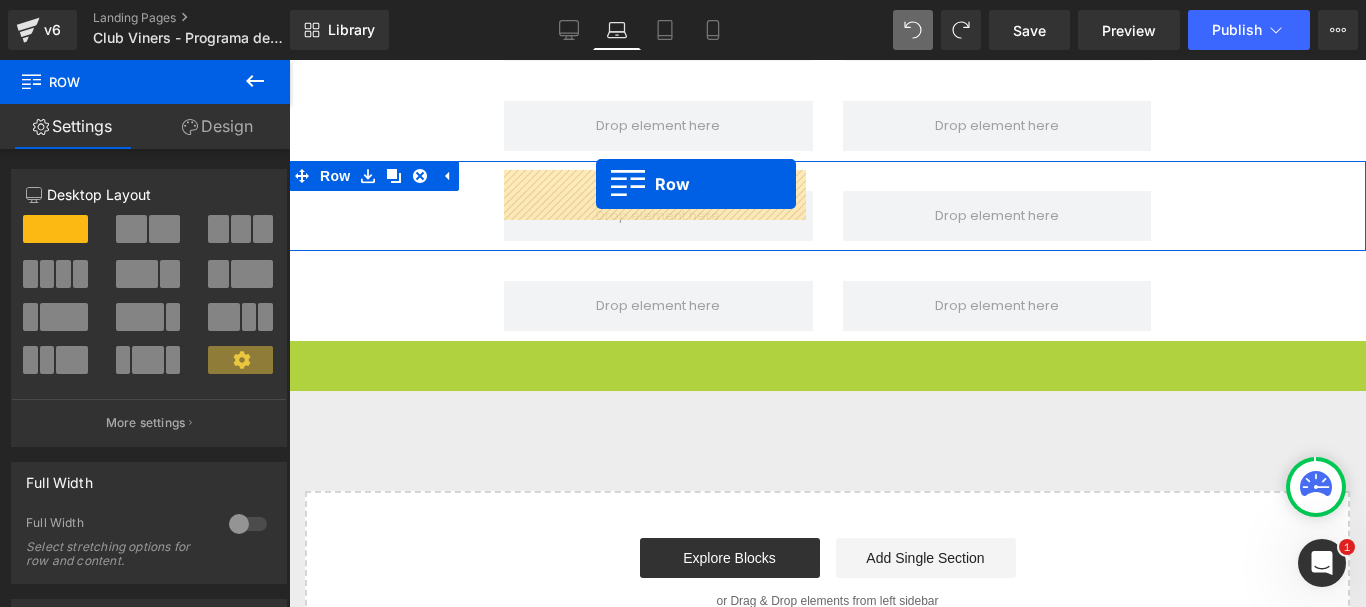 scroll, scrollTop: 857, scrollLeft: 0, axis: vertical 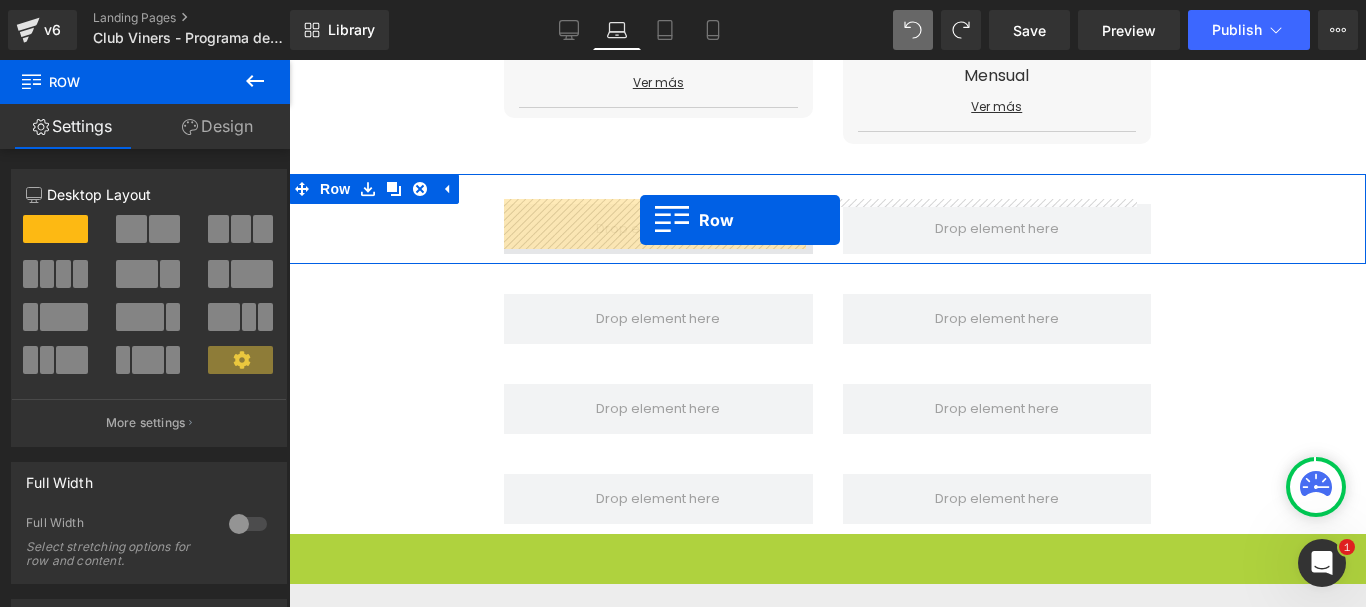 drag, startPoint x: 299, startPoint y: 246, endPoint x: 640, endPoint y: 220, distance: 341.98978 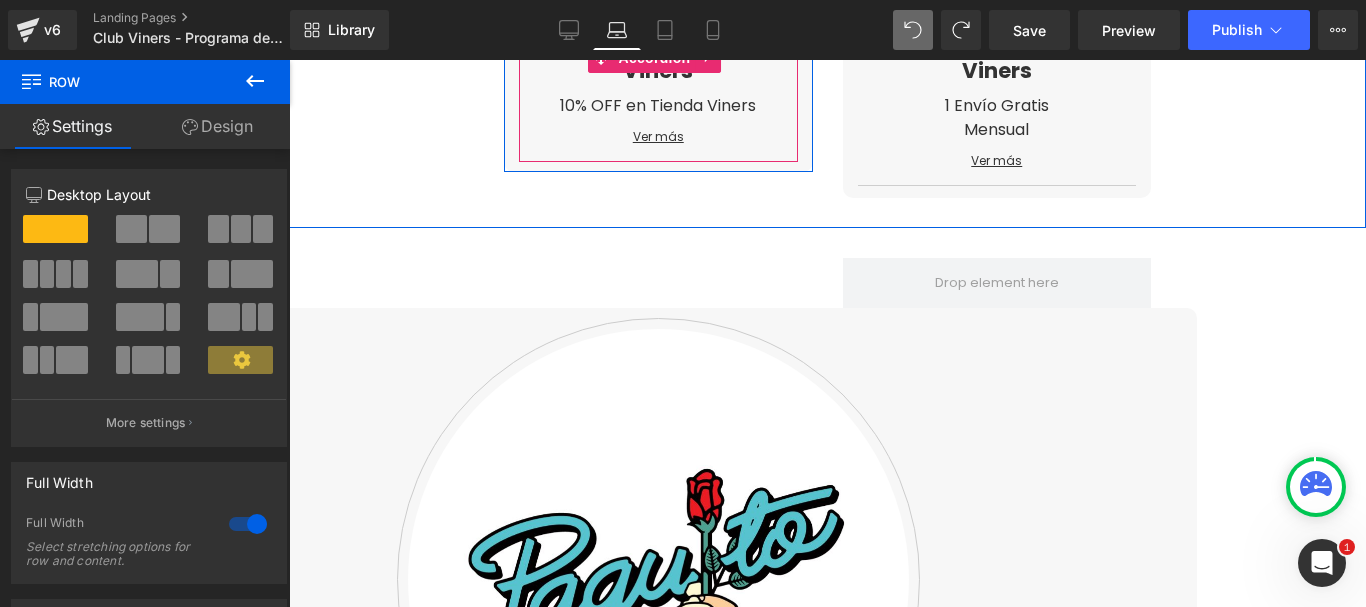scroll, scrollTop: 857, scrollLeft: 0, axis: vertical 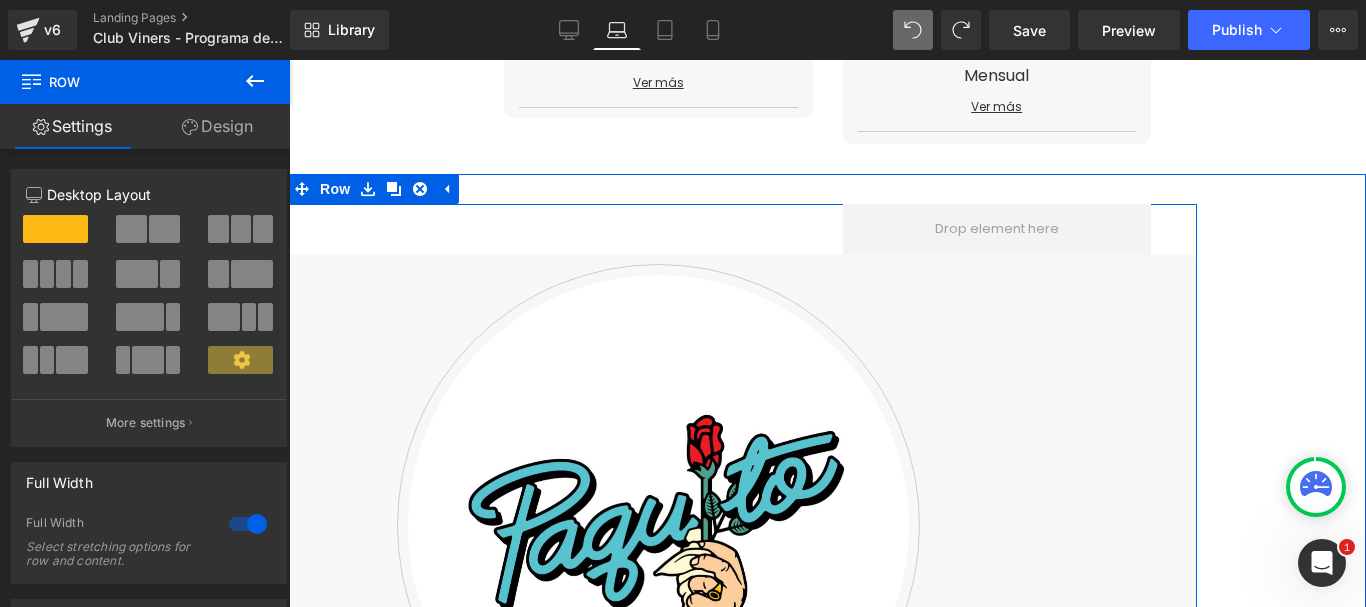 click on "Image
[PERSON_NAME] Bar
Heading
Copa de Bienvenida Gratis
Text Block         📍  [GEOGRAPHIC_DATA], [GEOGRAPHIC_DATA] Text Block
Ver más
Text Block
[PERSON_NAME] te regala una copa de bienvenida para vos y un acompañante
Text Block         📍 Thames 1999, [GEOGRAPHIC_DATA], [GEOGRAPHIC_DATA] Text Block         🌐  Sitio Web Text Block         Mostrá tu app del Club Viners y disfrutá Text Block
Accordion" at bounding box center (658, 1866) 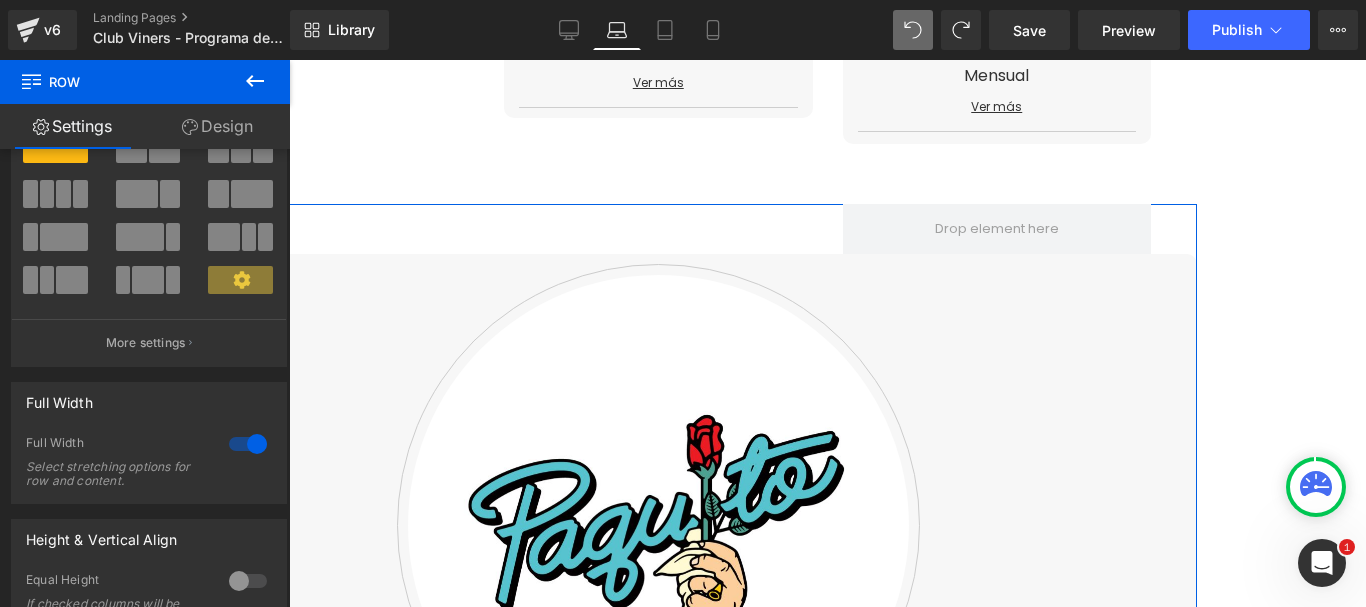 scroll, scrollTop: 200, scrollLeft: 0, axis: vertical 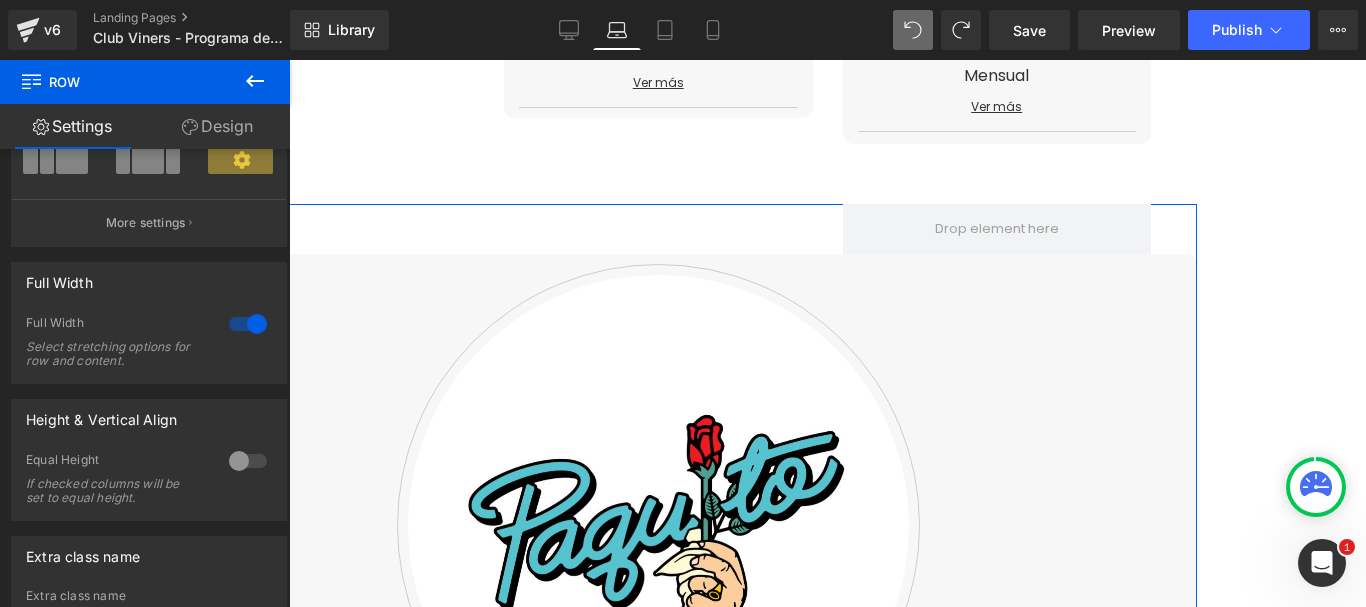 click at bounding box center (248, 324) 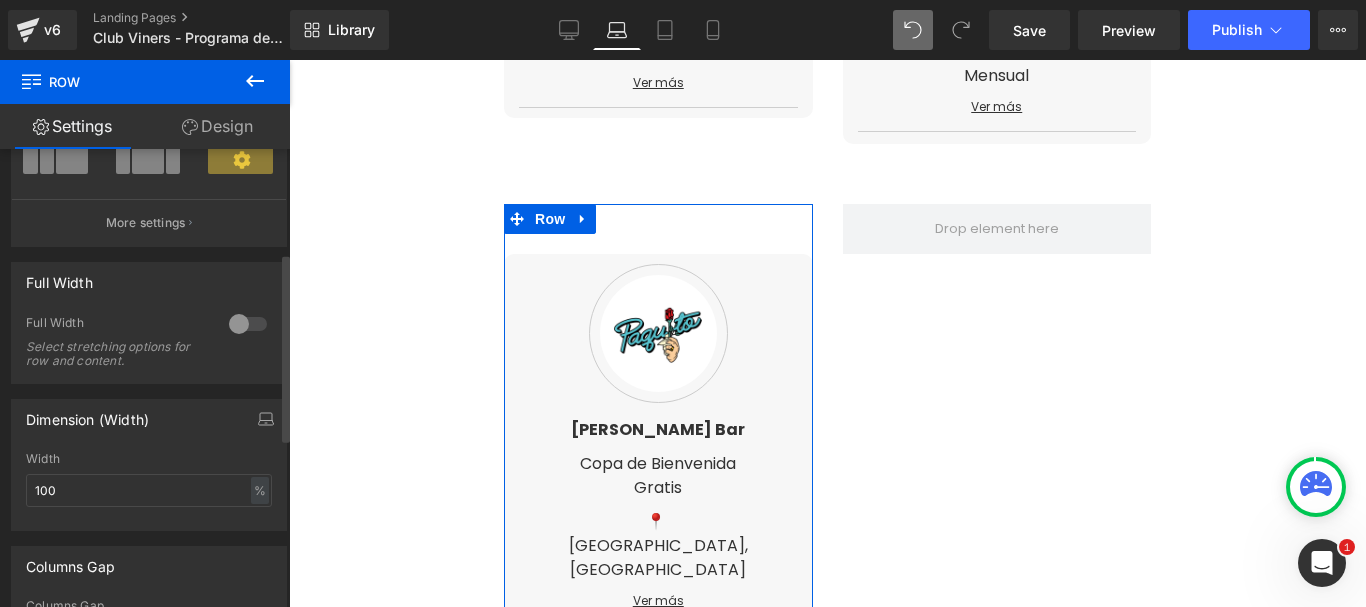 scroll, scrollTop: 300, scrollLeft: 0, axis: vertical 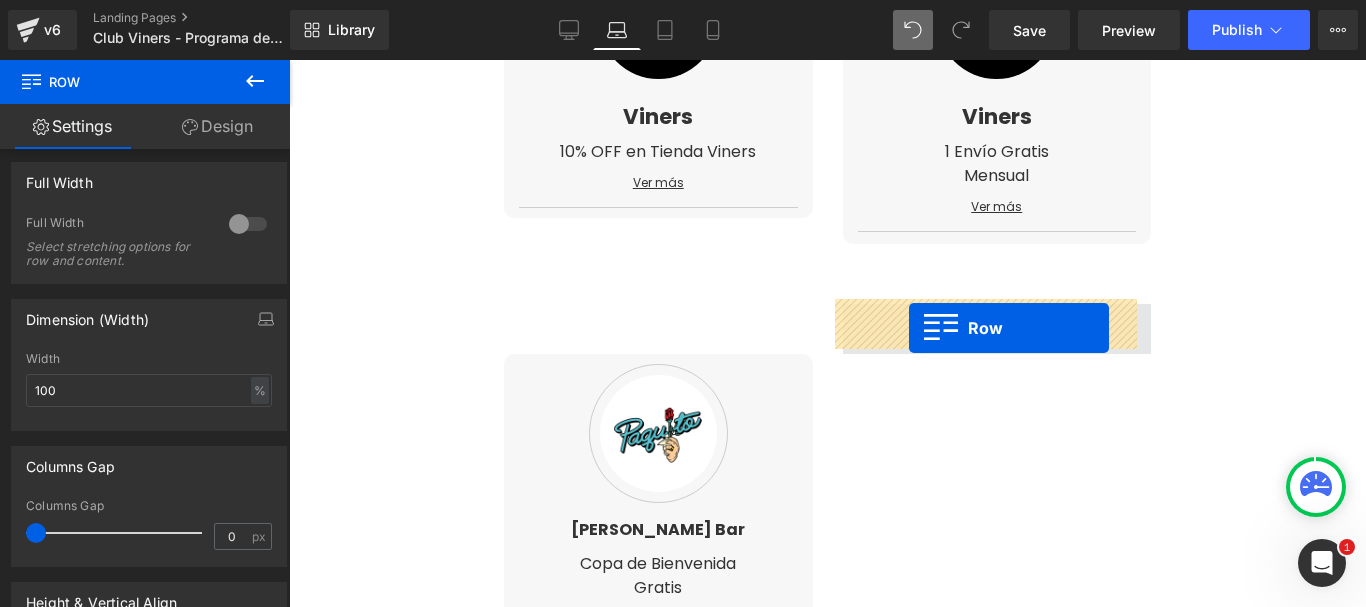 drag, startPoint x: 614, startPoint y: 467, endPoint x: 909, endPoint y: 328, distance: 326.10733 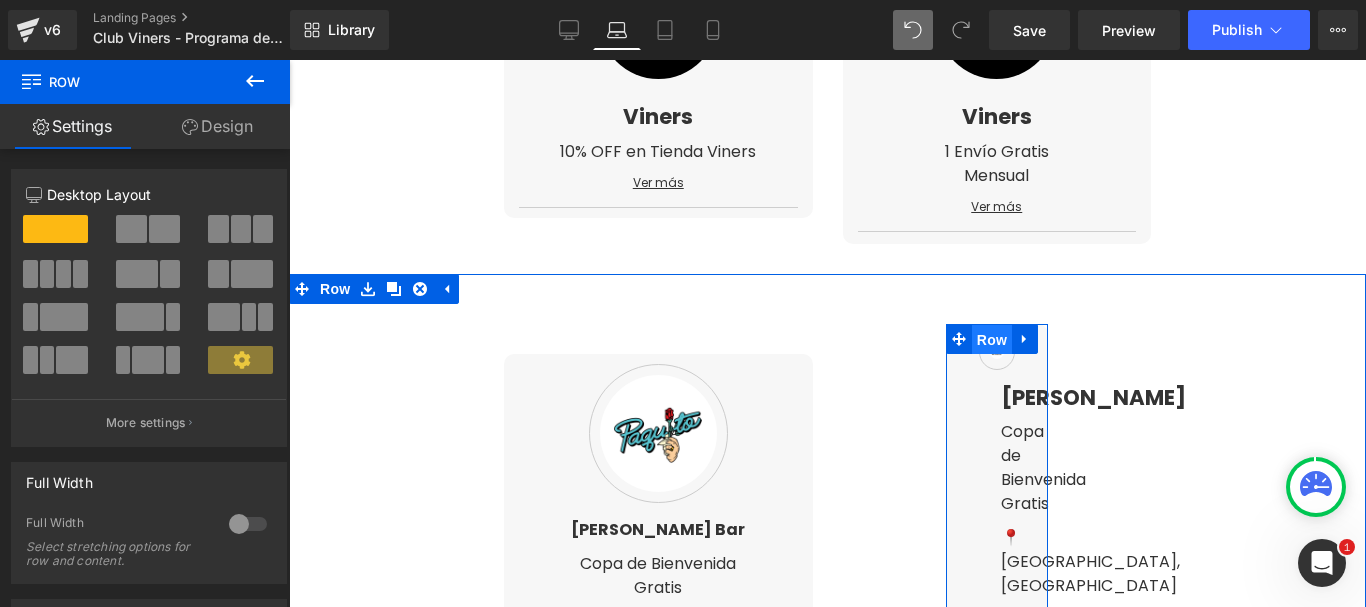 click on "Row" at bounding box center (992, 340) 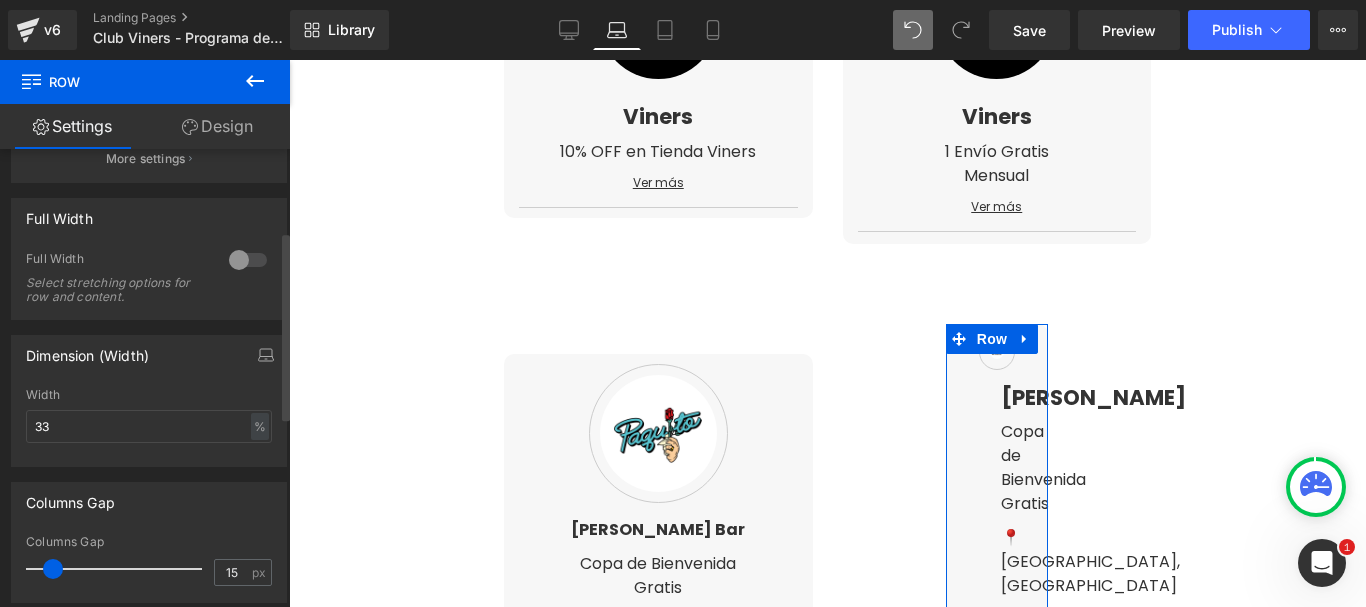 scroll, scrollTop: 300, scrollLeft: 0, axis: vertical 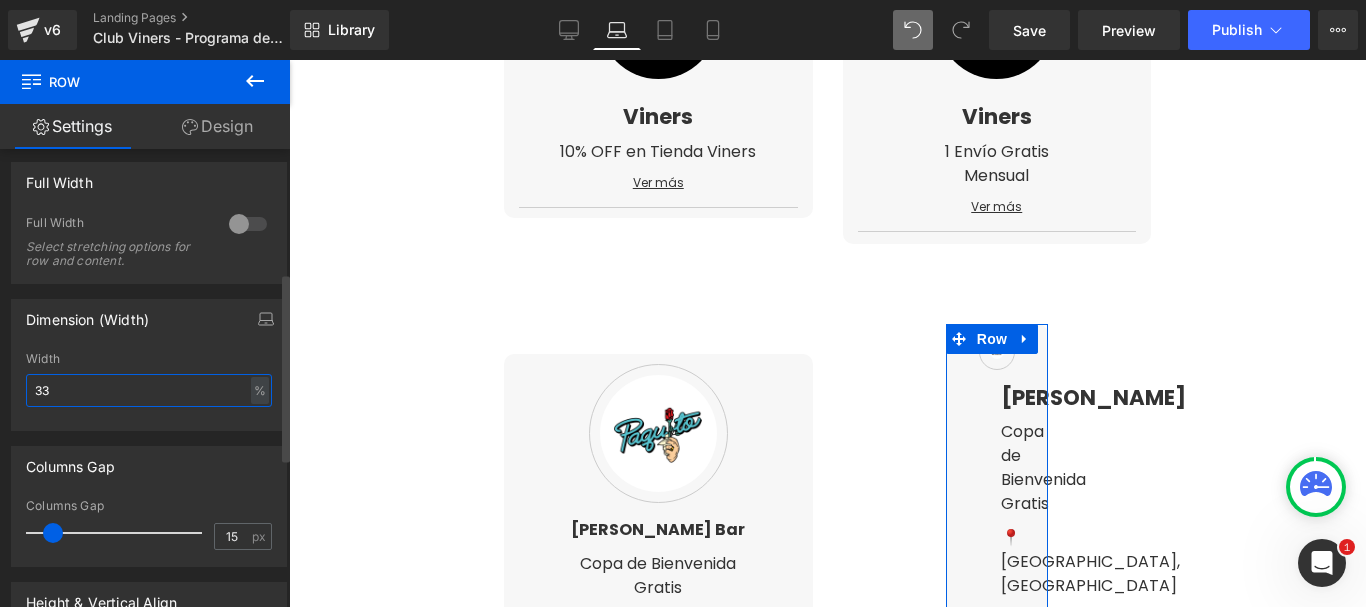 click on "33" at bounding box center (149, 390) 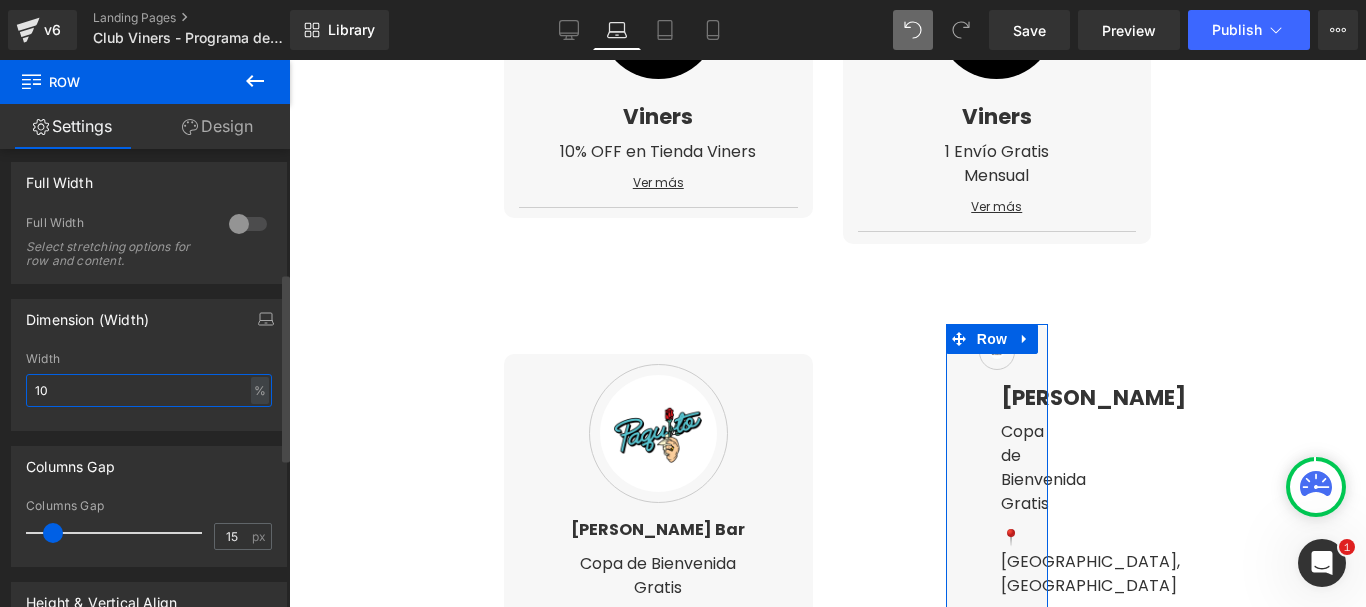 type on "100" 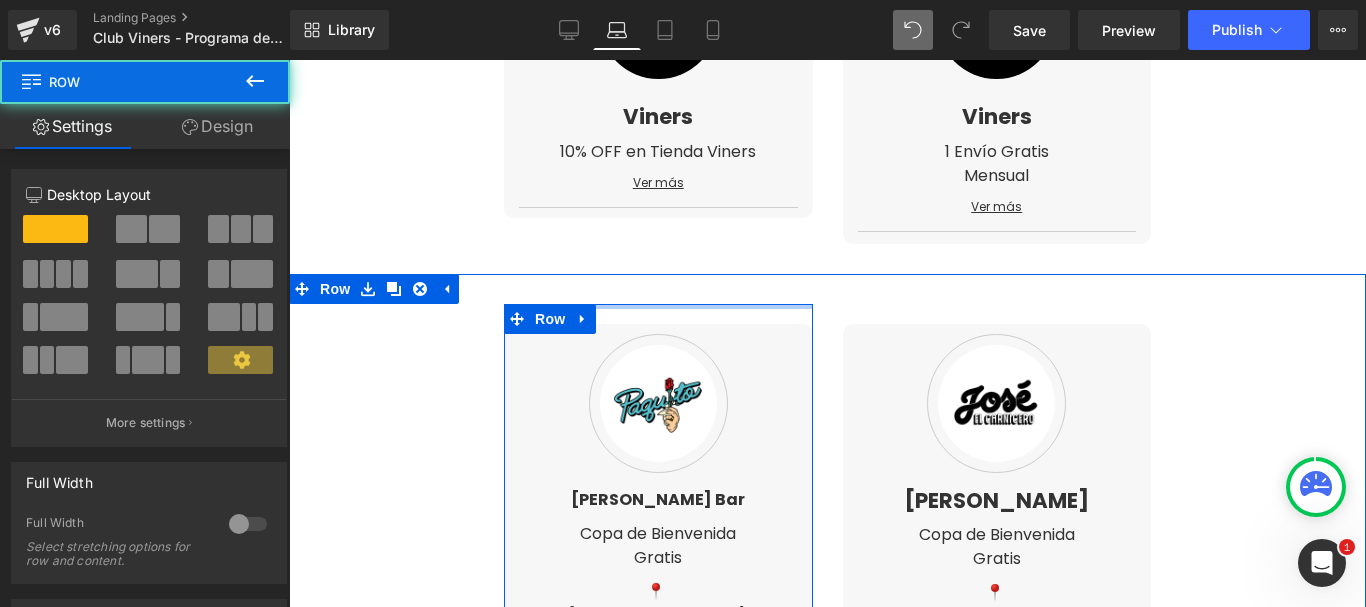 drag, startPoint x: 672, startPoint y: 320, endPoint x: 675, endPoint y: 284, distance: 36.124783 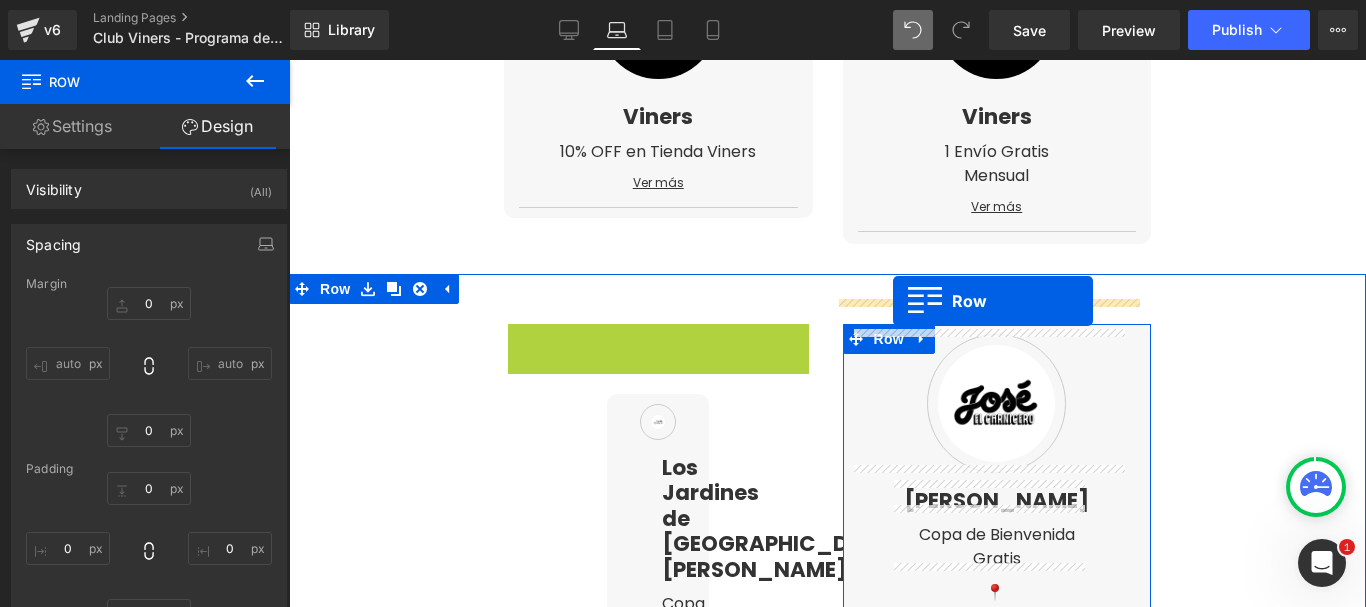 drag, startPoint x: 521, startPoint y: 341, endPoint x: 893, endPoint y: 301, distance: 374.14435 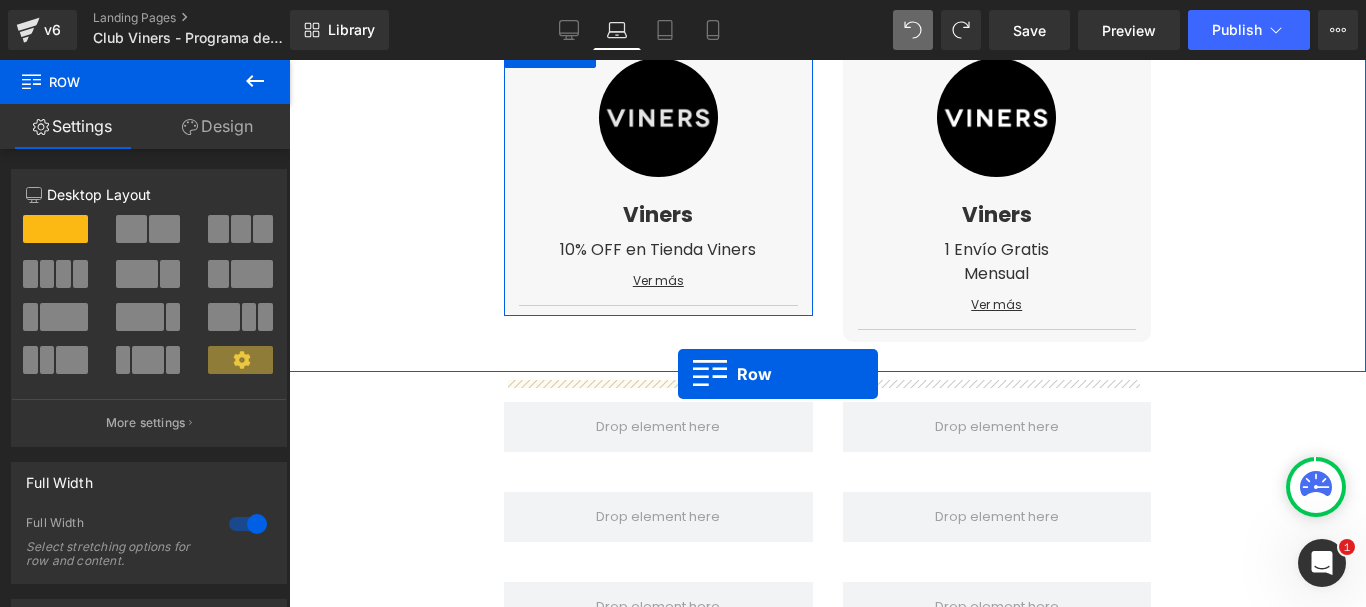 scroll, scrollTop: 657, scrollLeft: 0, axis: vertical 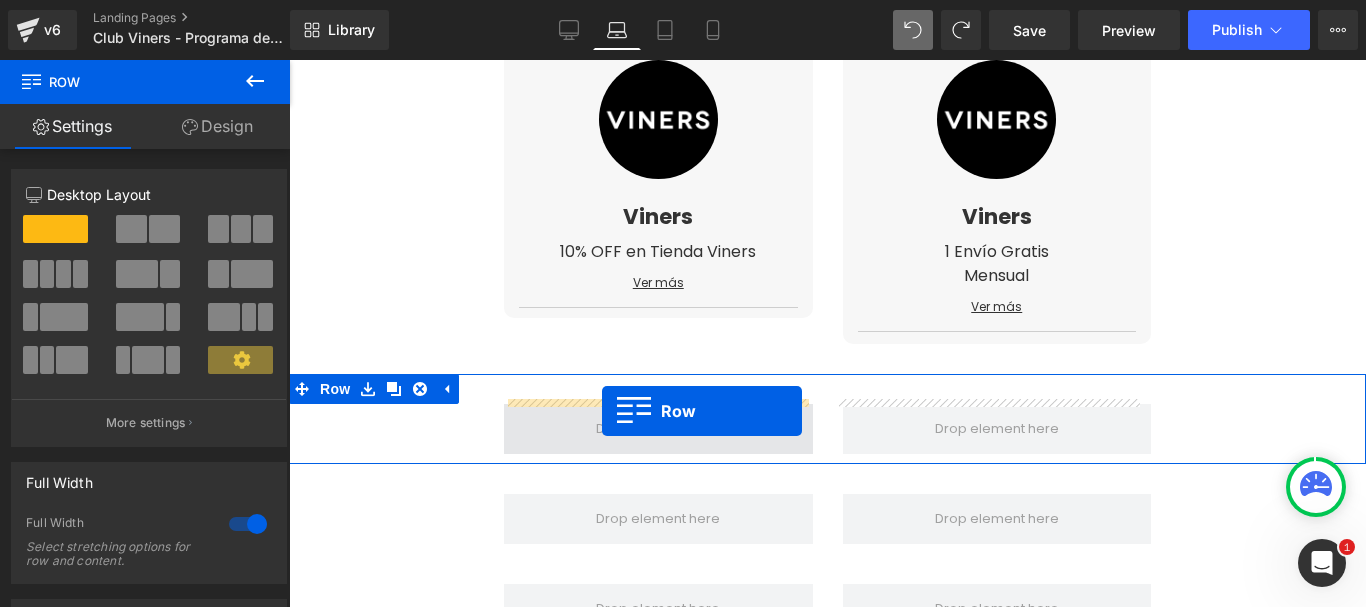 drag, startPoint x: 653, startPoint y: 269, endPoint x: 602, endPoint y: 411, distance: 150.88075 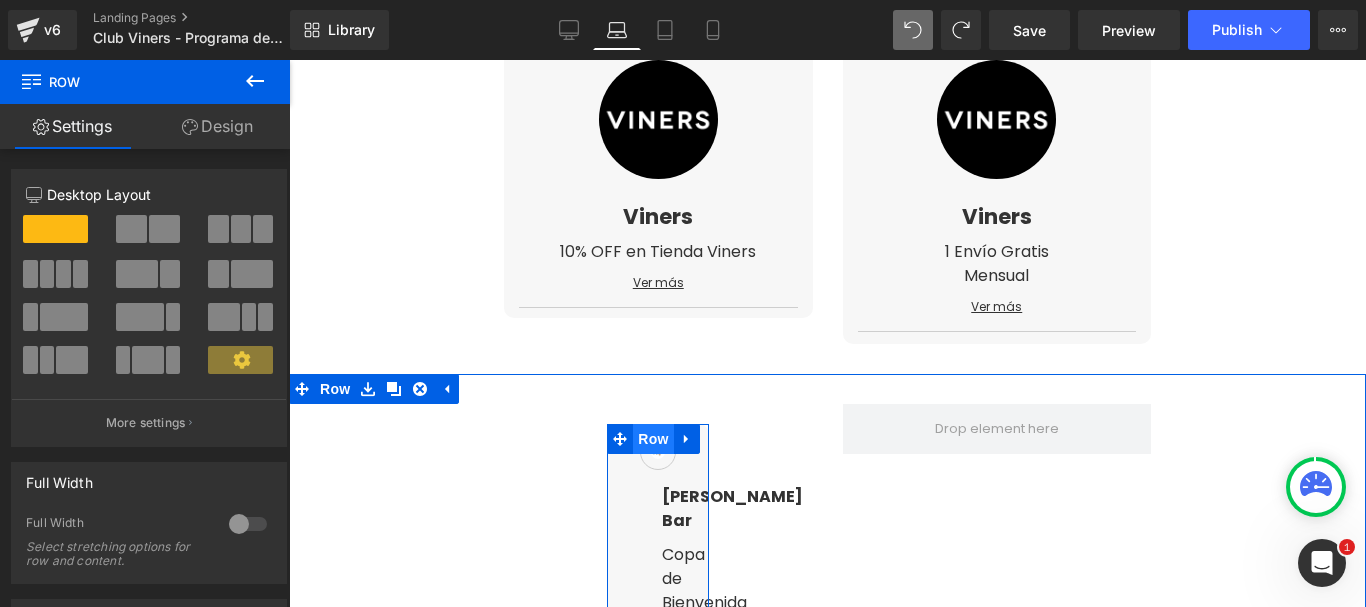 click on "Row" at bounding box center (653, 439) 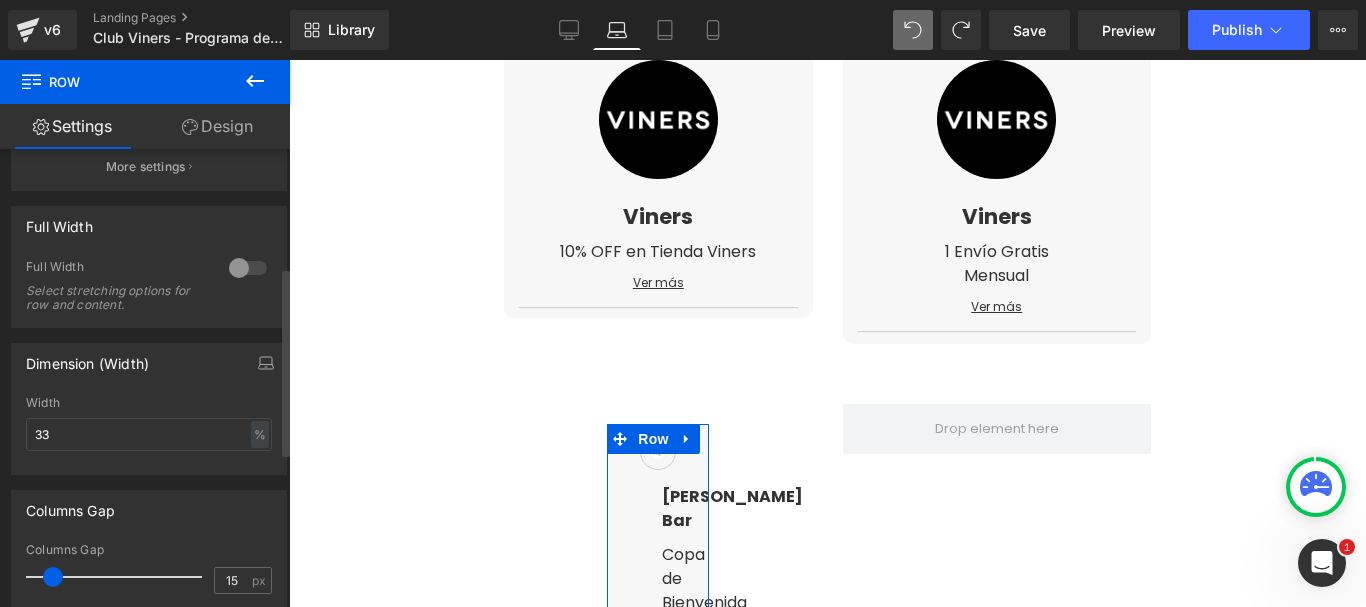 scroll, scrollTop: 300, scrollLeft: 0, axis: vertical 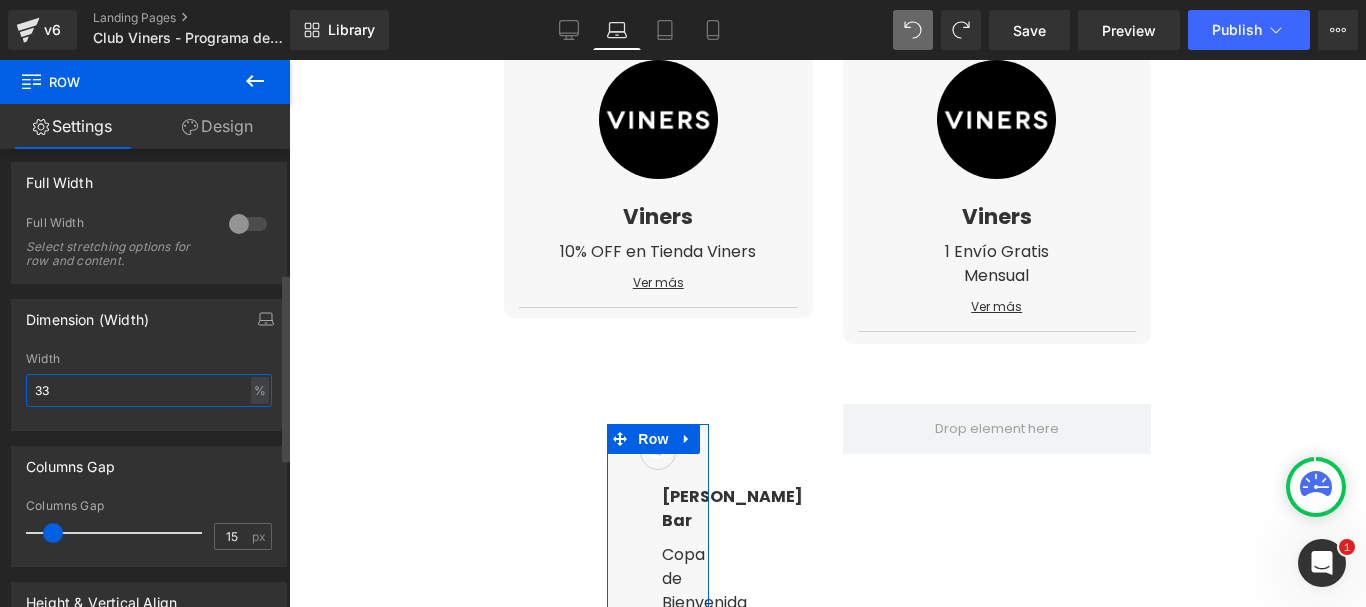 click on "33" at bounding box center [149, 390] 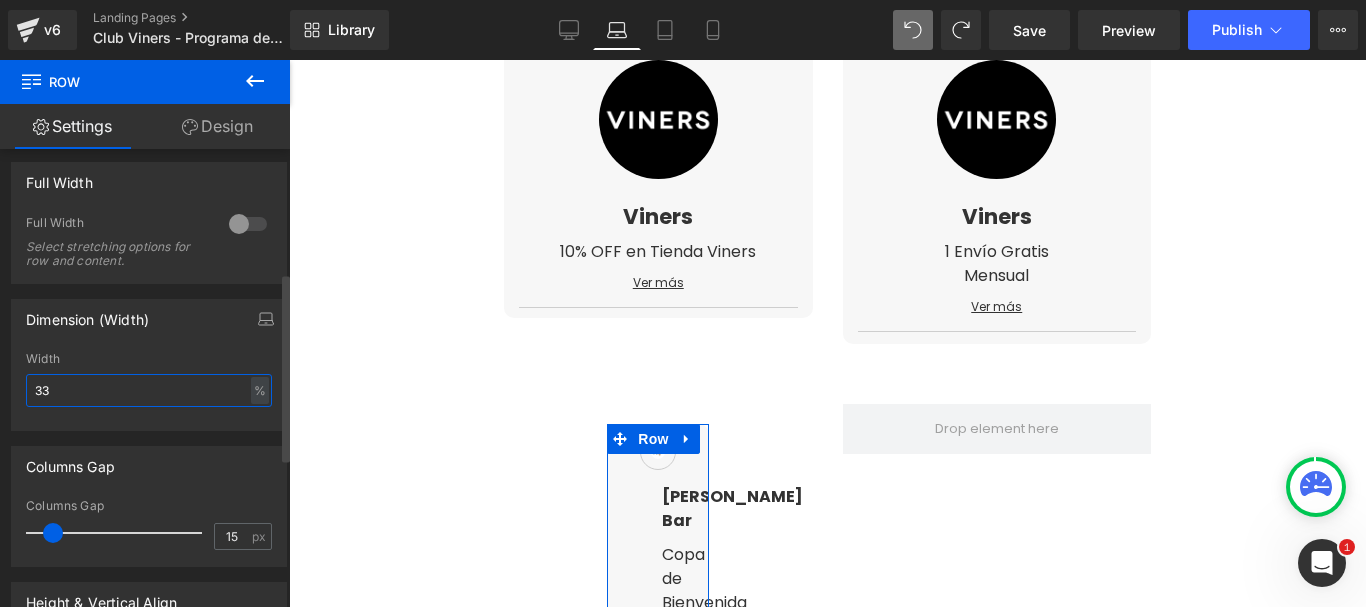click on "33" at bounding box center (149, 390) 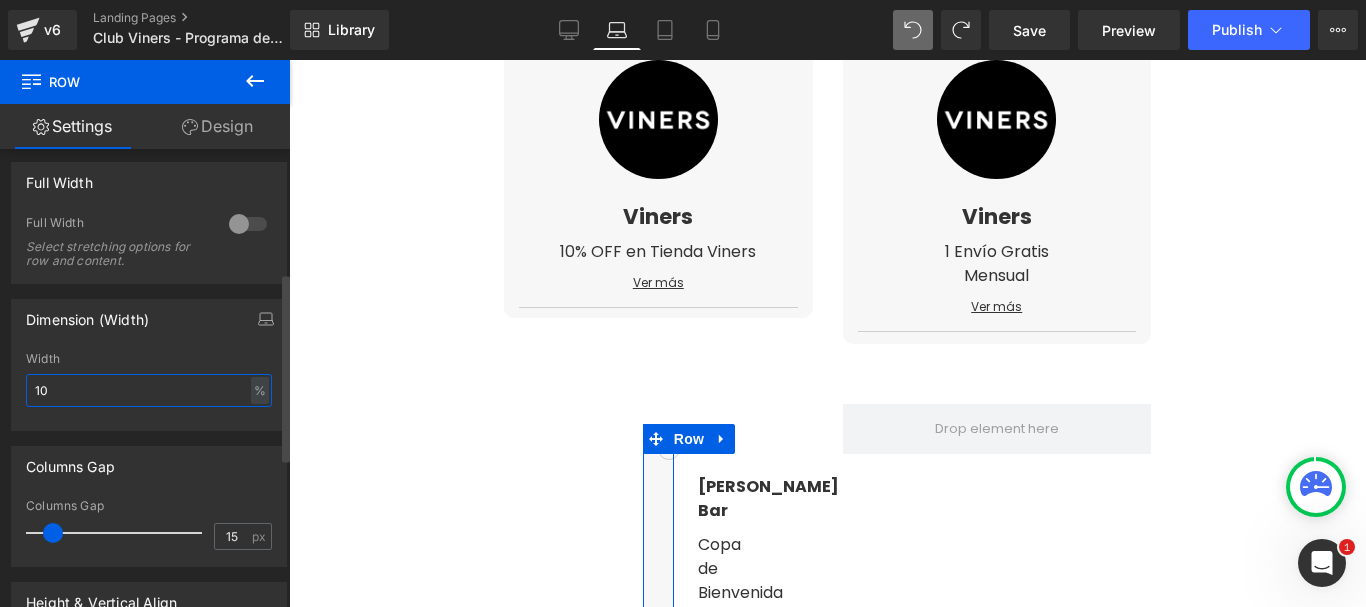 type on "100" 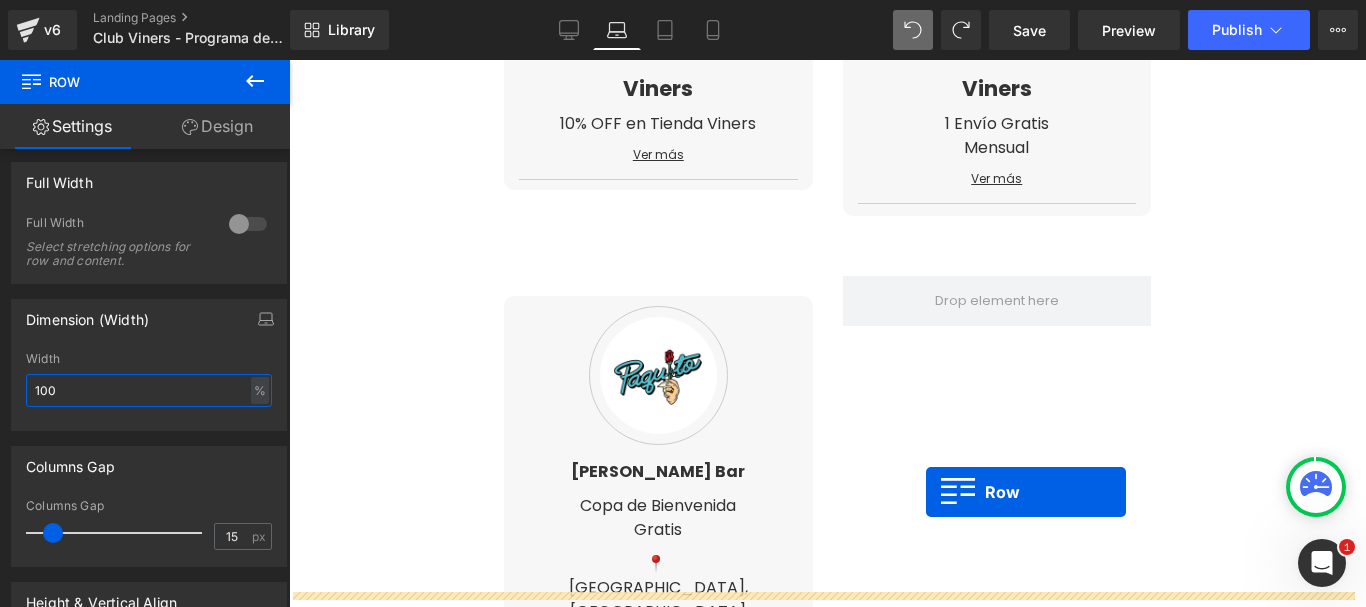 scroll, scrollTop: 757, scrollLeft: 0, axis: vertical 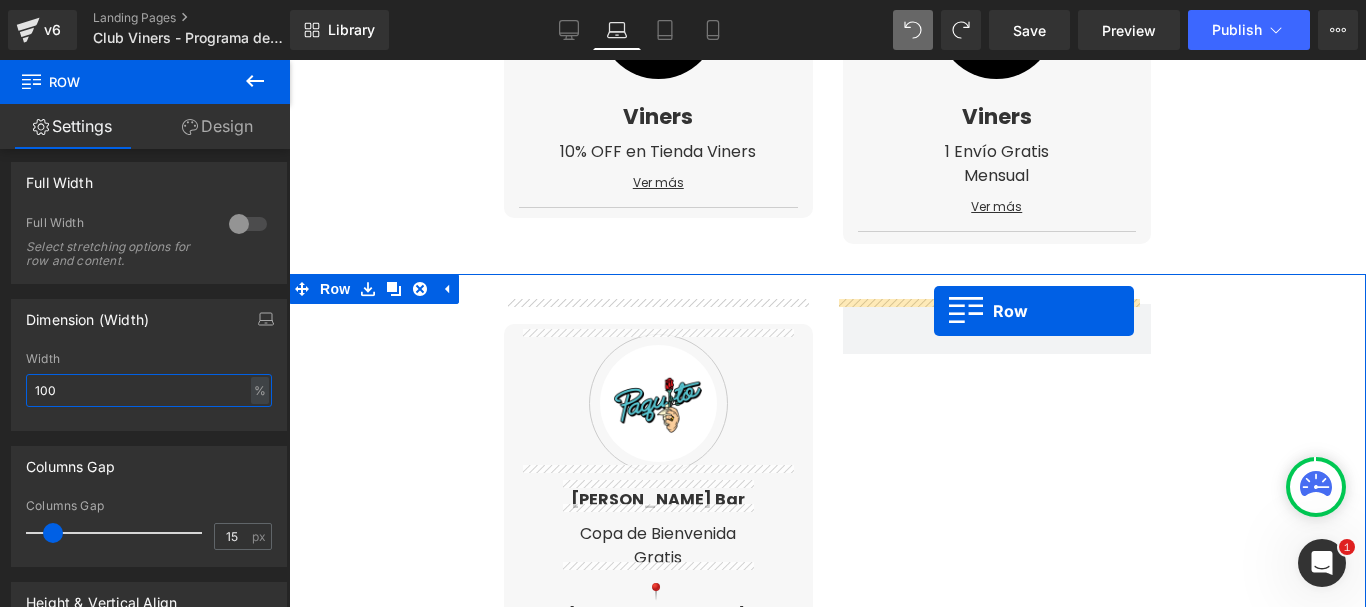 drag, startPoint x: 300, startPoint y: 211, endPoint x: 934, endPoint y: 311, distance: 641.838 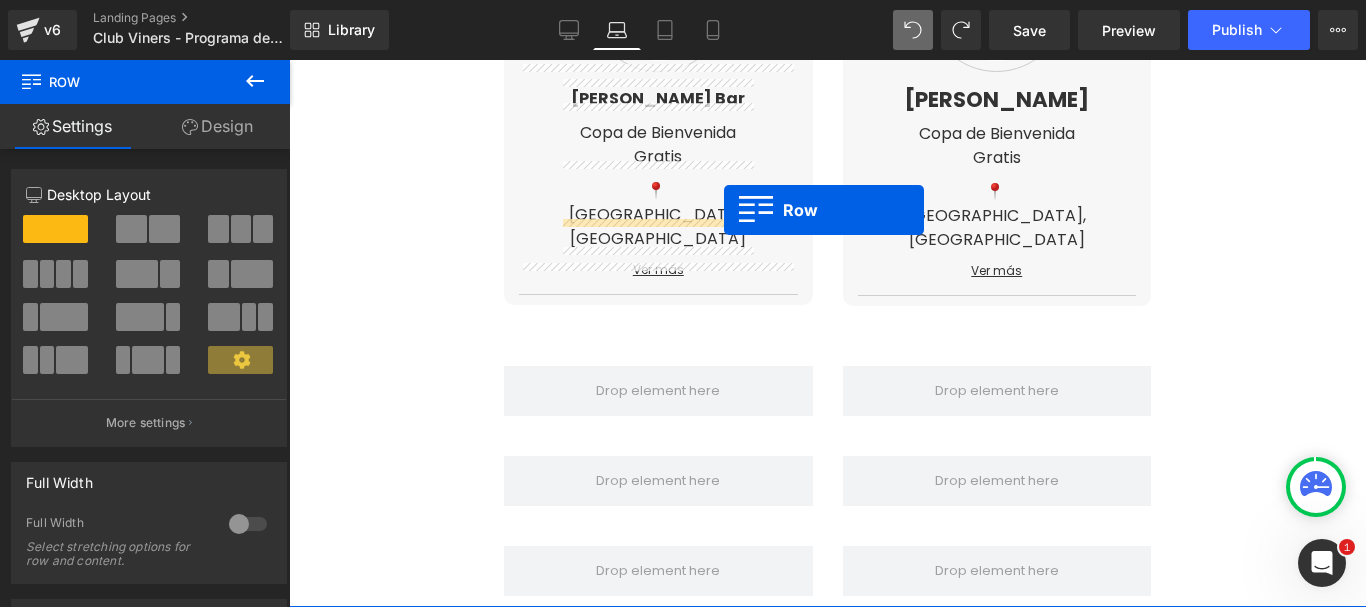 scroll, scrollTop: 1157, scrollLeft: 0, axis: vertical 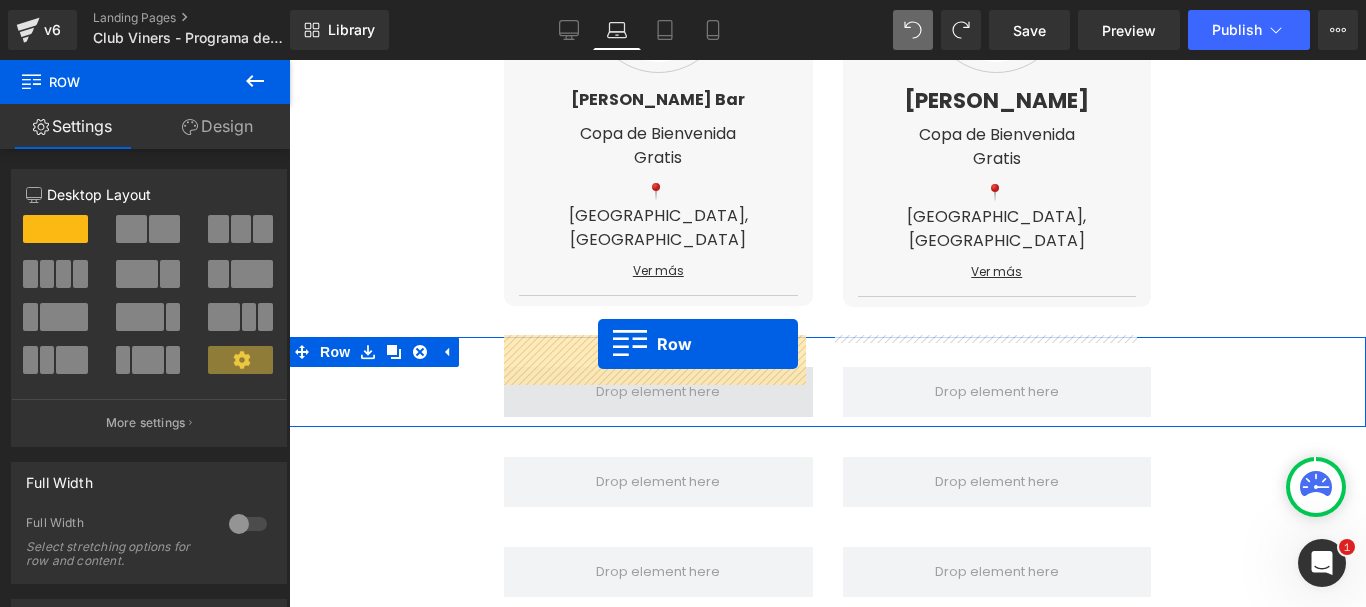drag, startPoint x: 654, startPoint y: 215, endPoint x: 598, endPoint y: 344, distance: 140.63072 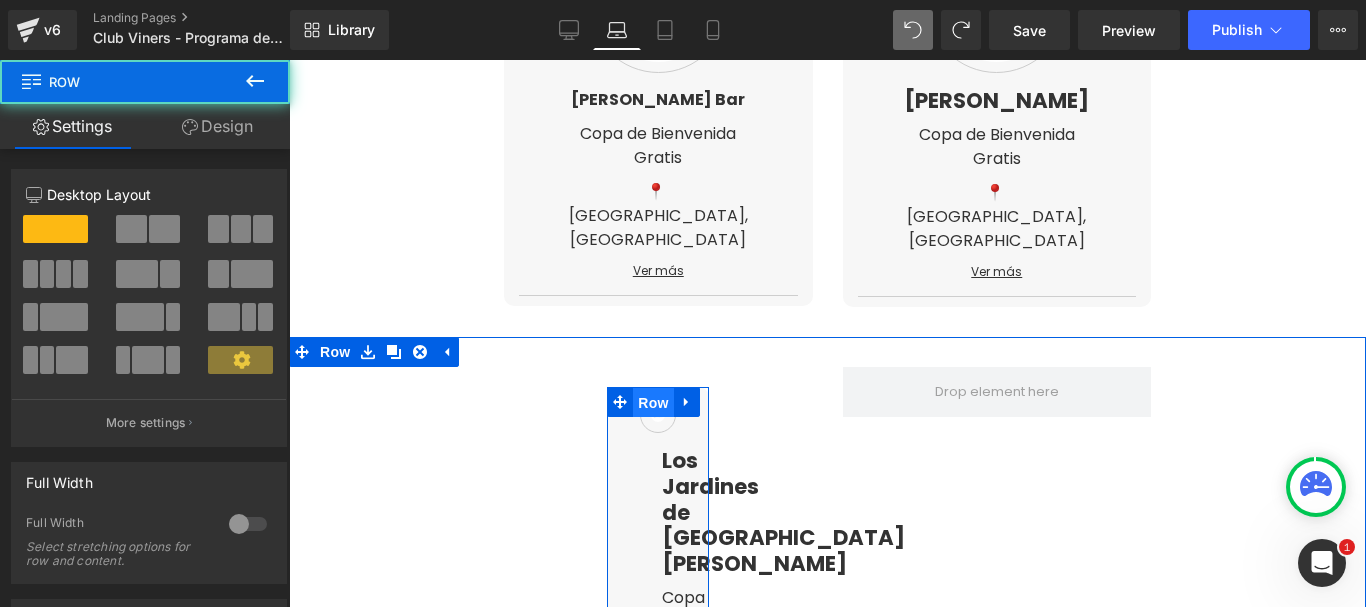 click on "Row" at bounding box center (653, 403) 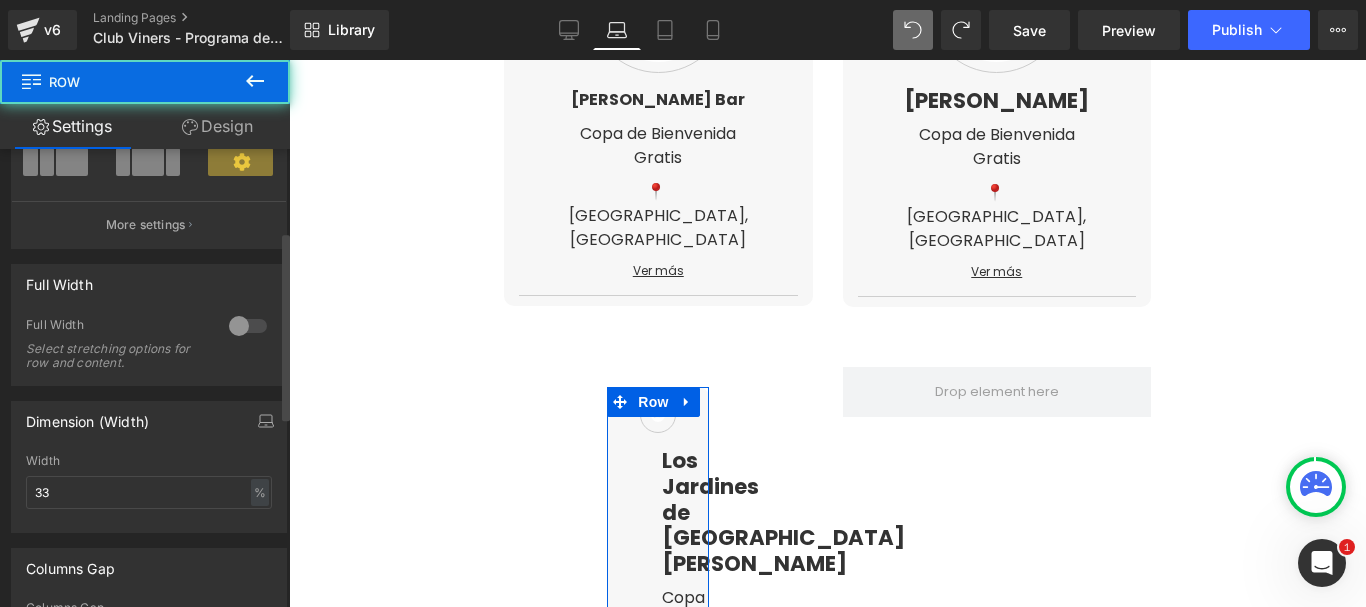 scroll, scrollTop: 200, scrollLeft: 0, axis: vertical 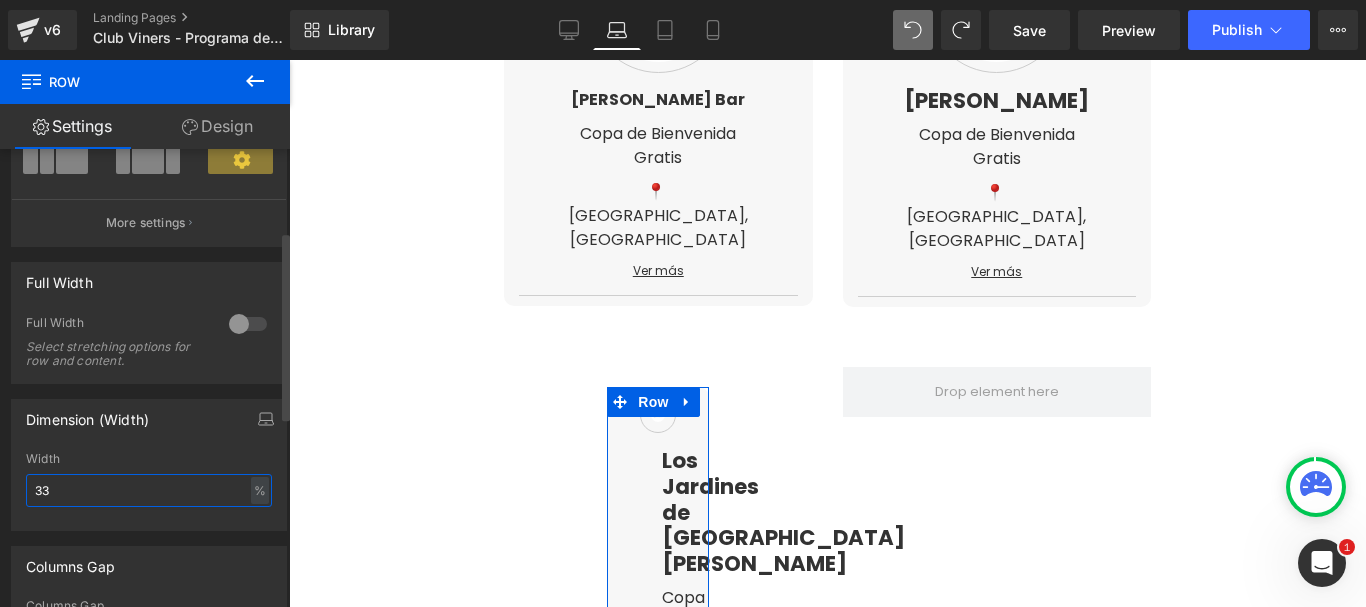 click on "33" at bounding box center [149, 490] 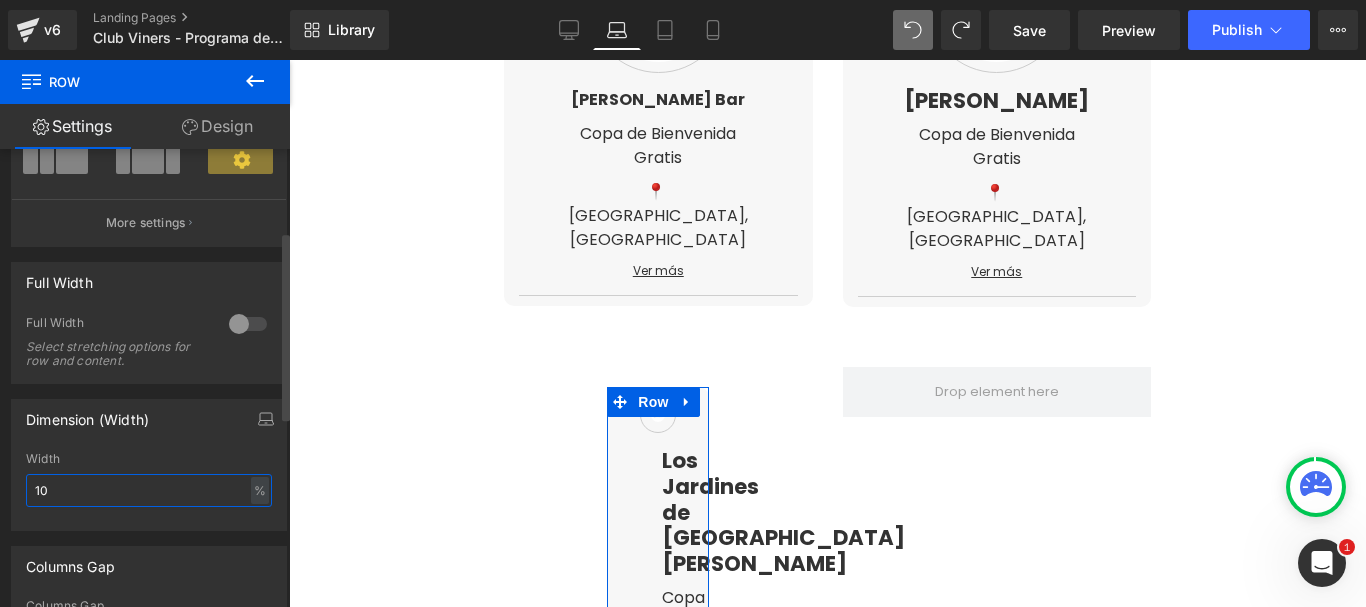 type on "100" 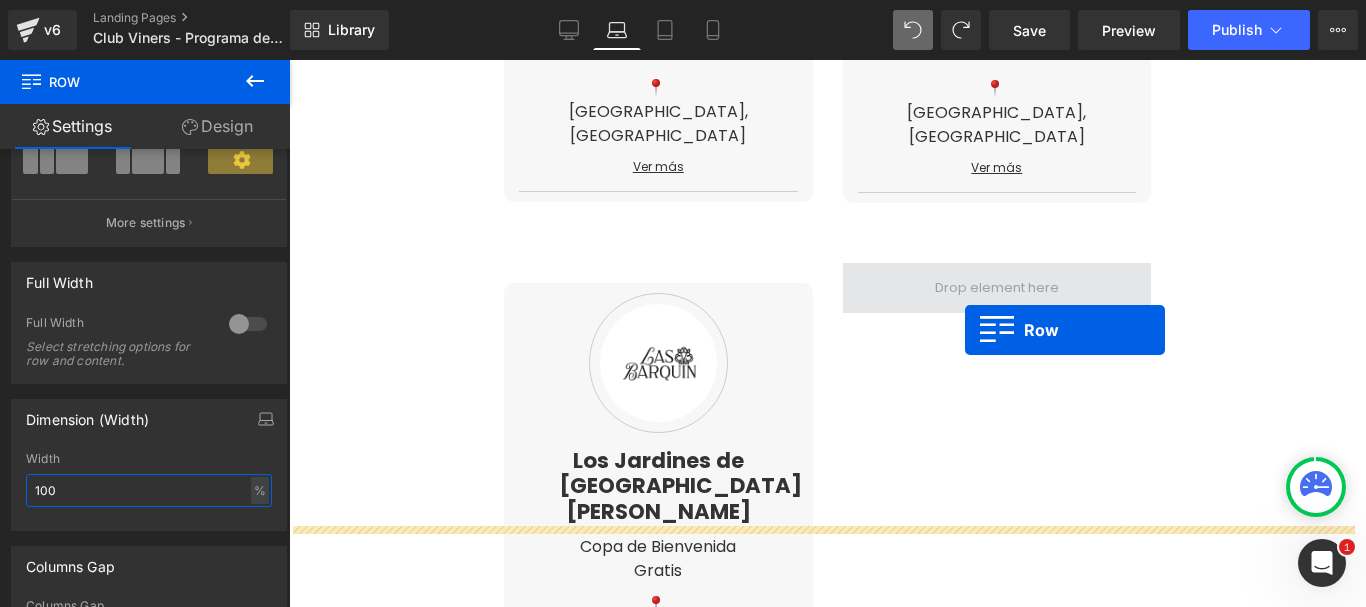 scroll, scrollTop: 1257, scrollLeft: 0, axis: vertical 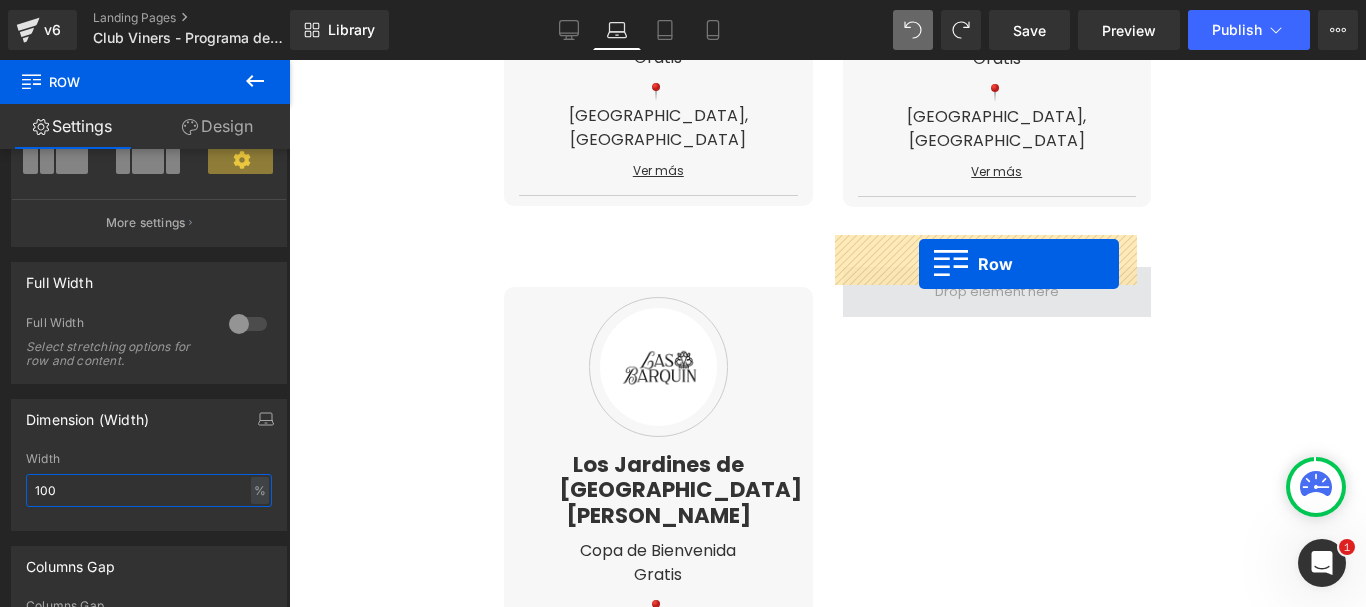 drag, startPoint x: 711, startPoint y: 289, endPoint x: 919, endPoint y: 264, distance: 209.49701 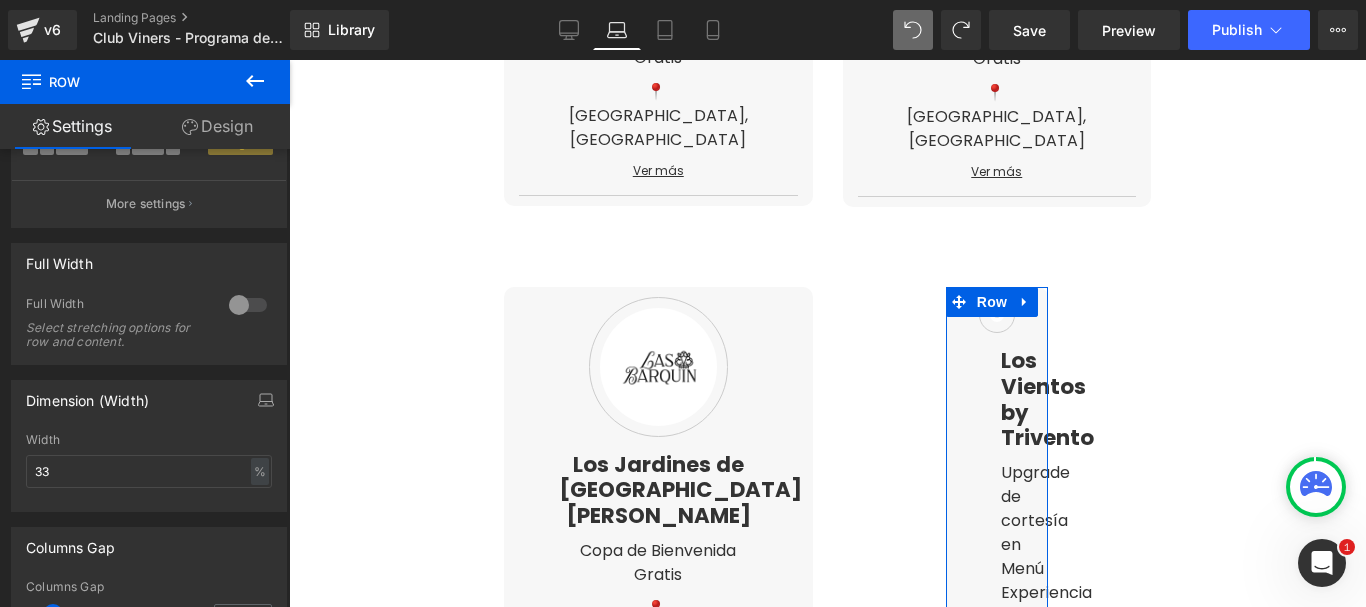 scroll, scrollTop: 300, scrollLeft: 0, axis: vertical 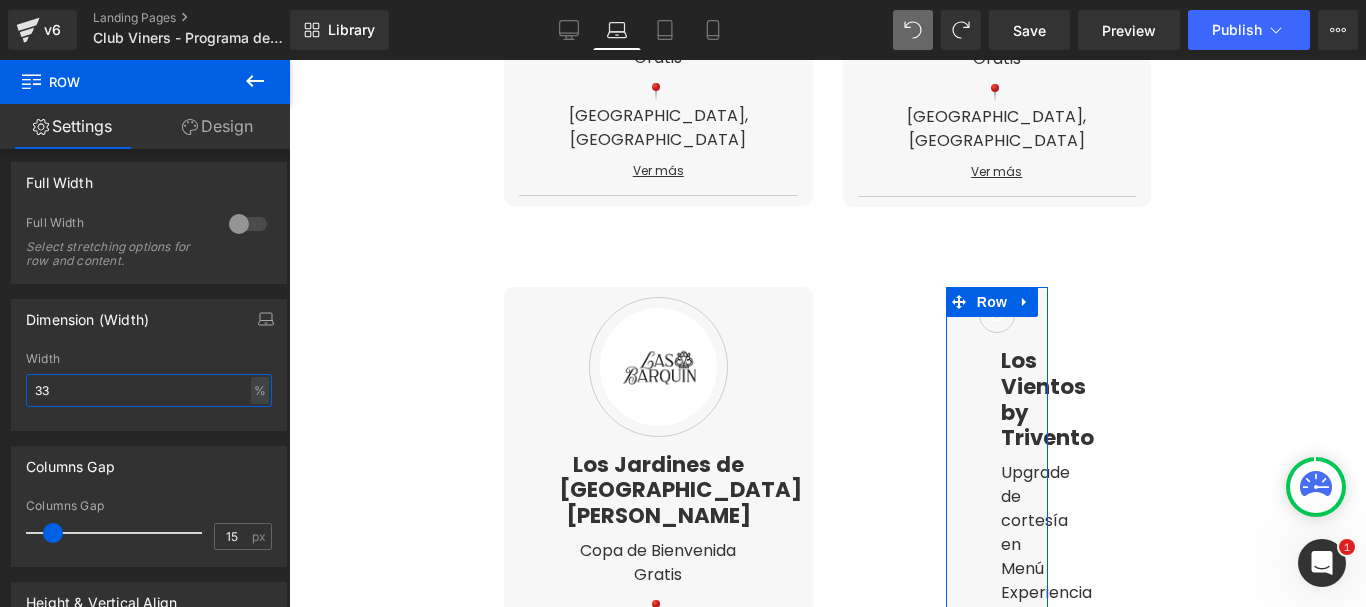 click on "33" at bounding box center [149, 390] 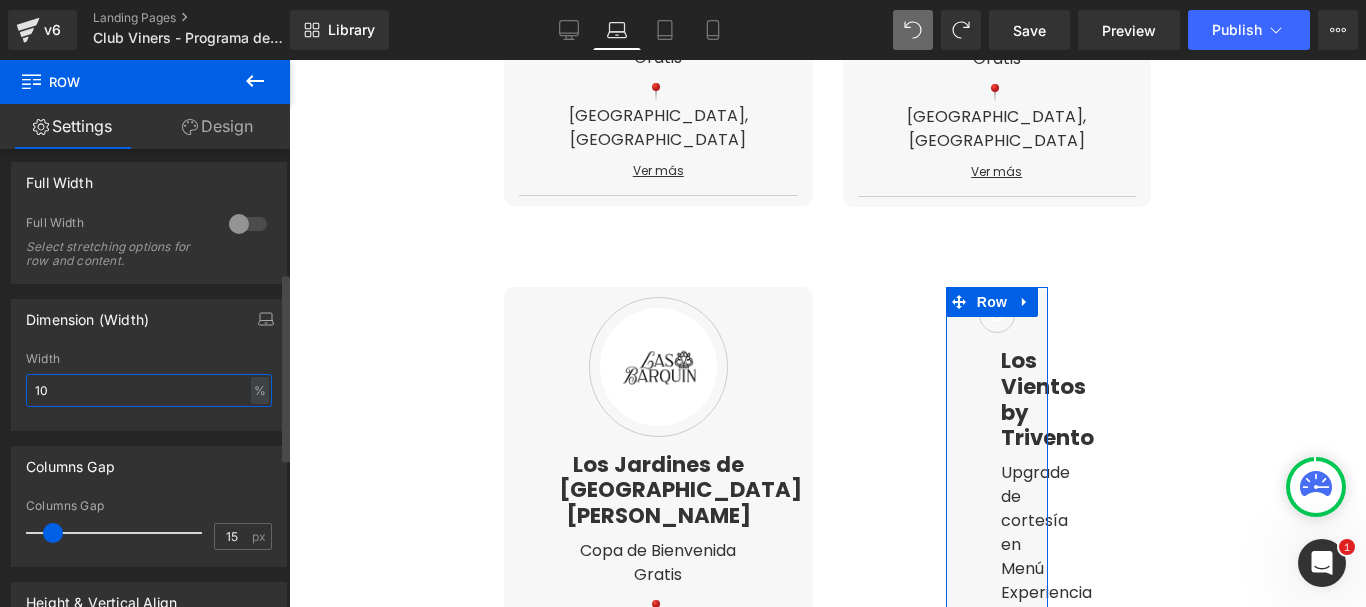 type on "100" 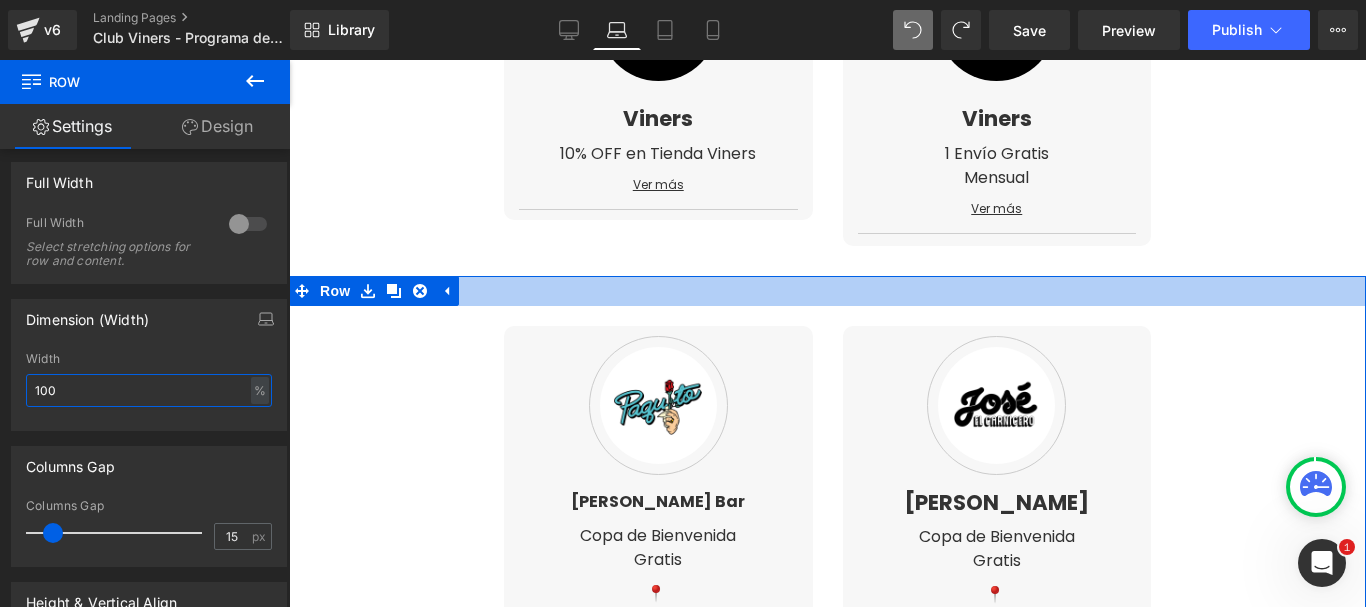scroll, scrollTop: 757, scrollLeft: 0, axis: vertical 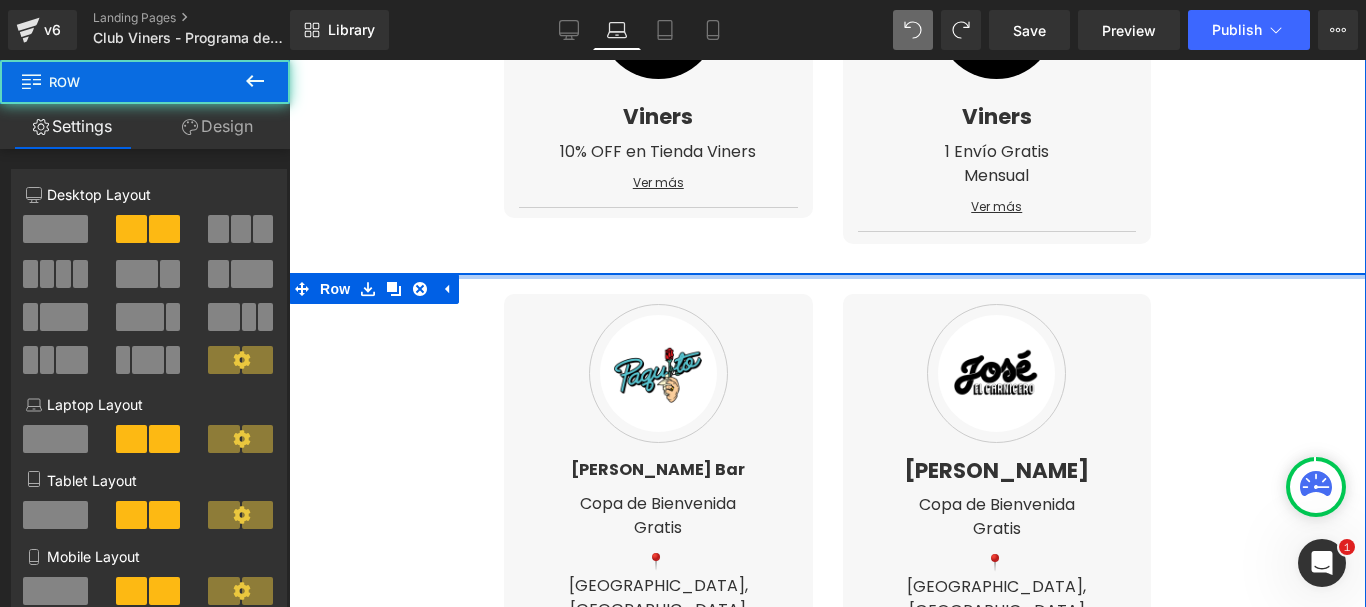 drag, startPoint x: 851, startPoint y: 297, endPoint x: 858, endPoint y: 237, distance: 60.40695 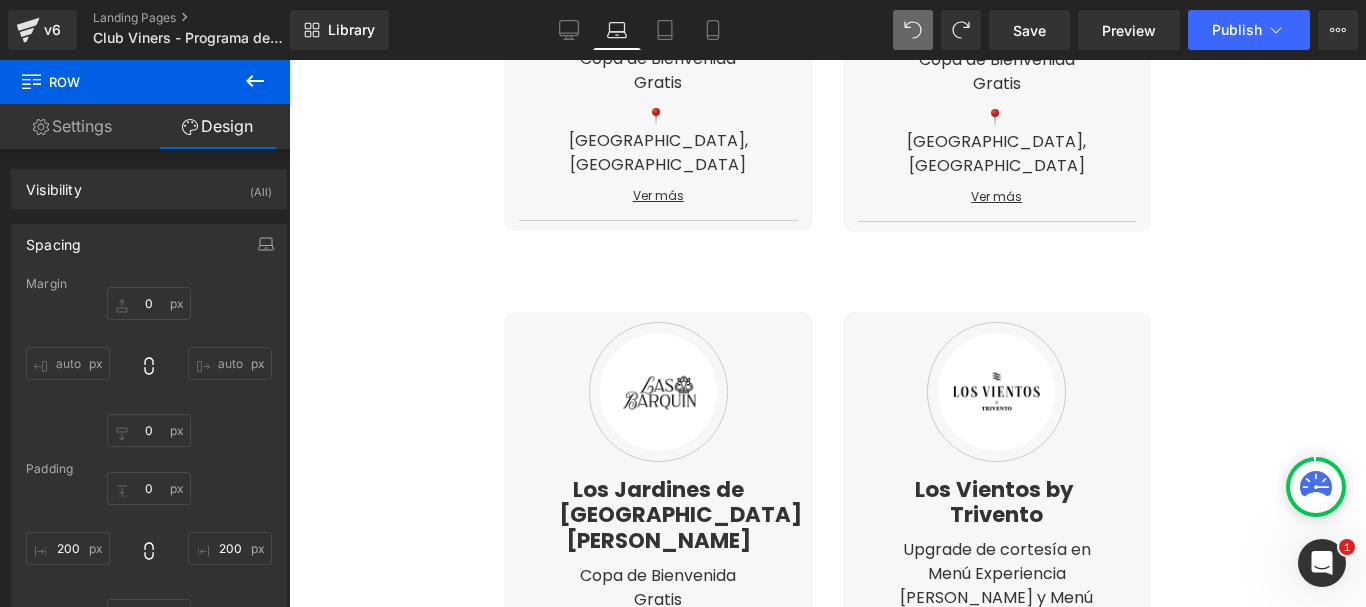 scroll, scrollTop: 1257, scrollLeft: 0, axis: vertical 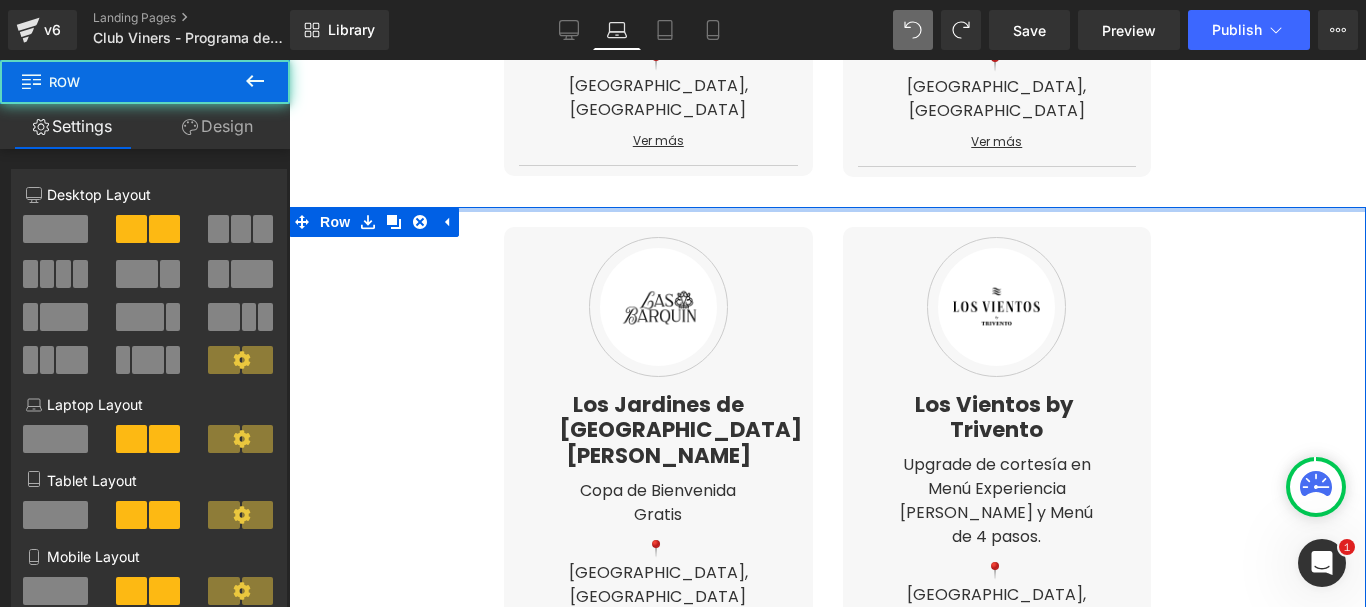 drag, startPoint x: 826, startPoint y: 190, endPoint x: 833, endPoint y: 137, distance: 53.460266 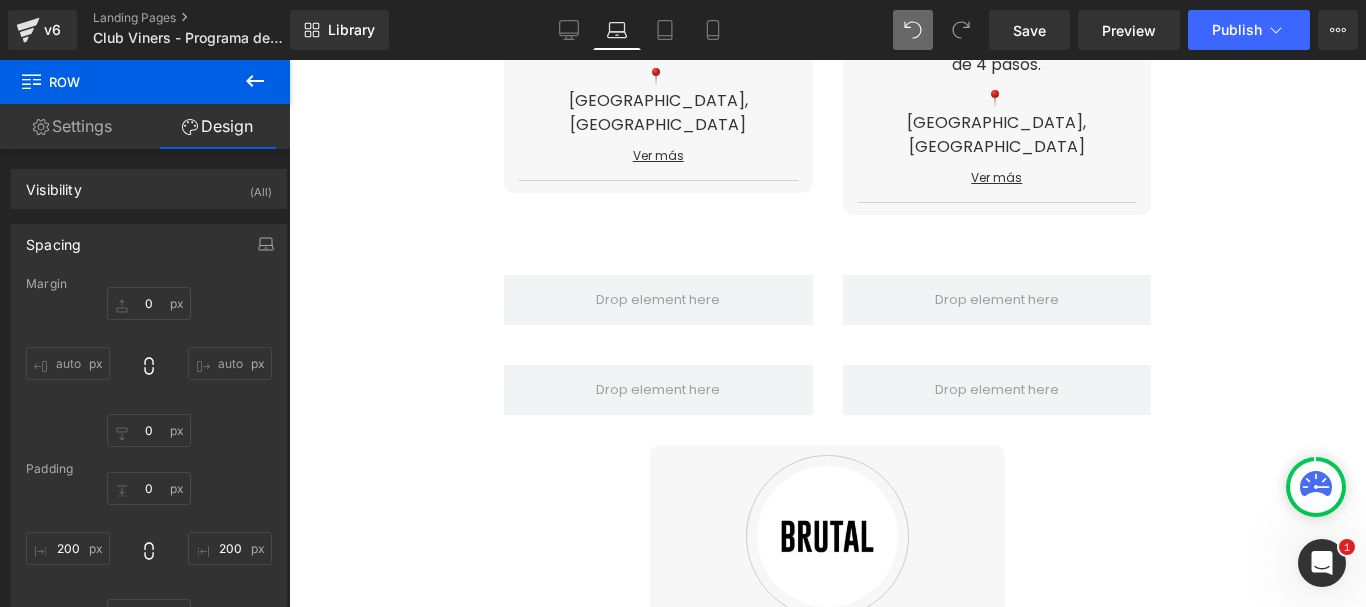 scroll, scrollTop: 1757, scrollLeft: 0, axis: vertical 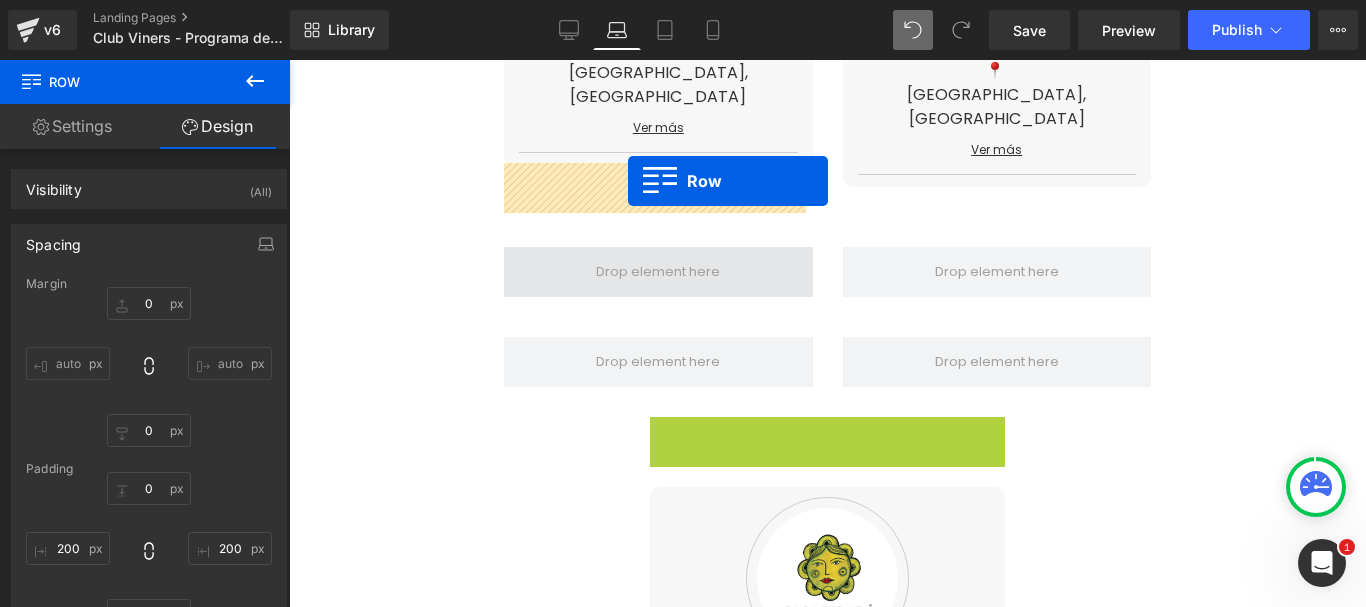 drag, startPoint x: 651, startPoint y: 348, endPoint x: 628, endPoint y: 181, distance: 168.57639 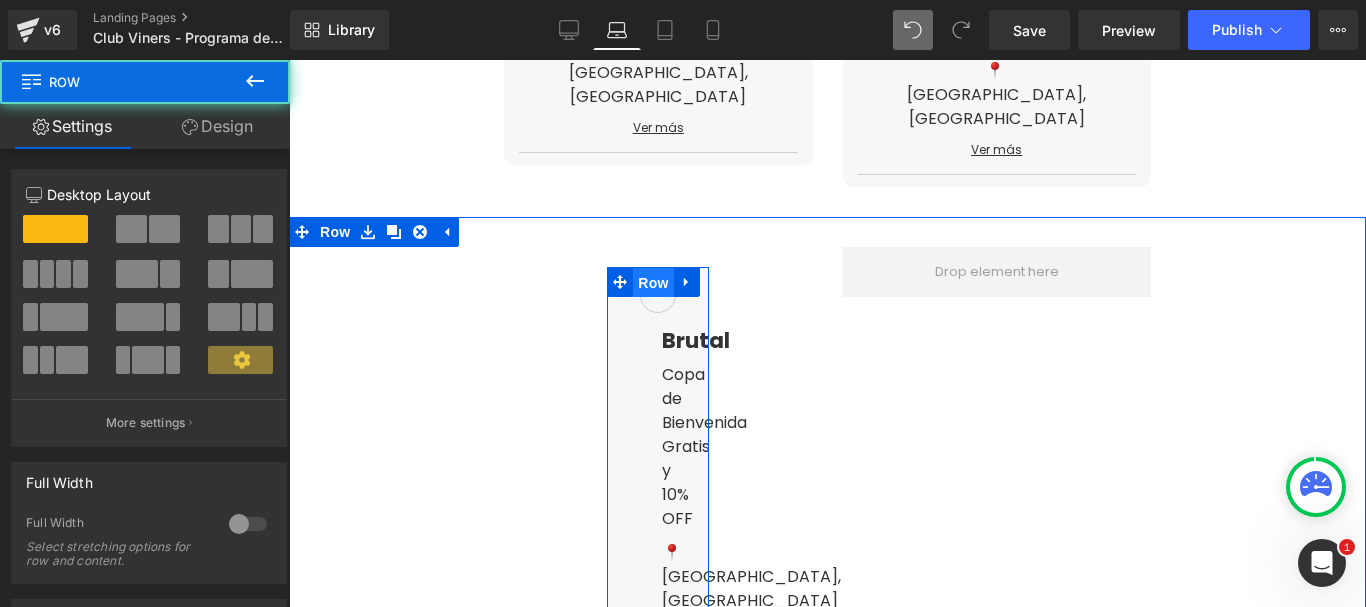 click on "Row" at bounding box center (653, 283) 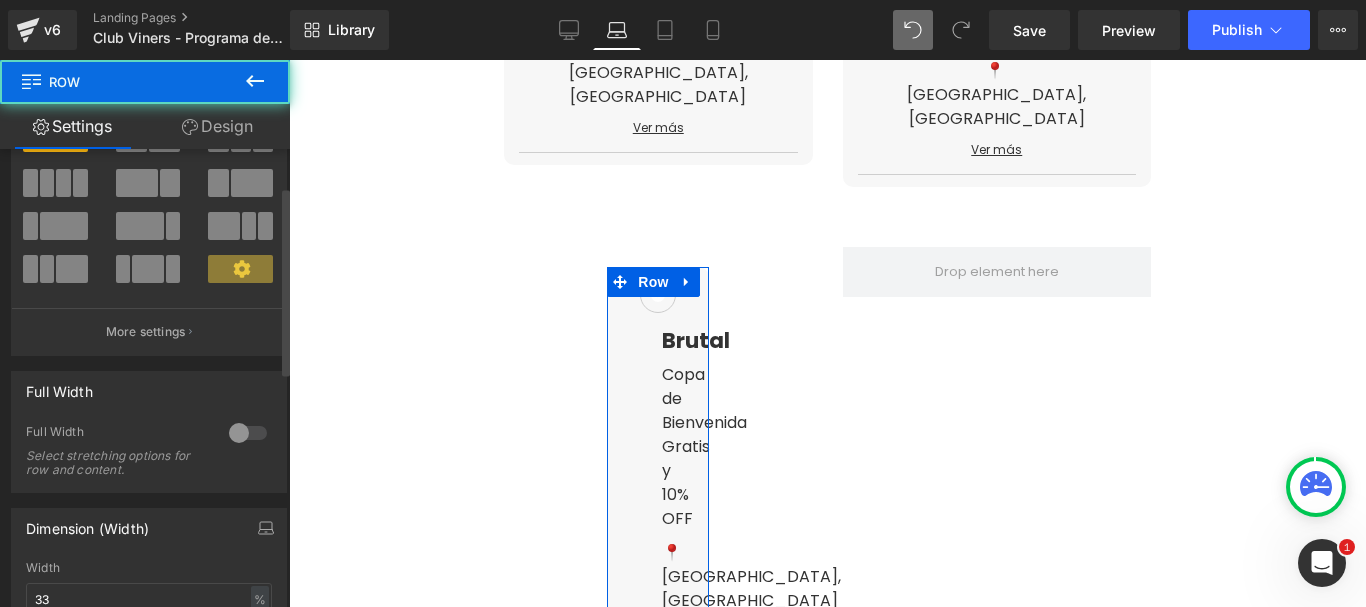 scroll, scrollTop: 200, scrollLeft: 0, axis: vertical 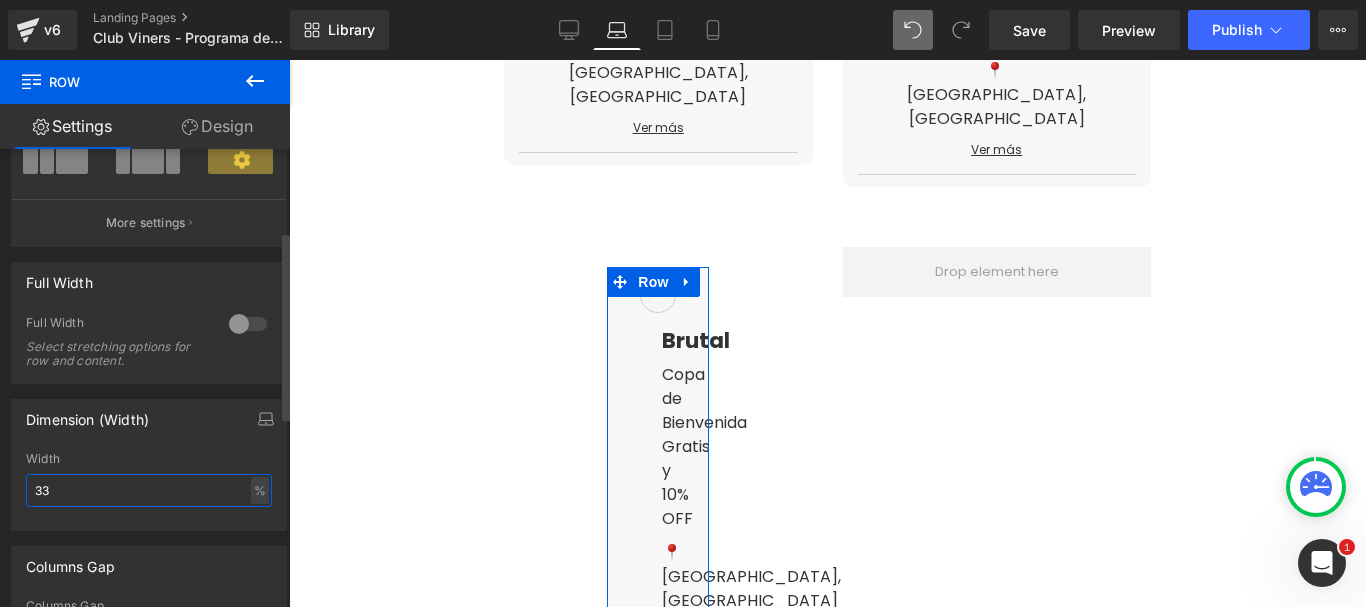 click on "33" at bounding box center [149, 490] 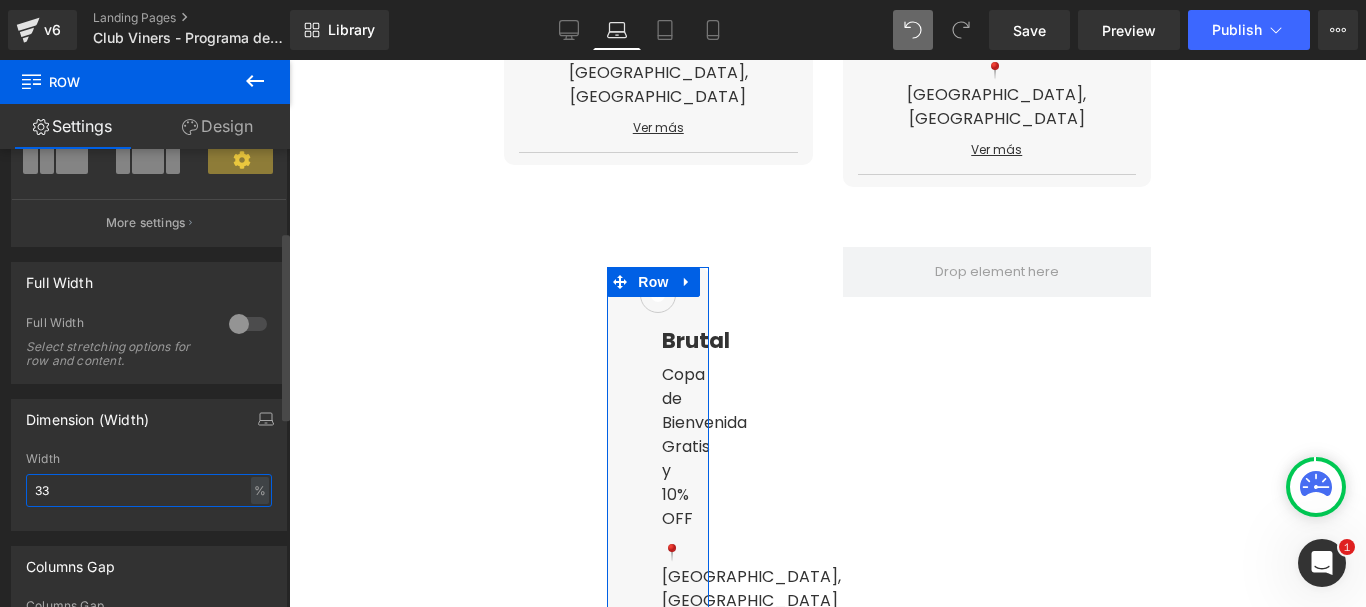 click on "33" at bounding box center (149, 490) 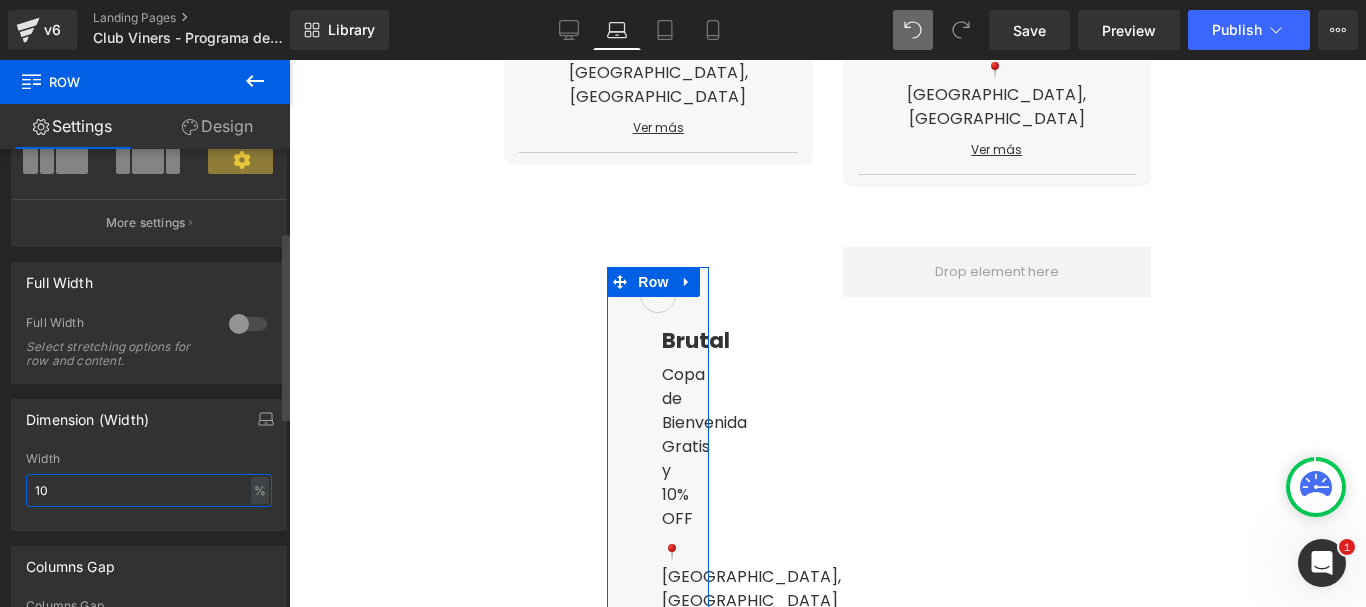 type on "100" 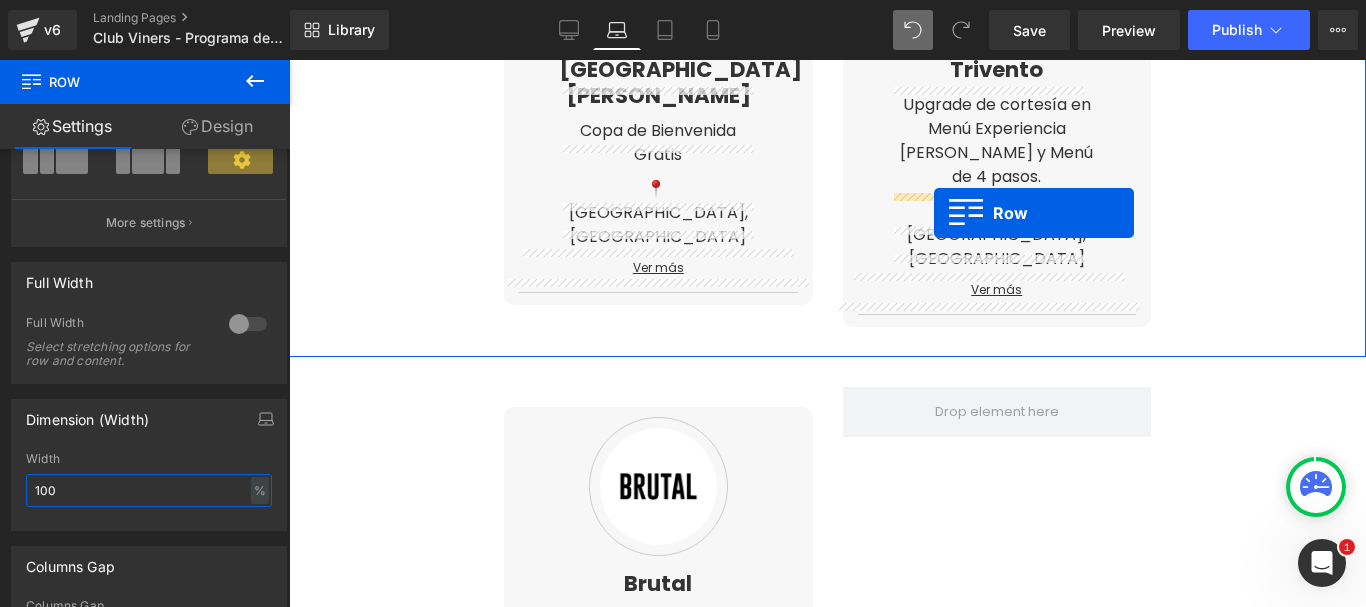 scroll, scrollTop: 1577, scrollLeft: 0, axis: vertical 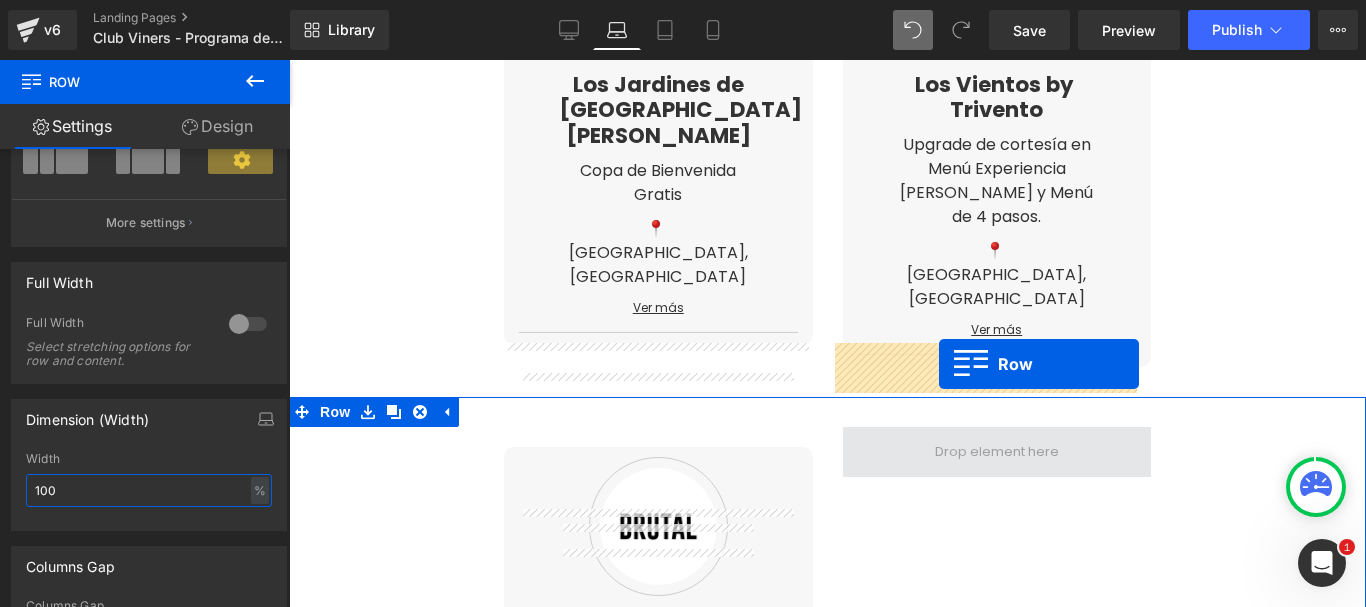 drag, startPoint x: 651, startPoint y: 374, endPoint x: 939, endPoint y: 364, distance: 288.17355 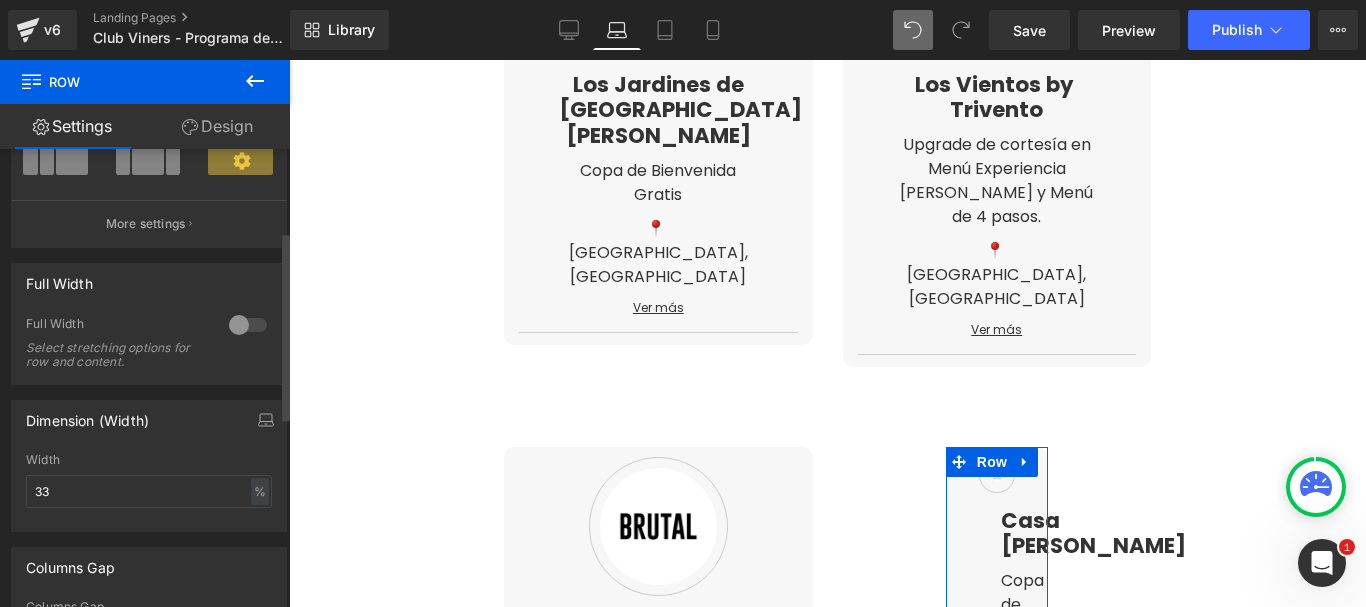 scroll, scrollTop: 200, scrollLeft: 0, axis: vertical 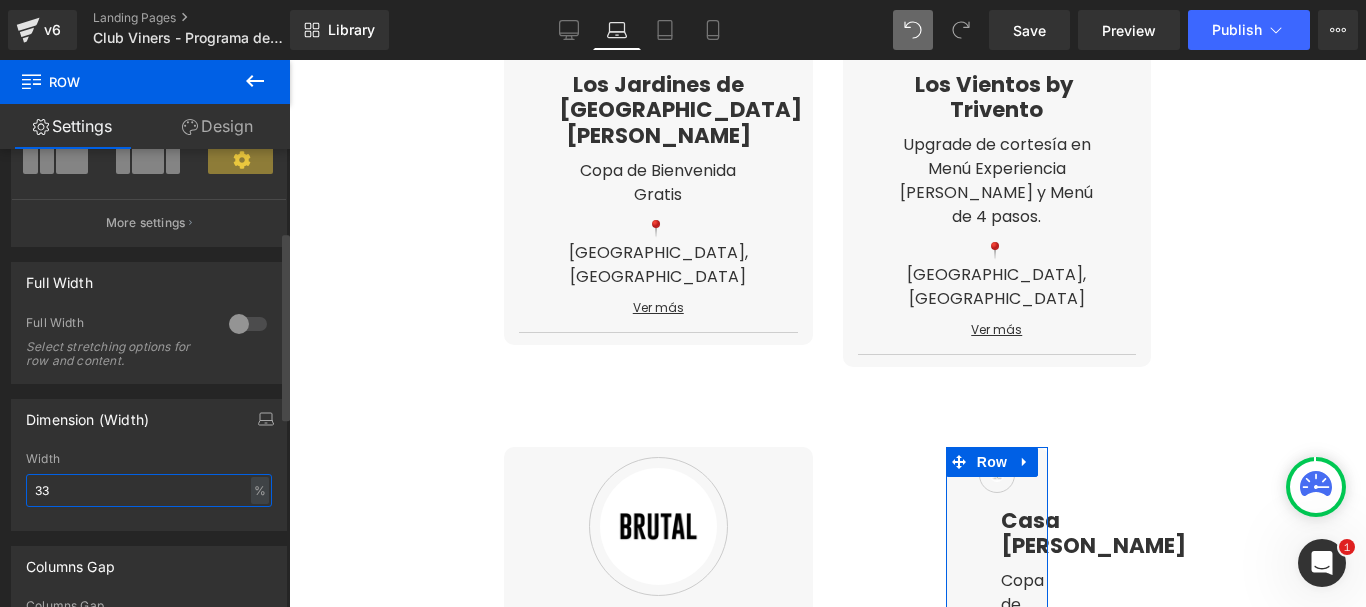 click on "33" at bounding box center [149, 490] 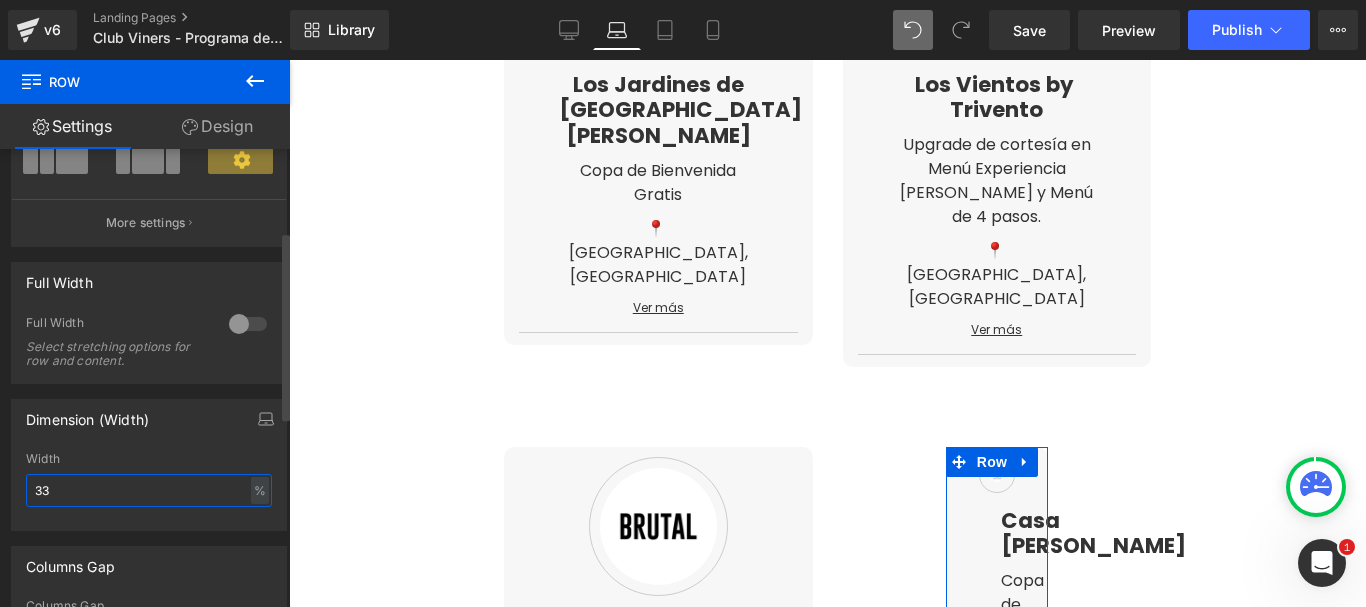 click on "33" at bounding box center (149, 490) 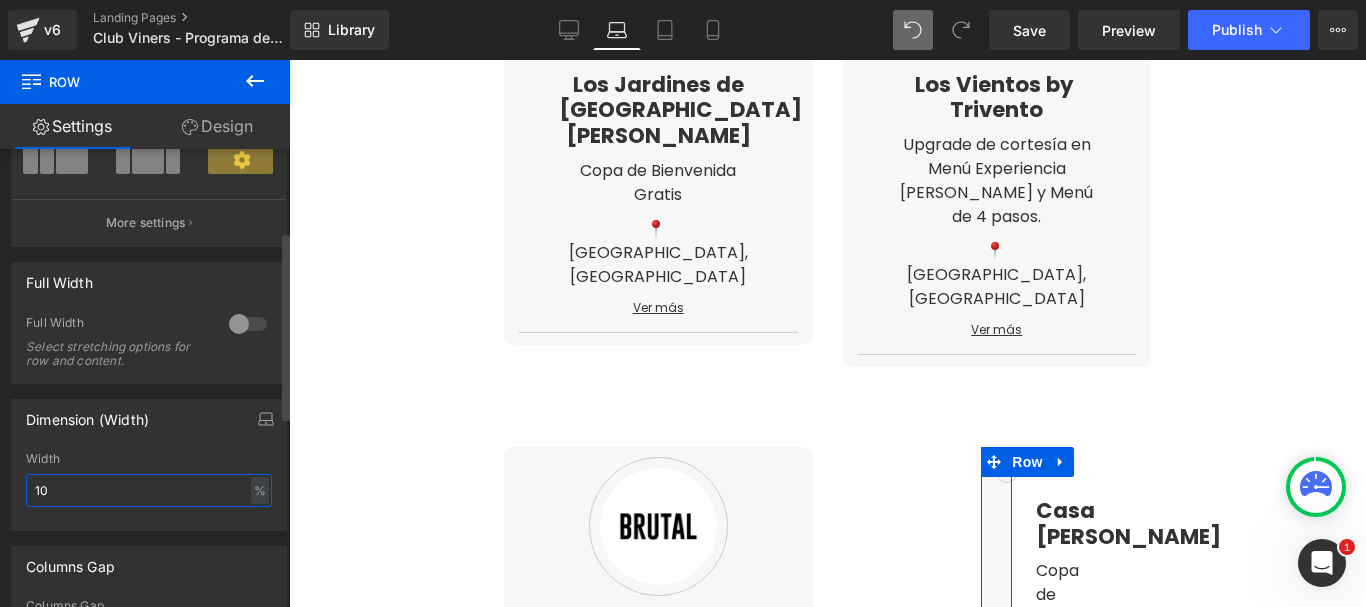 type on "100" 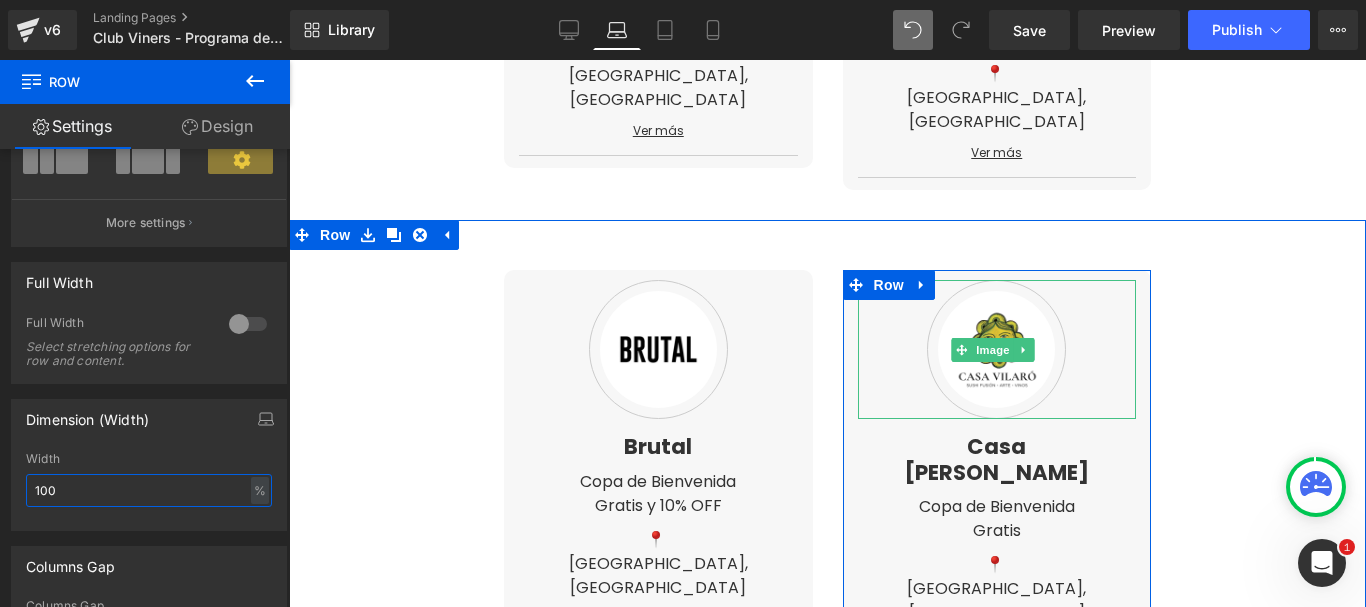 scroll, scrollTop: 1777, scrollLeft: 0, axis: vertical 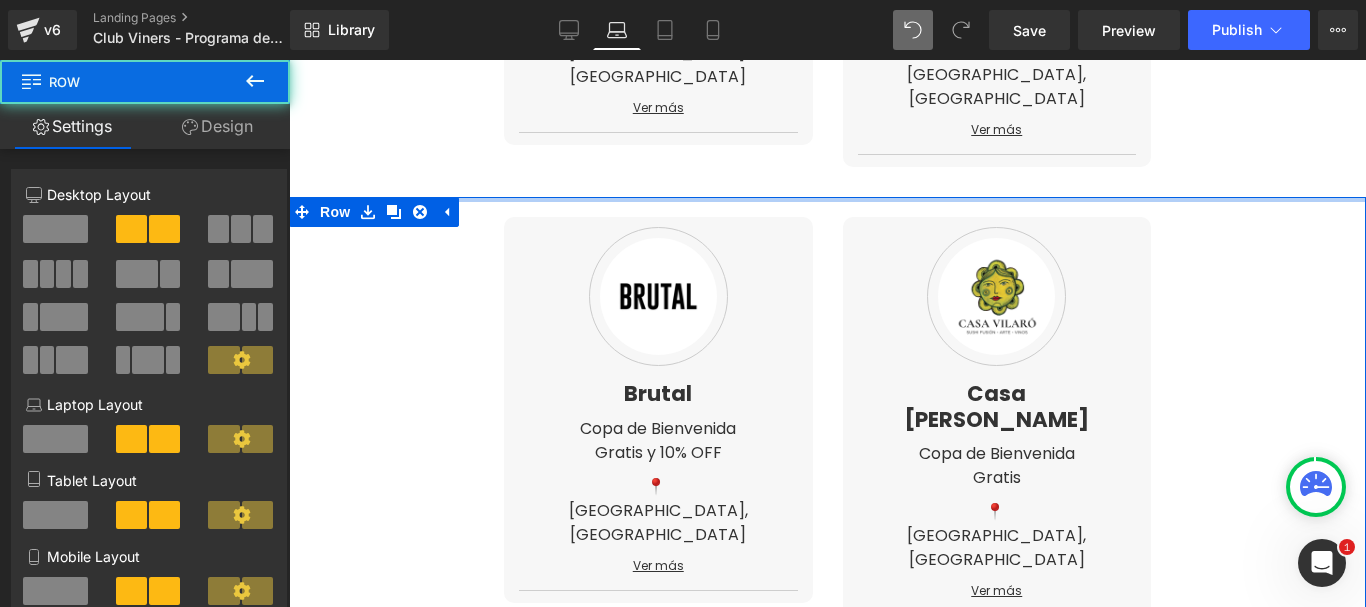 drag, startPoint x: 900, startPoint y: 113, endPoint x: 902, endPoint y: 90, distance: 23.086792 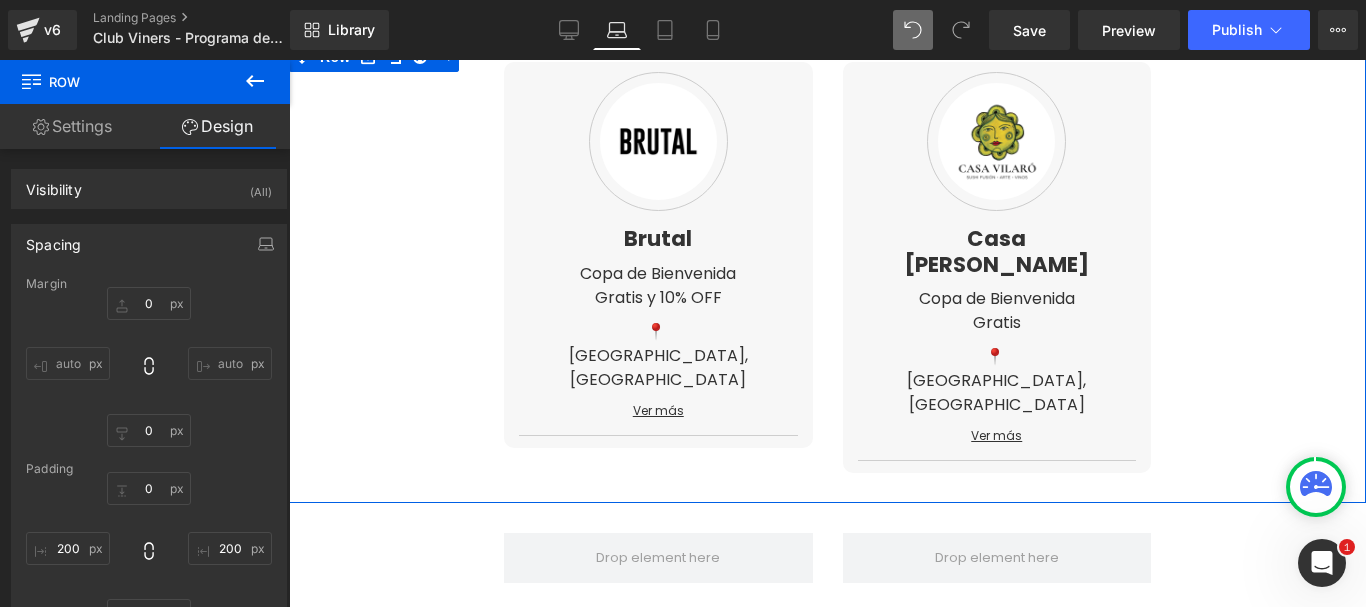 scroll, scrollTop: 2077, scrollLeft: 0, axis: vertical 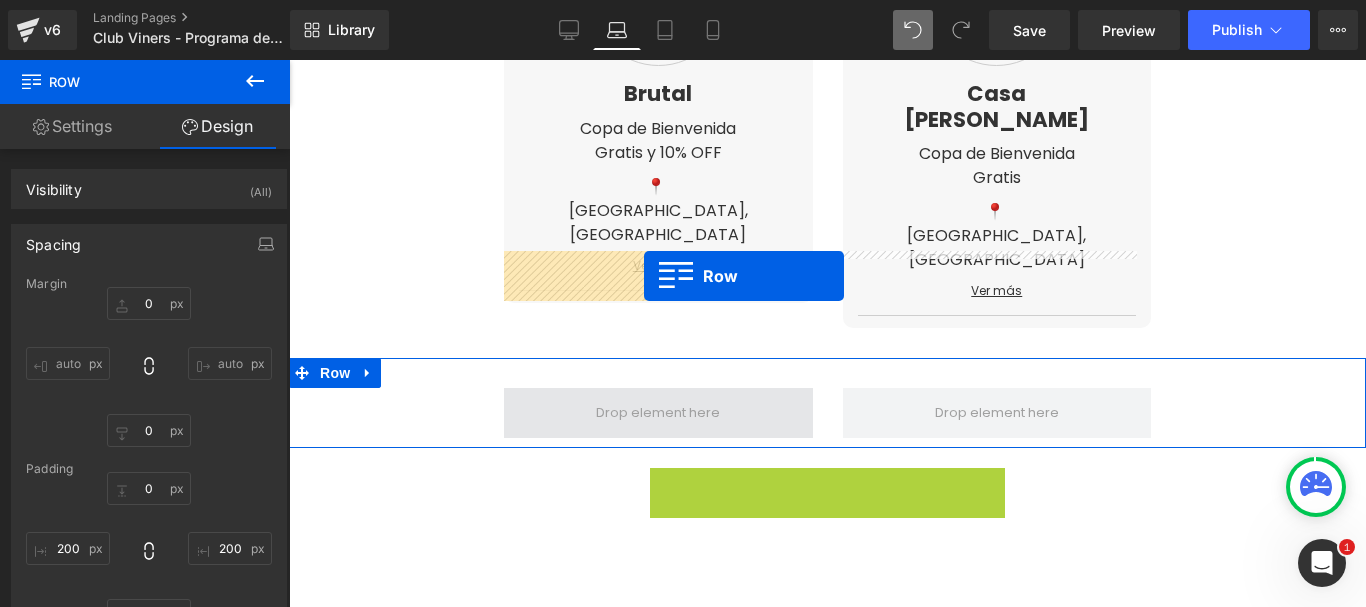 drag, startPoint x: 647, startPoint y: 347, endPoint x: 644, endPoint y: 276, distance: 71.063354 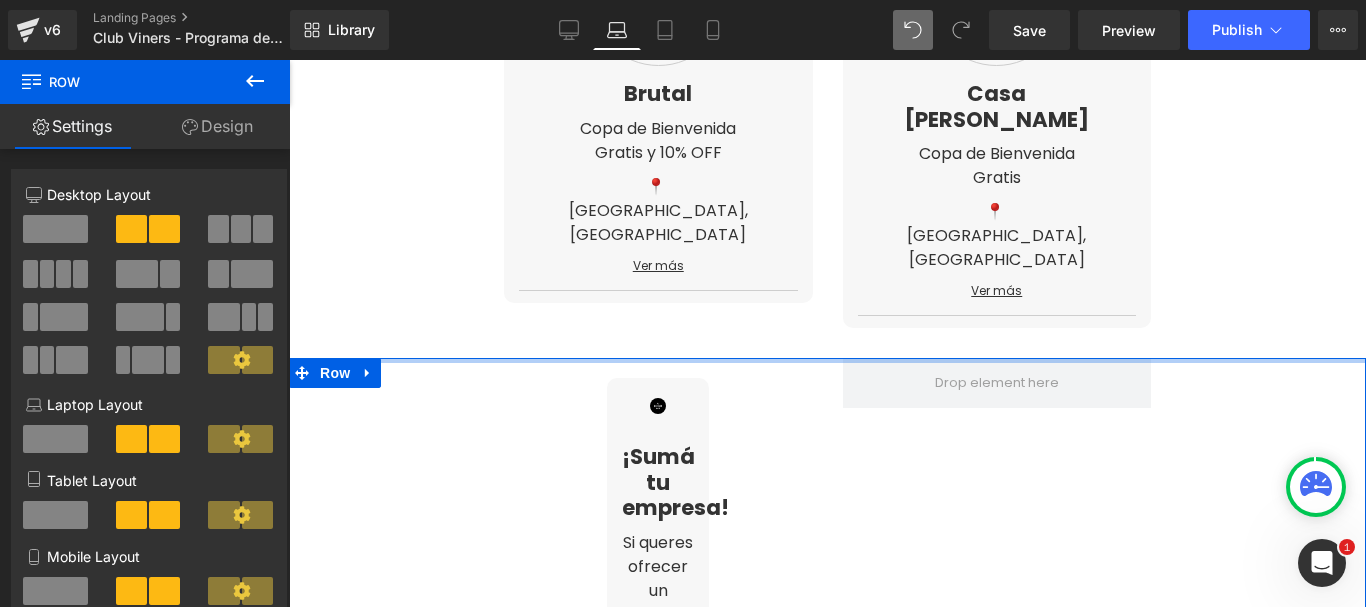 drag, startPoint x: 767, startPoint y: 236, endPoint x: 779, endPoint y: 204, distance: 34.176014 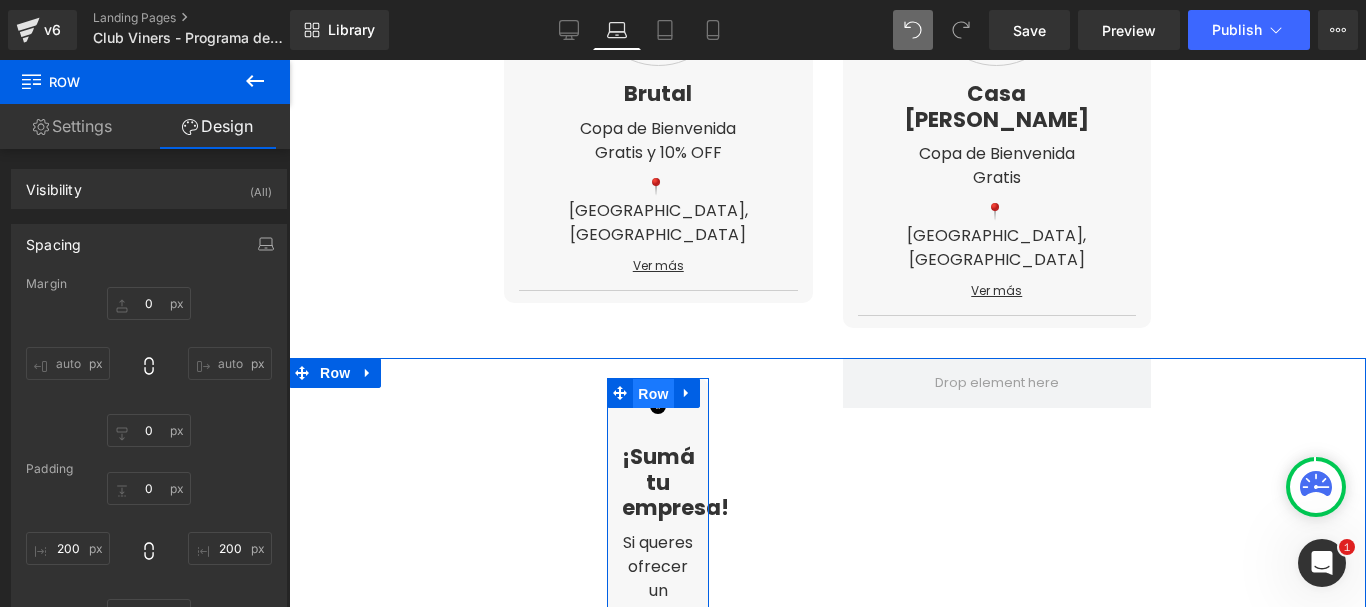click on "Row" at bounding box center [653, 394] 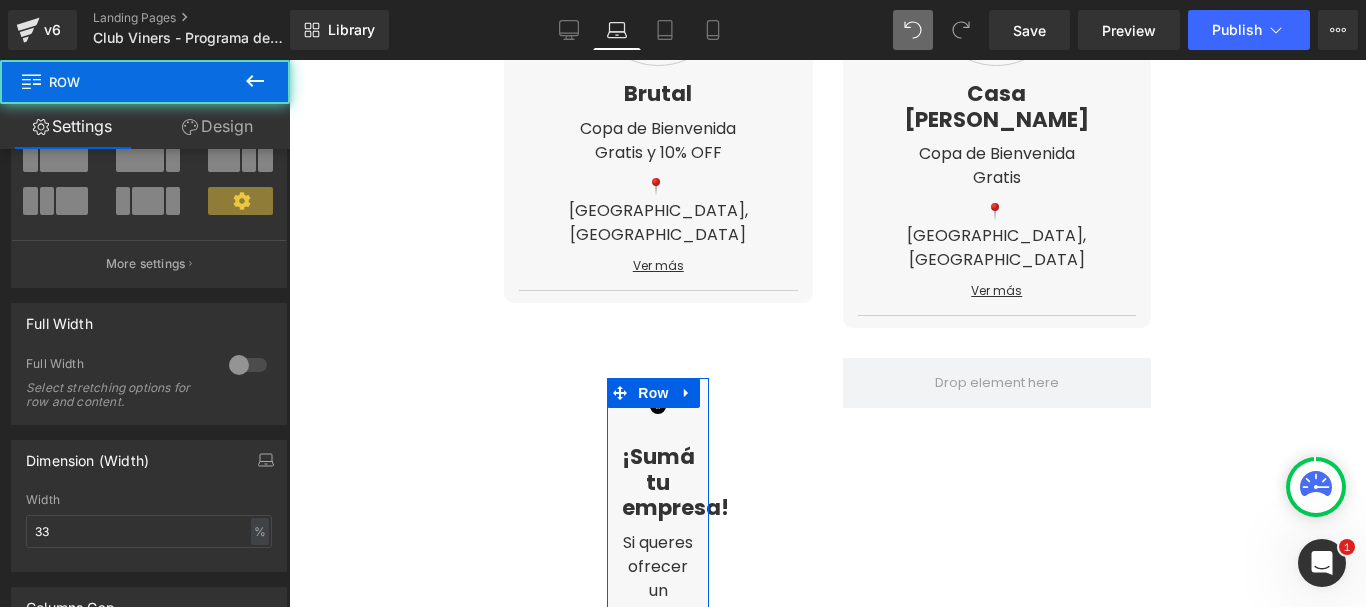 scroll, scrollTop: 200, scrollLeft: 0, axis: vertical 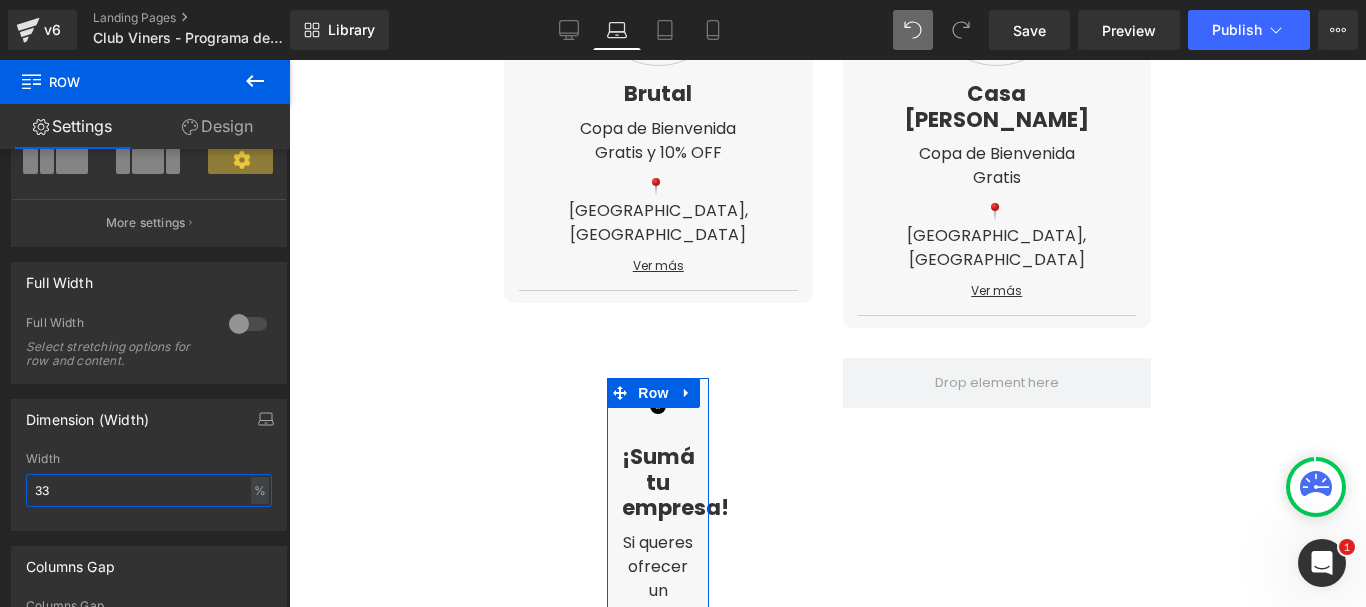 click on "33" at bounding box center (149, 490) 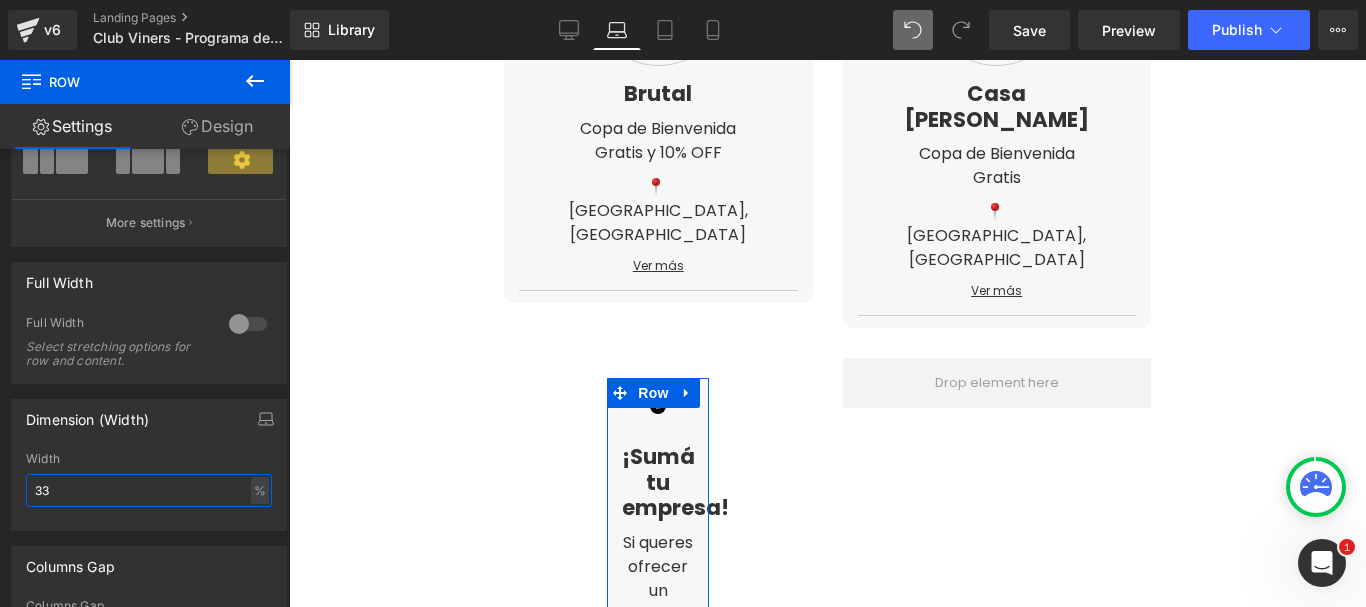 click on "33" at bounding box center [149, 490] 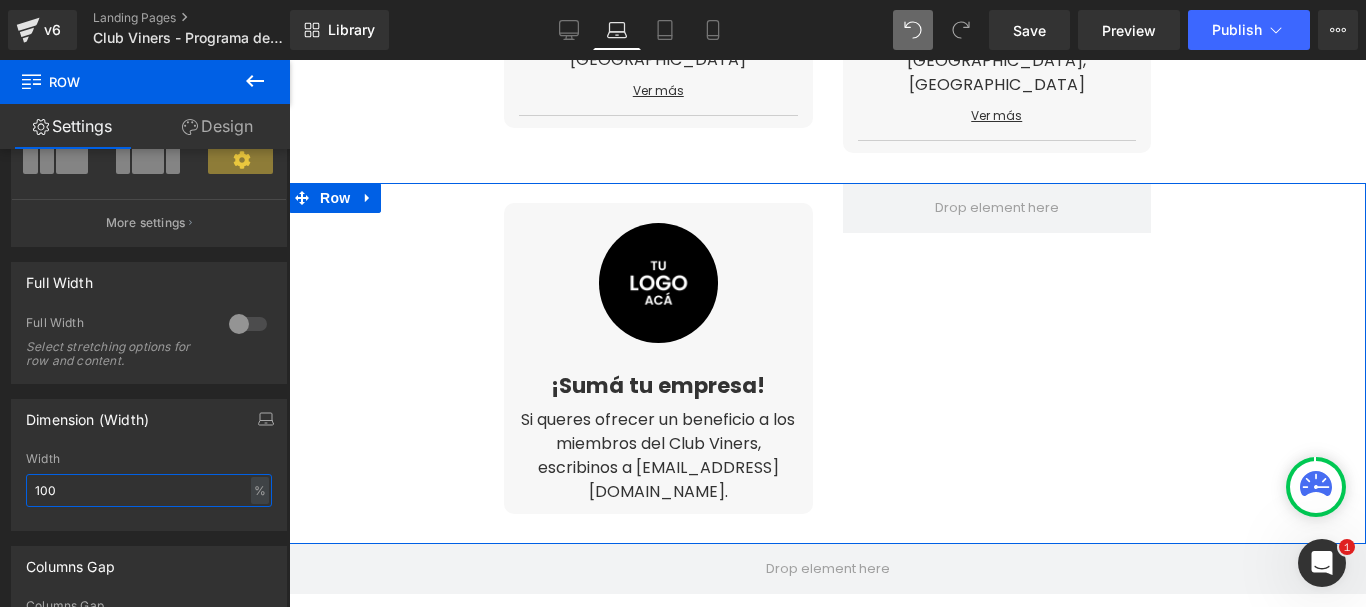scroll, scrollTop: 2277, scrollLeft: 0, axis: vertical 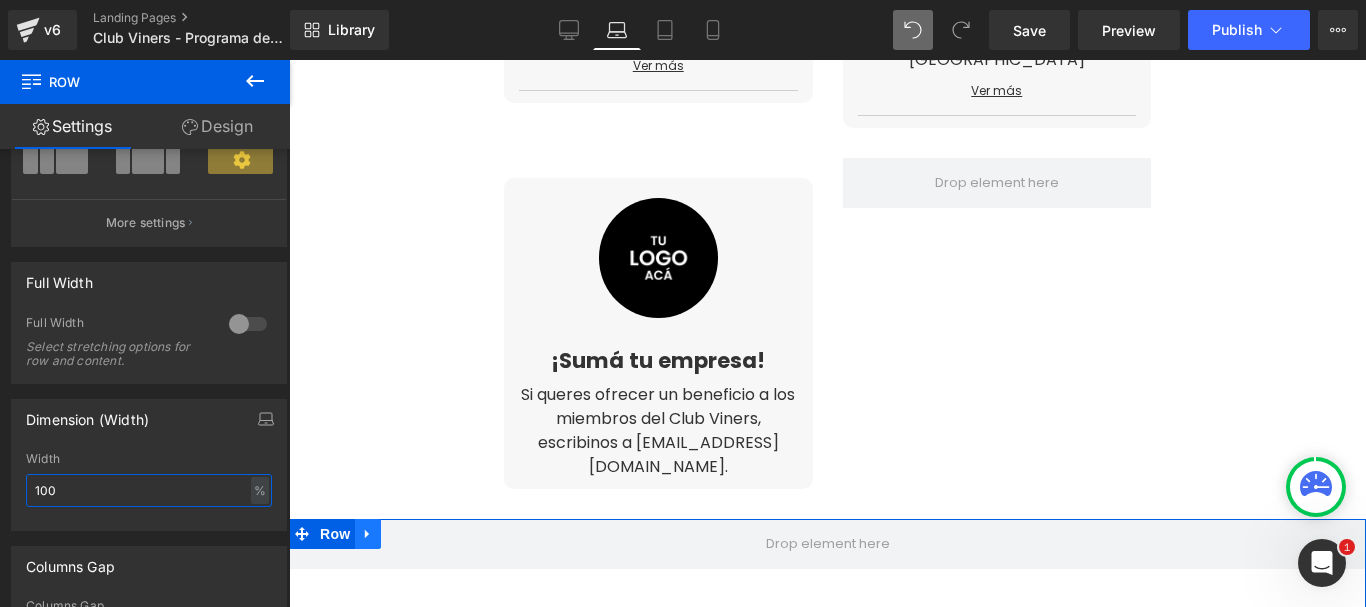 type on "100" 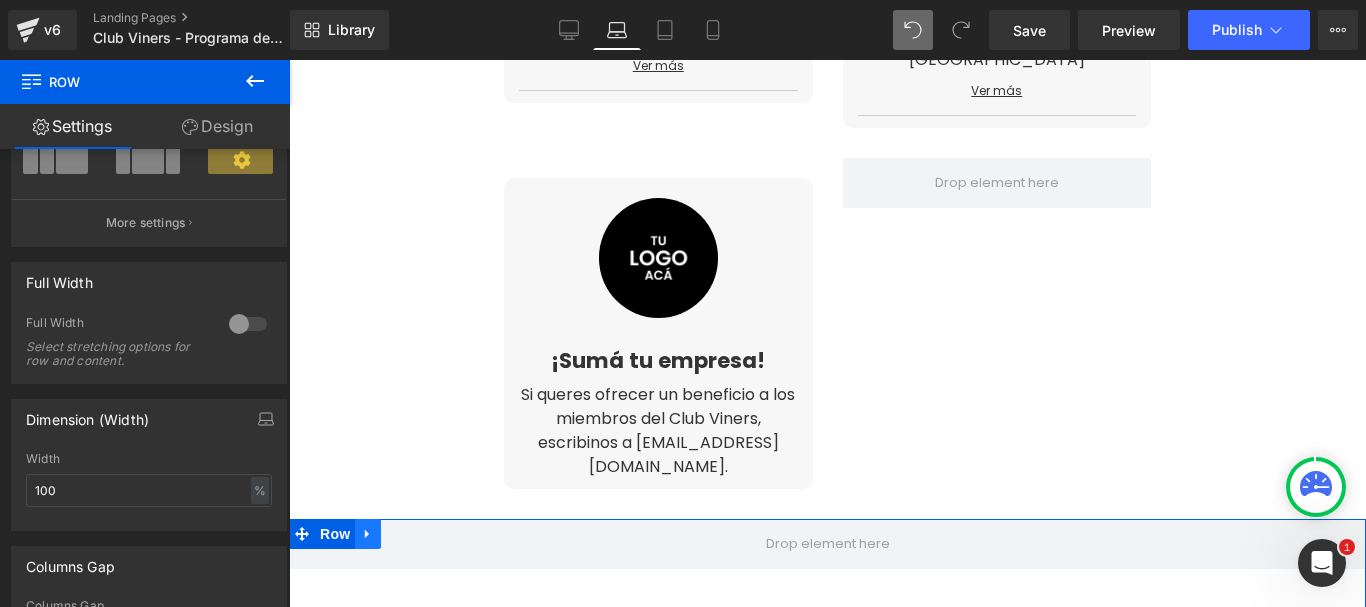 click 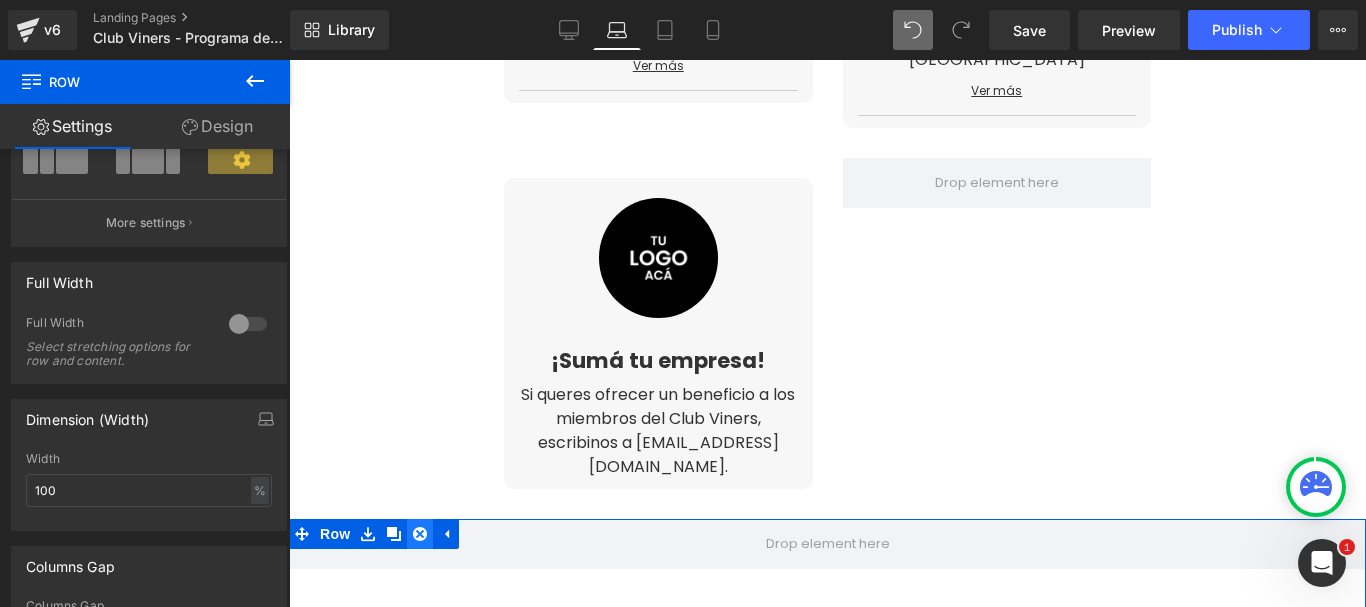 click 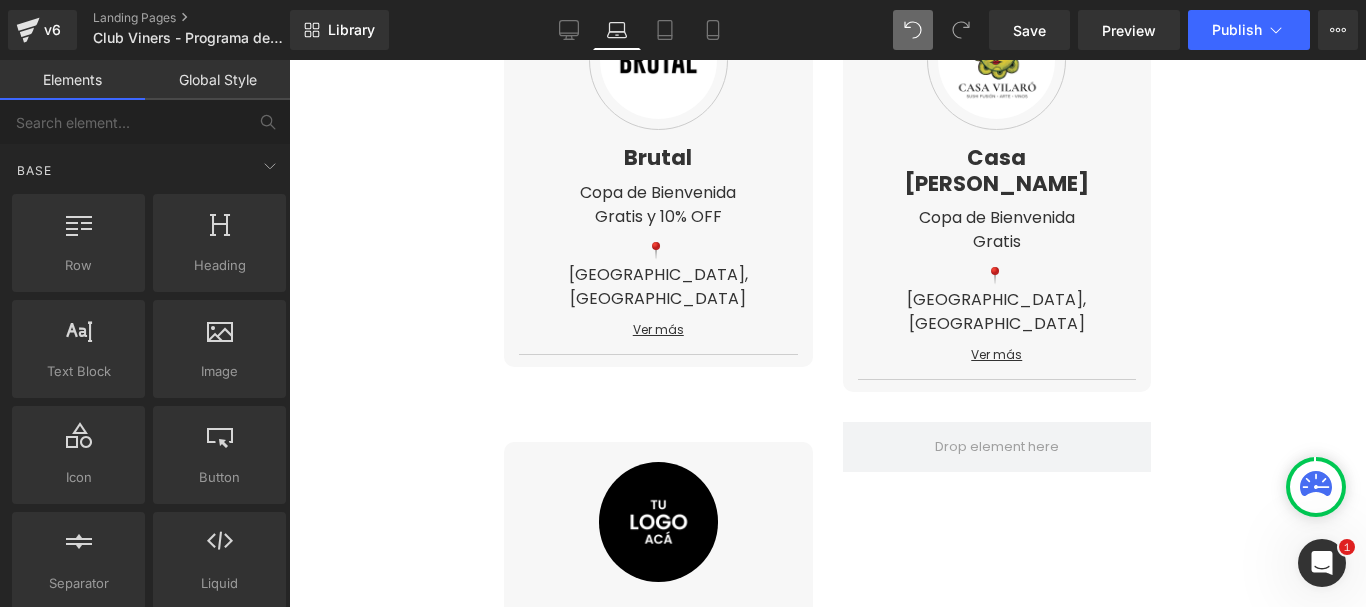 scroll, scrollTop: 1977, scrollLeft: 0, axis: vertical 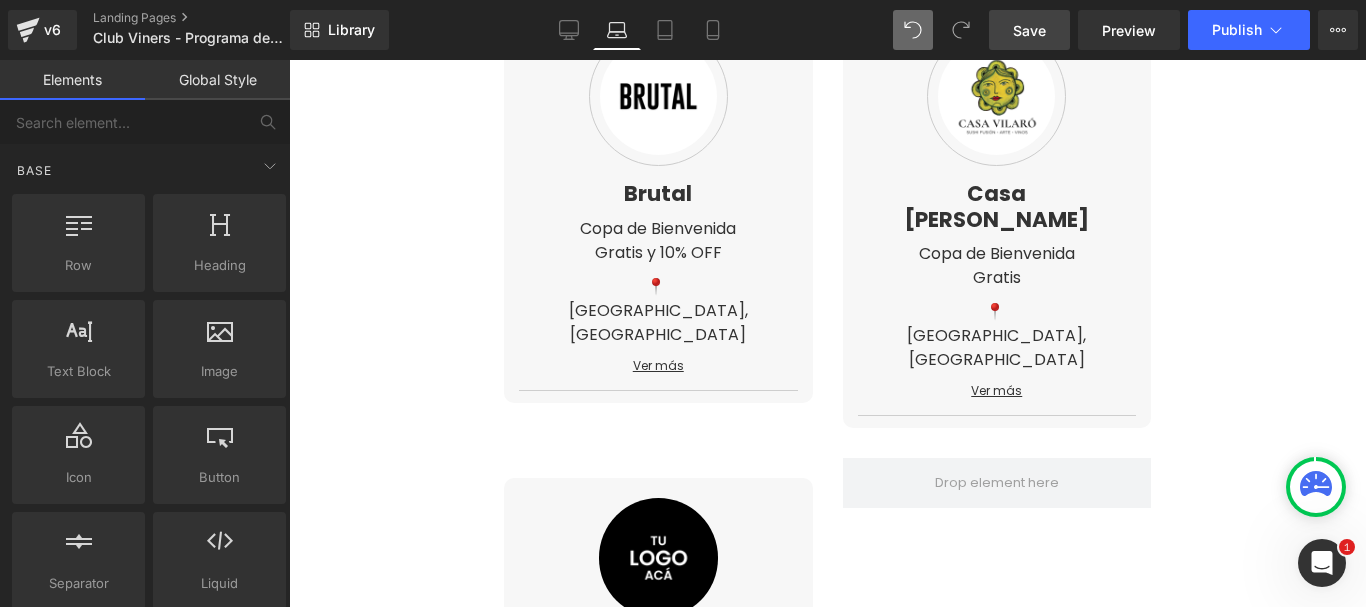 click on "Save" at bounding box center [1029, 30] 